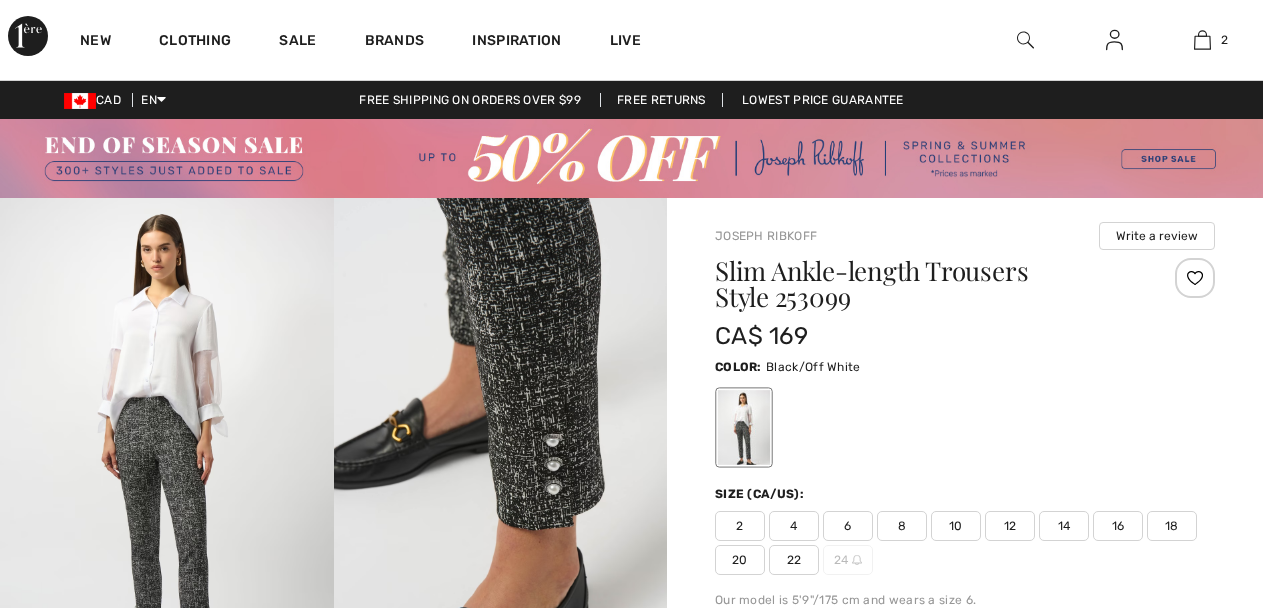 scroll, scrollTop: 298, scrollLeft: 0, axis: vertical 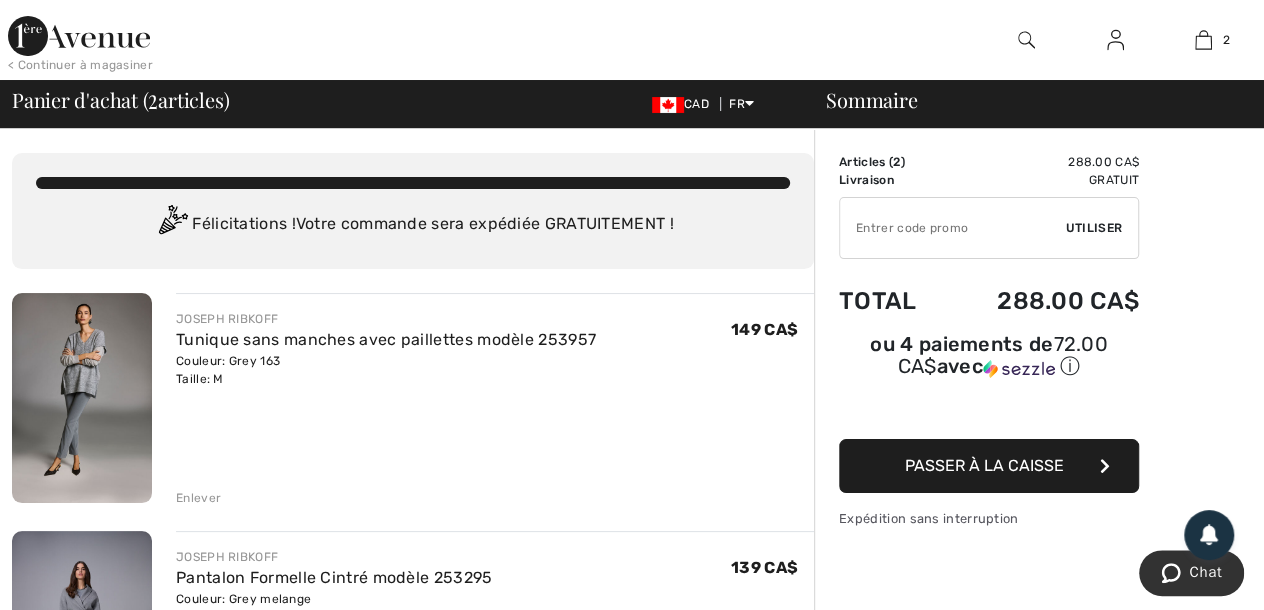 click at bounding box center (82, 398) 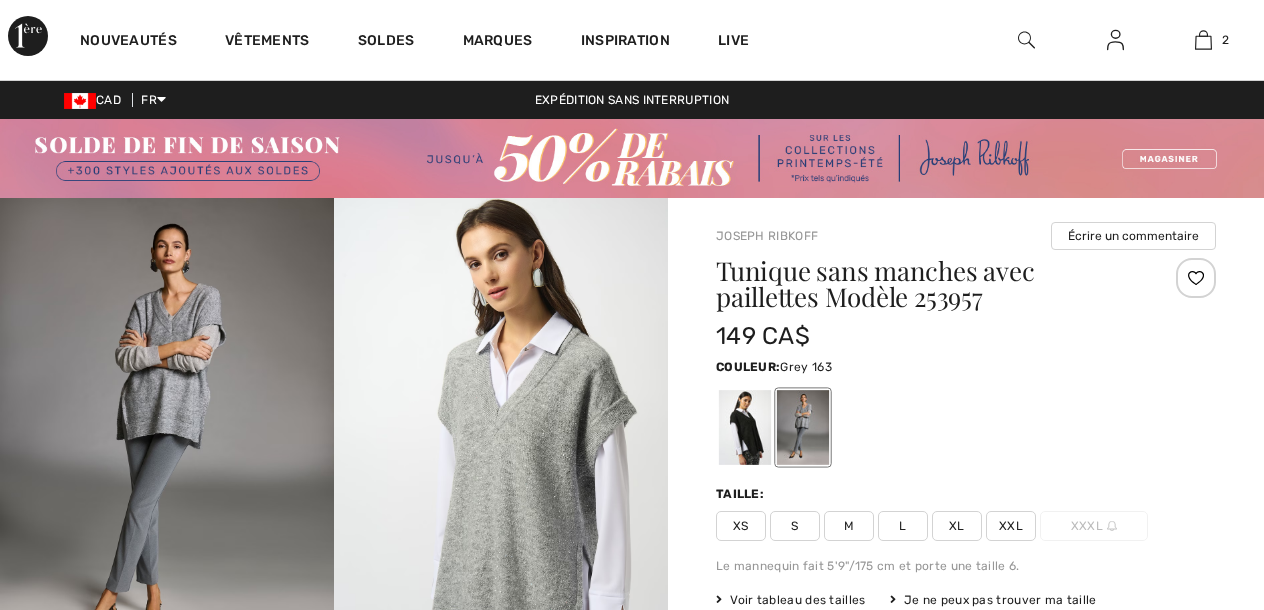 scroll, scrollTop: 0, scrollLeft: 0, axis: both 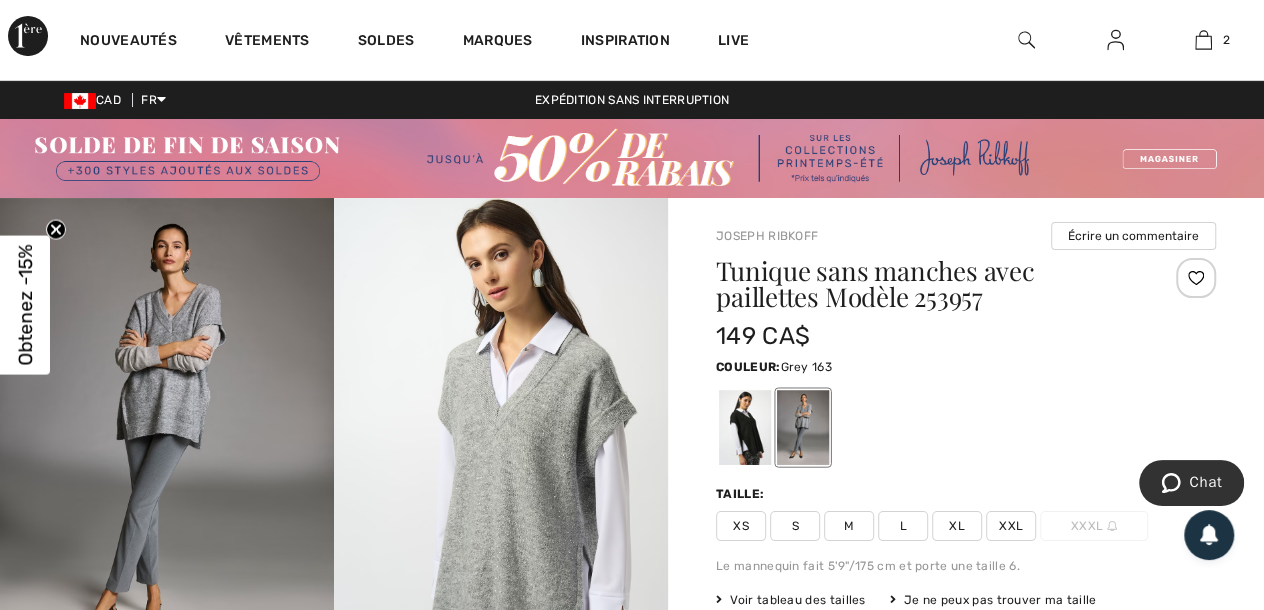 click at bounding box center [745, 427] 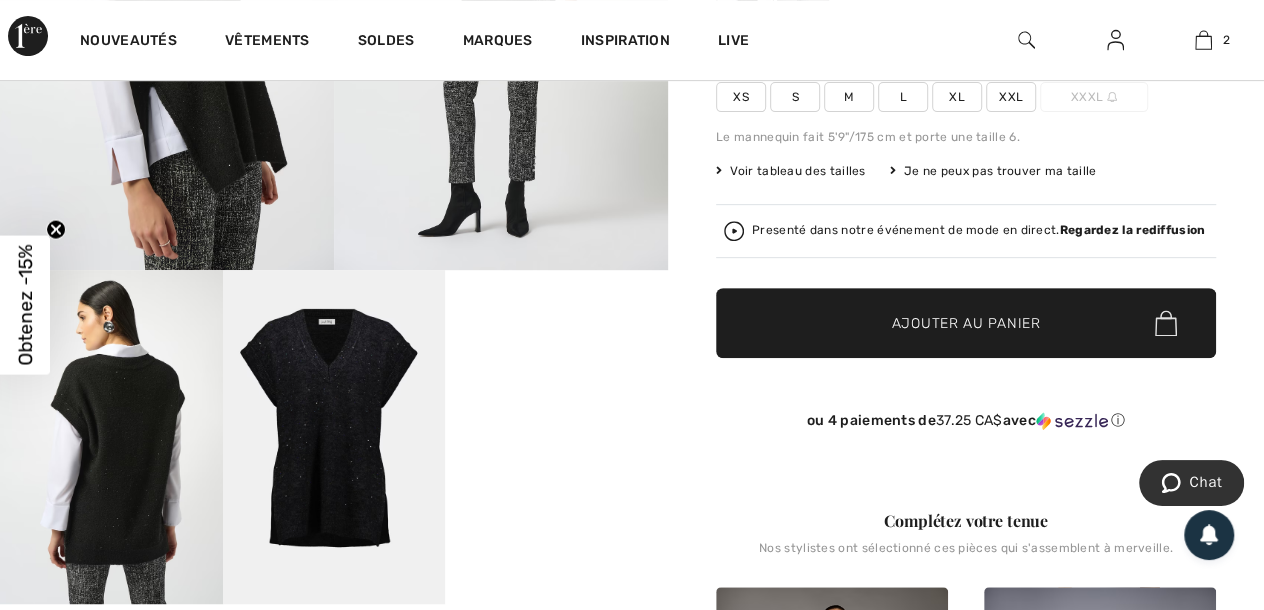 scroll, scrollTop: 469, scrollLeft: 0, axis: vertical 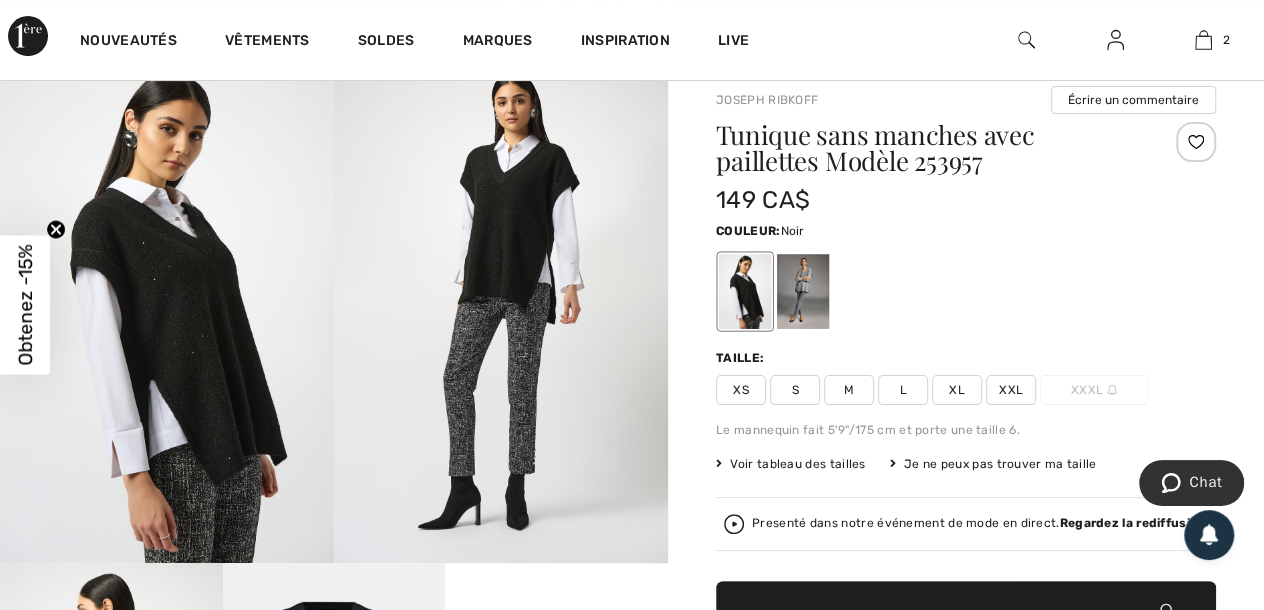 click at bounding box center (501, 312) 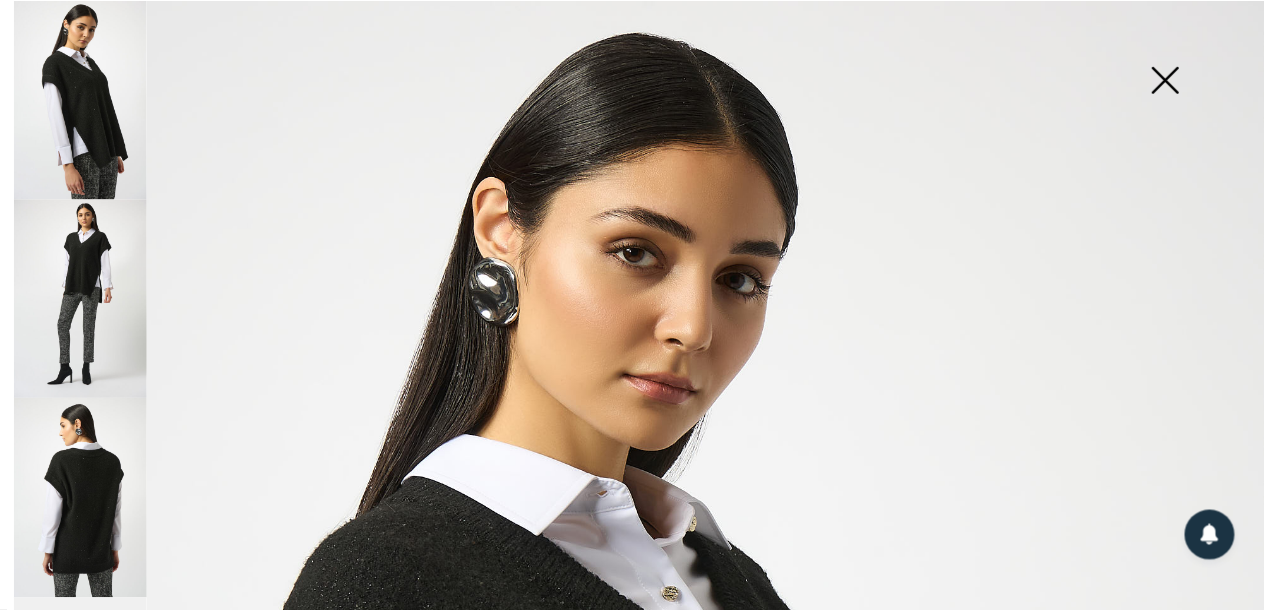 scroll, scrollTop: 136, scrollLeft: 0, axis: vertical 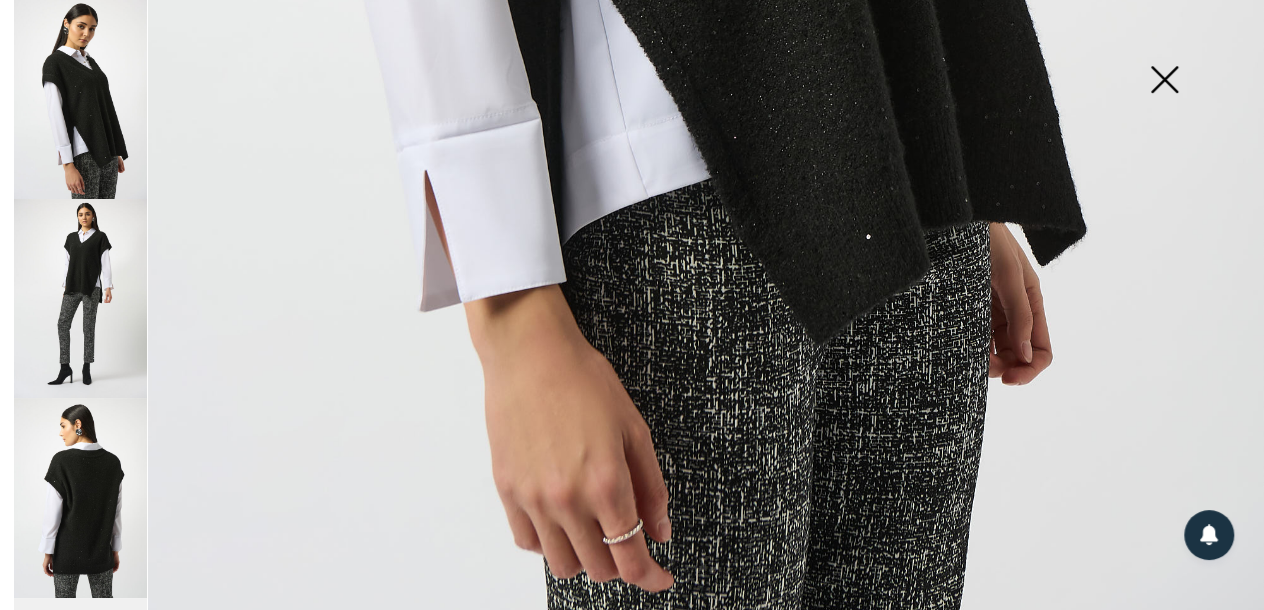 click at bounding box center [1164, 81] 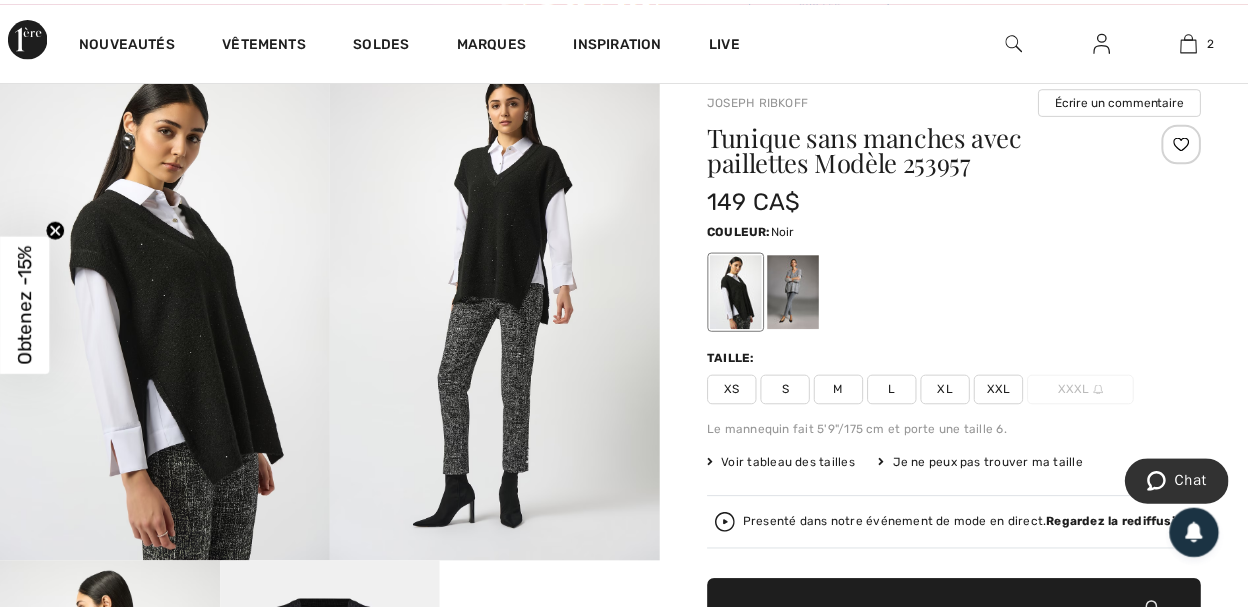 scroll, scrollTop: 135, scrollLeft: 0, axis: vertical 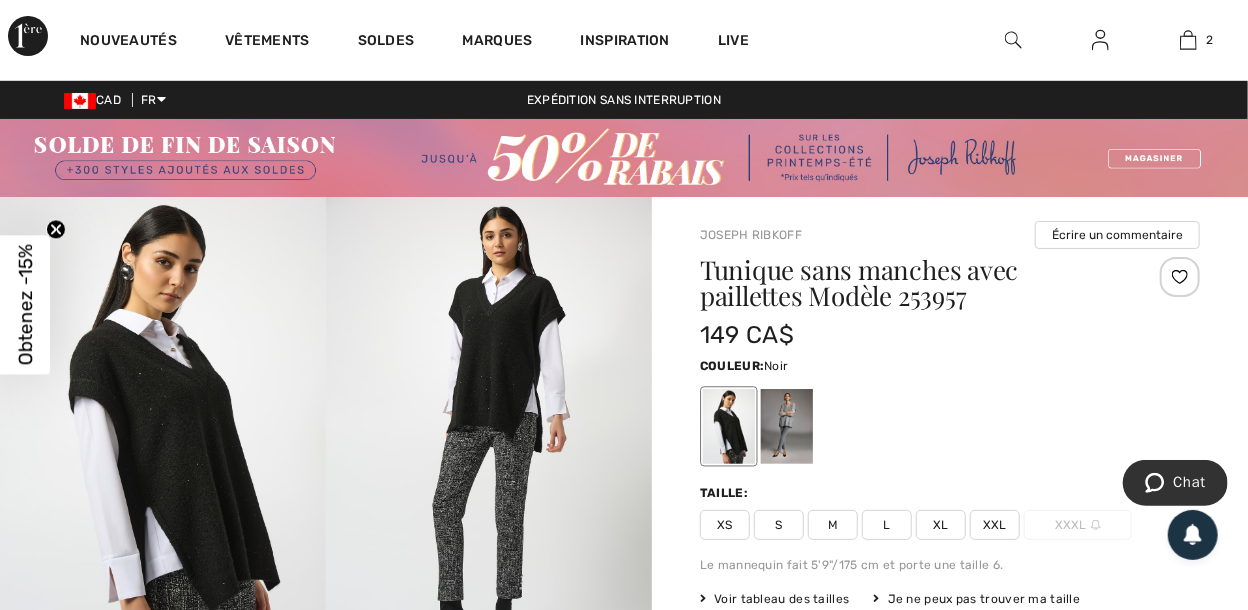 click at bounding box center [729, 426] 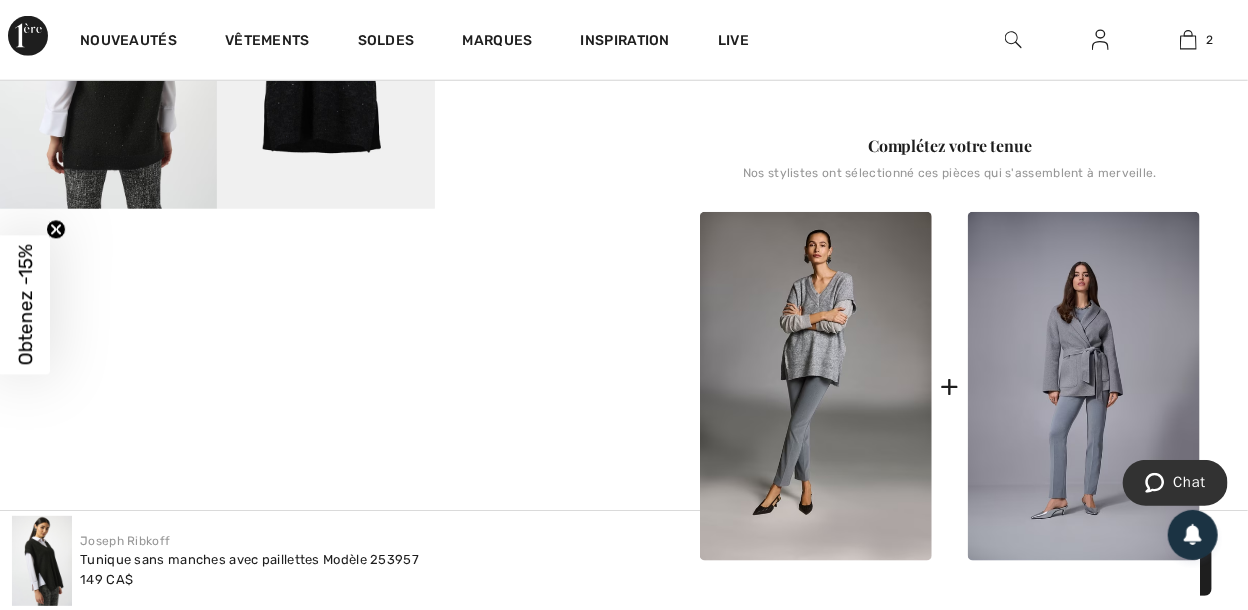 scroll, scrollTop: 822, scrollLeft: 0, axis: vertical 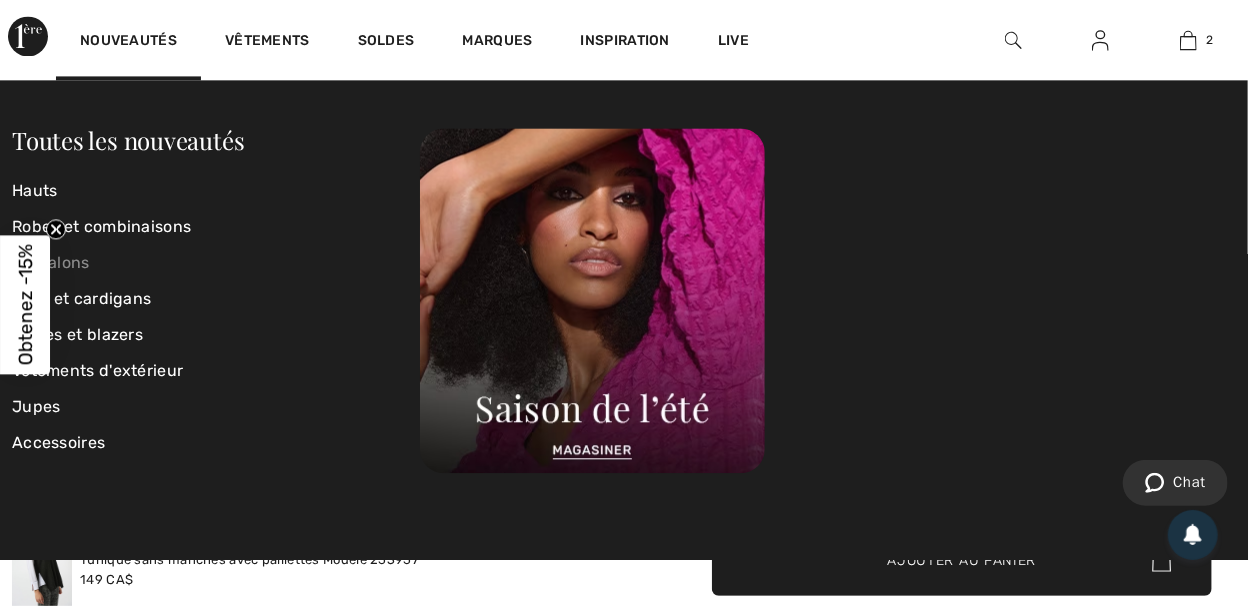 click on "Pantalons" at bounding box center [216, 263] 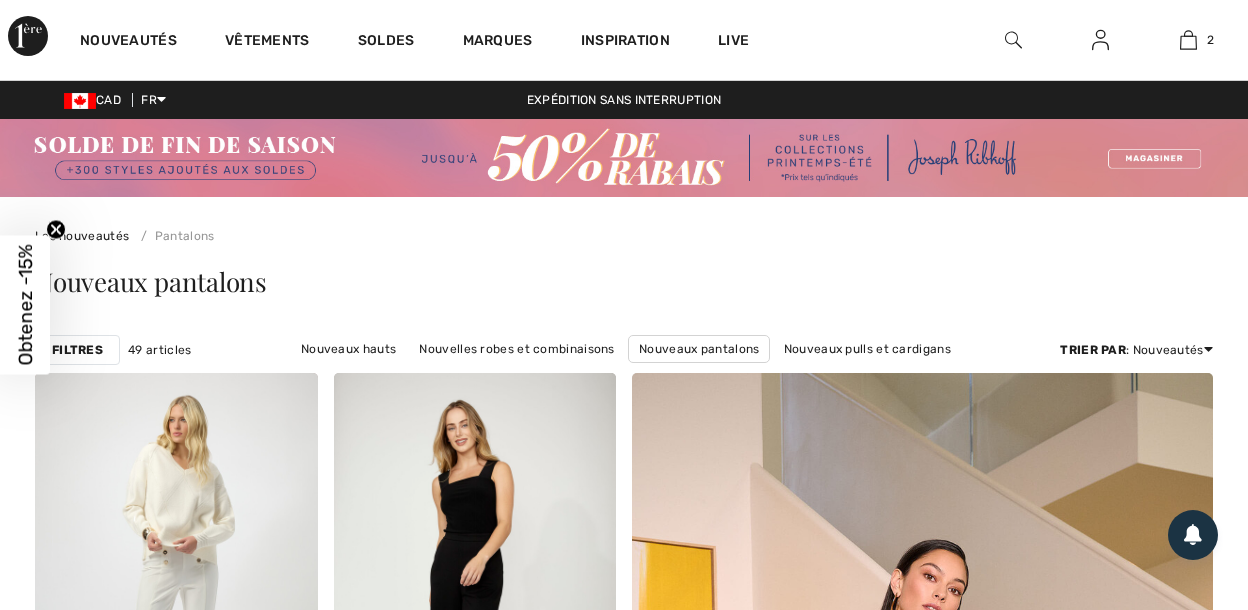 scroll, scrollTop: 0, scrollLeft: 0, axis: both 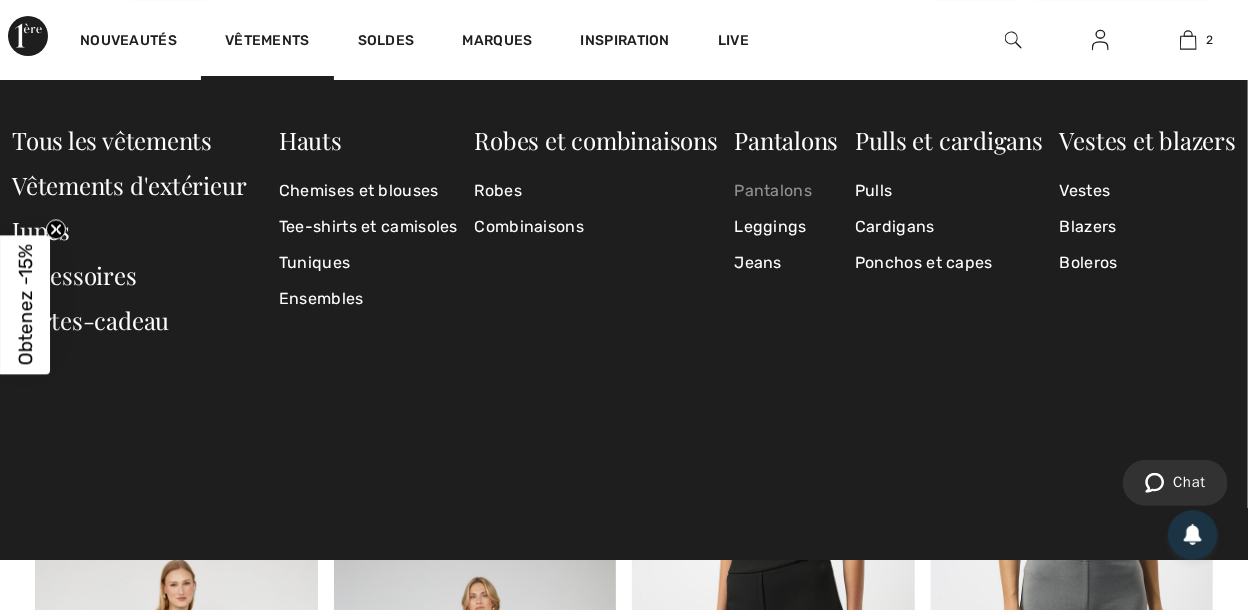 click on "Pantalons" at bounding box center (786, 191) 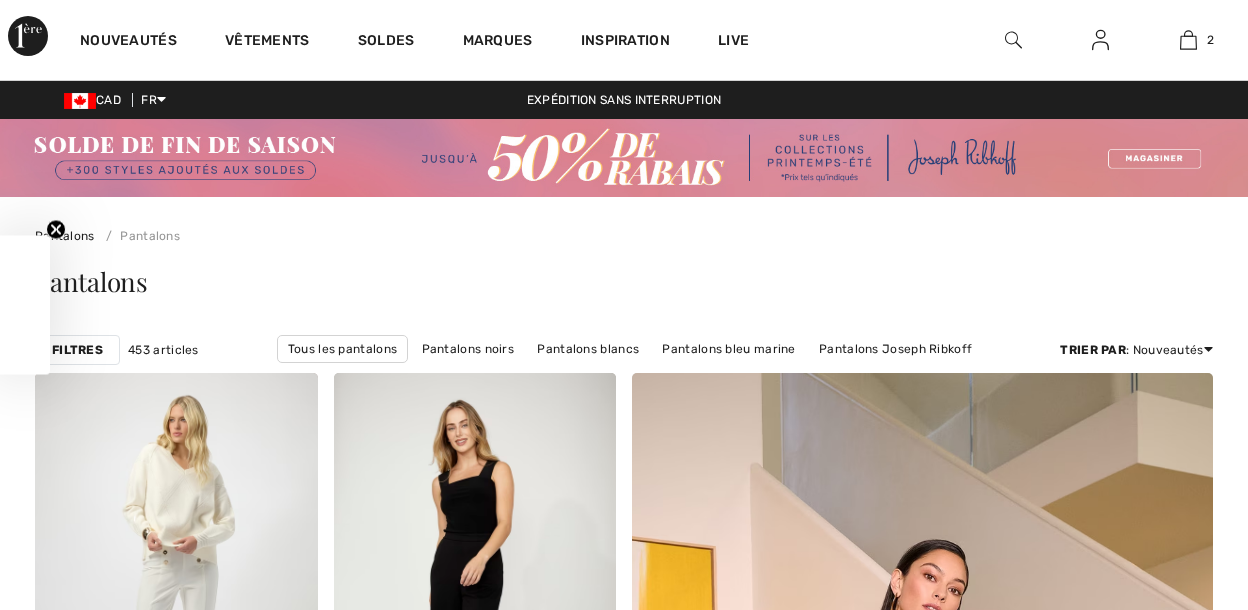 scroll, scrollTop: 0, scrollLeft: 0, axis: both 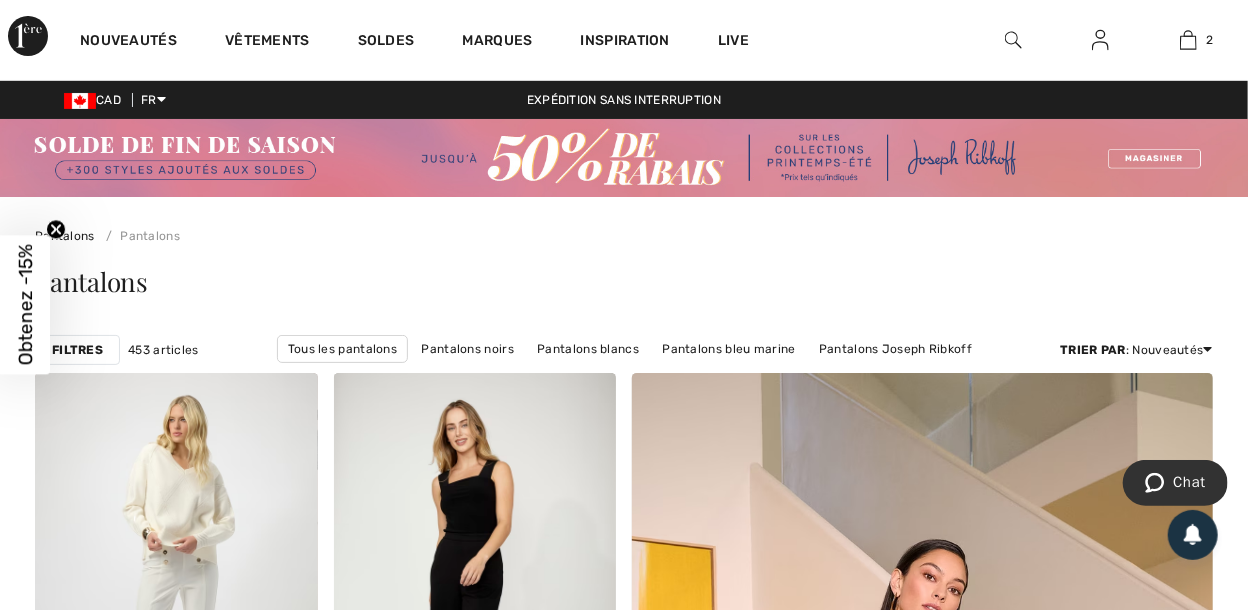 click on "Filtres" at bounding box center [77, 350] 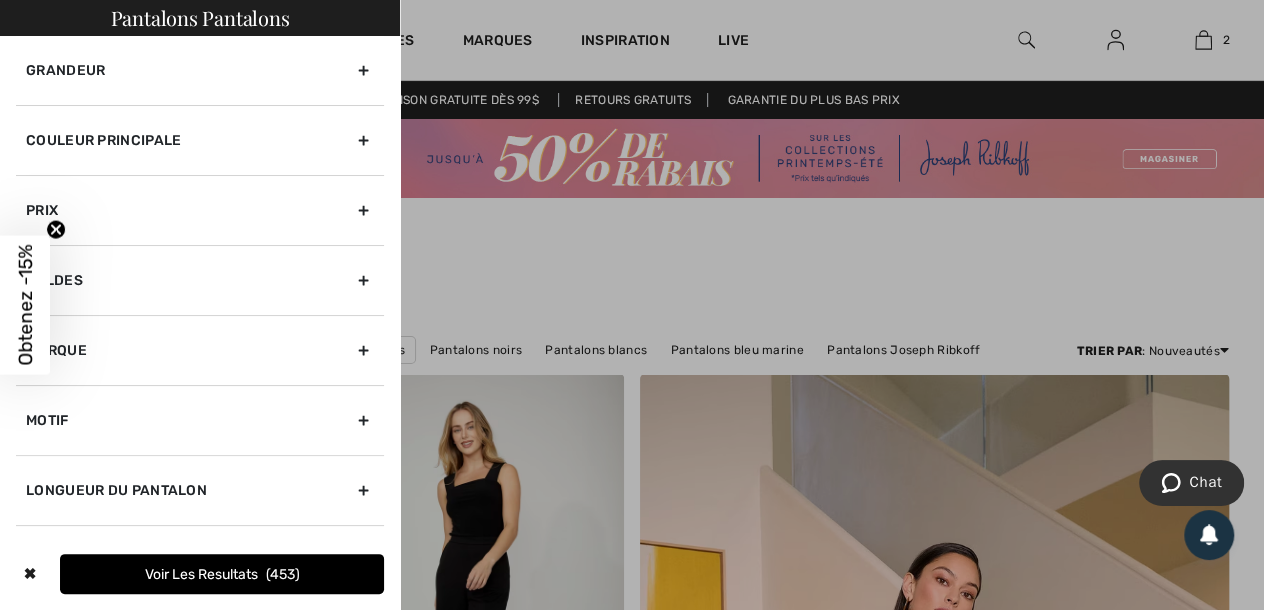 click on "Motif" at bounding box center [200, 420] 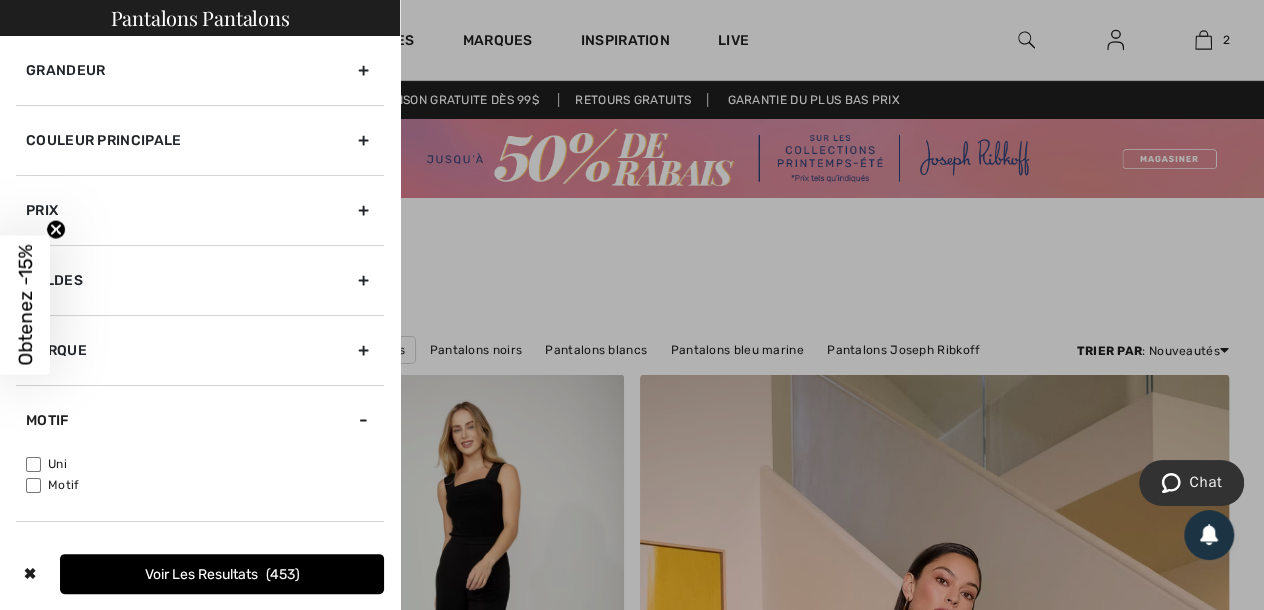 click on "Motif" at bounding box center [33, 485] 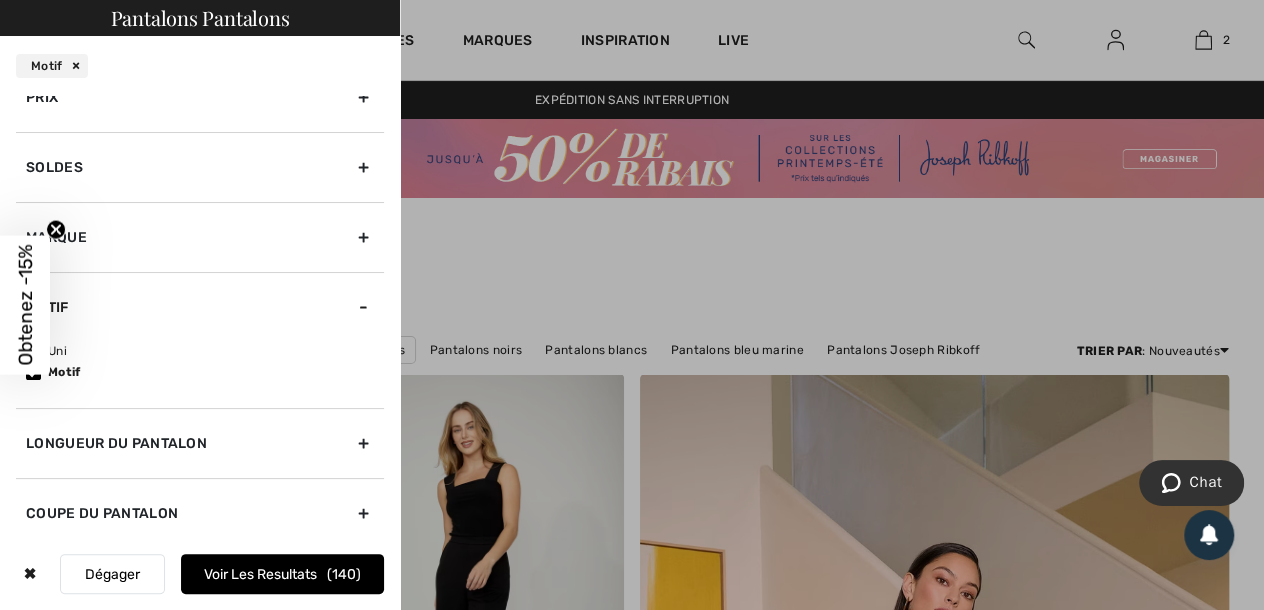 scroll, scrollTop: 182, scrollLeft: 0, axis: vertical 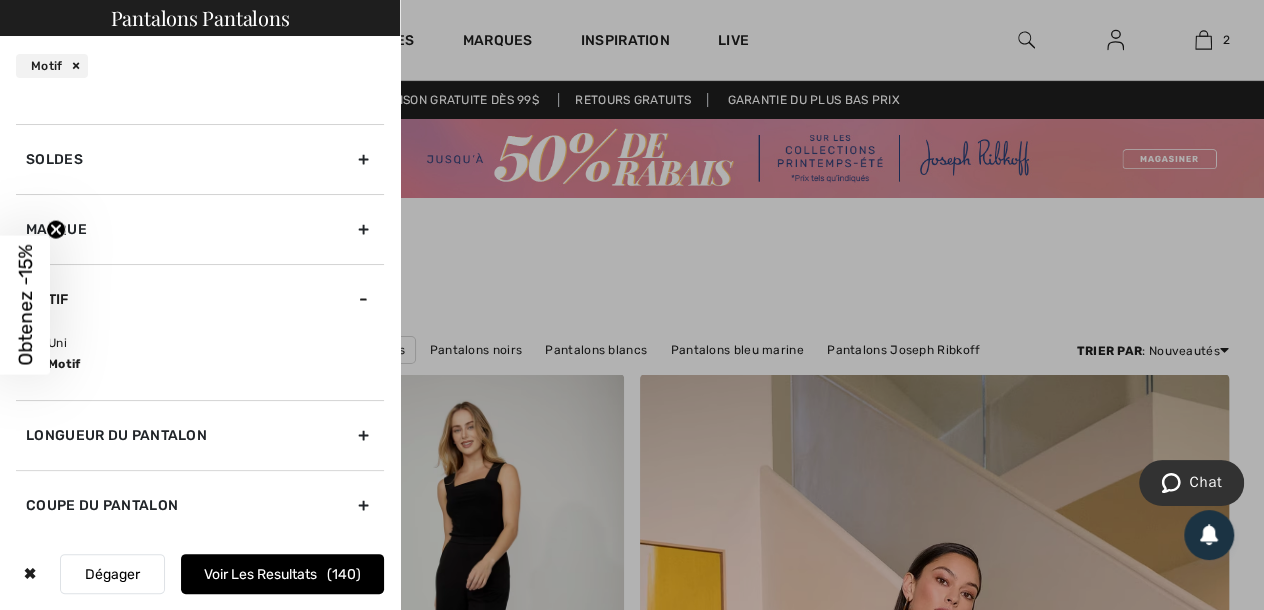 click on "Longueur du pantalon" at bounding box center (200, 435) 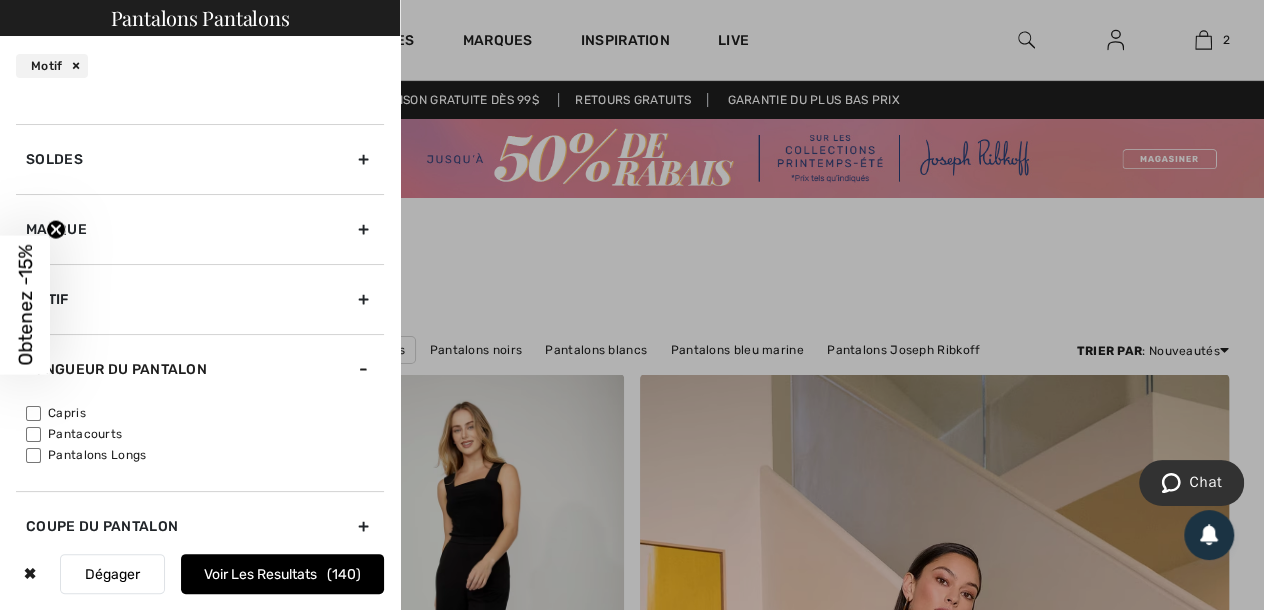 click on "Pantalons Longs" at bounding box center [33, 455] 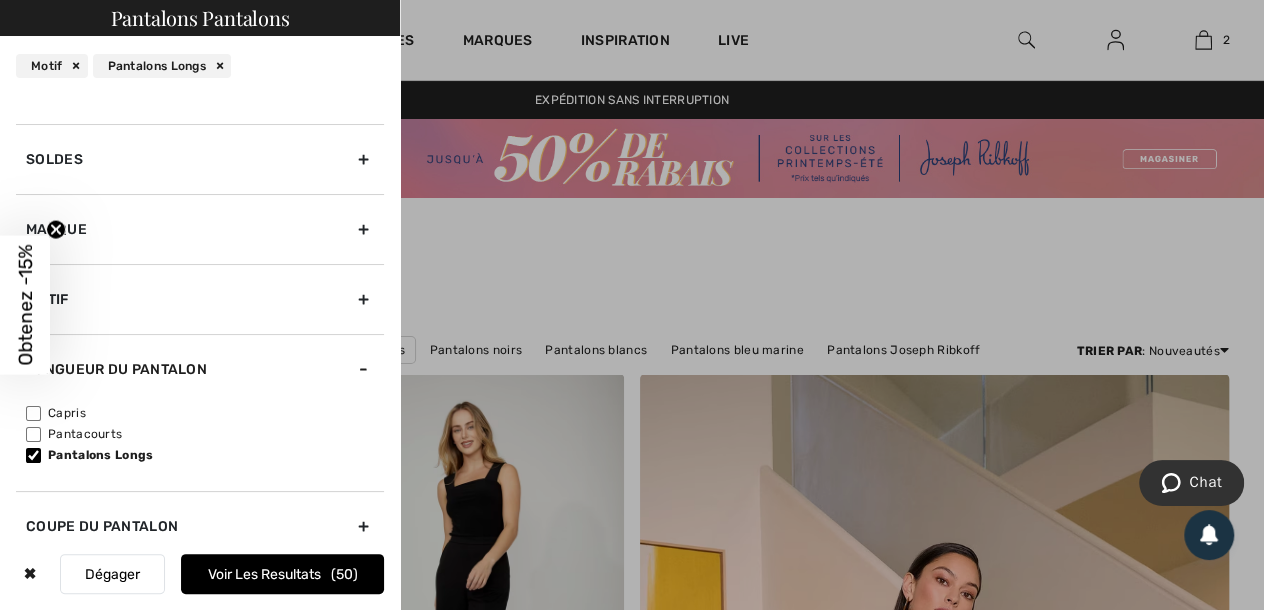 click on "Voir les resultats 50" at bounding box center [282, 574] 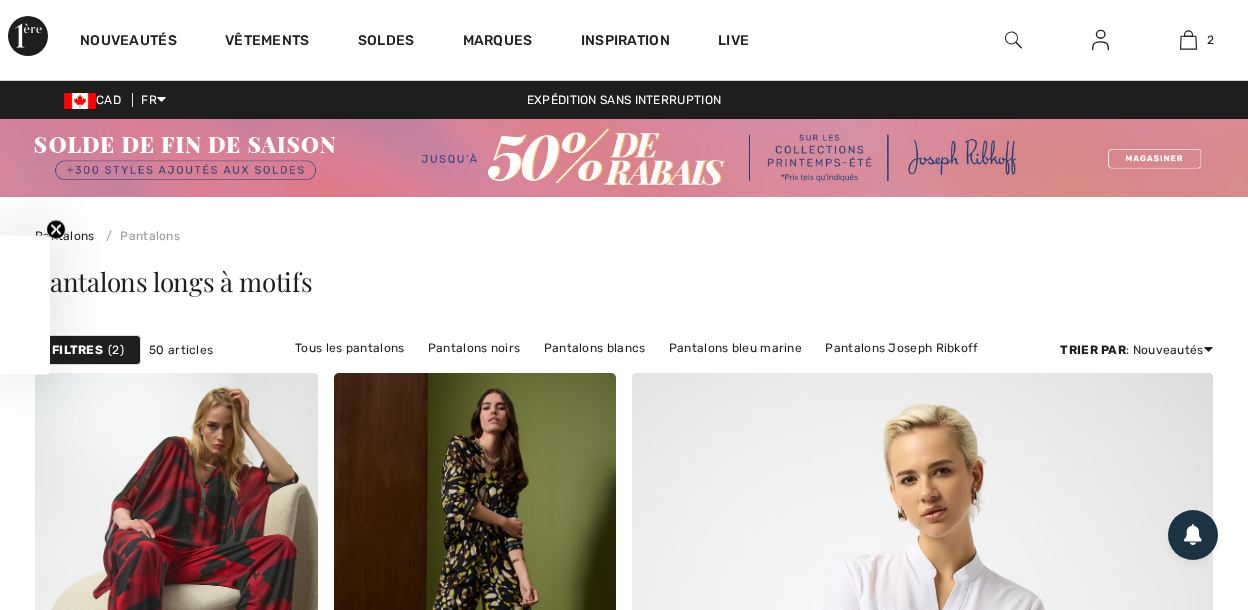 scroll, scrollTop: 0, scrollLeft: 0, axis: both 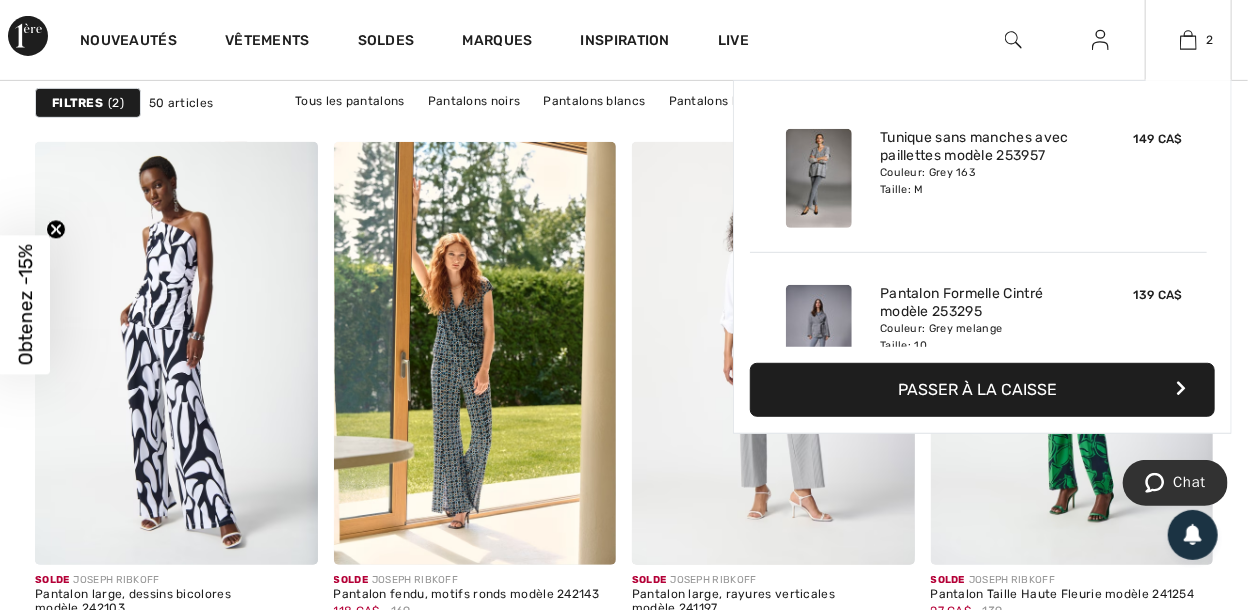 click at bounding box center [819, 334] 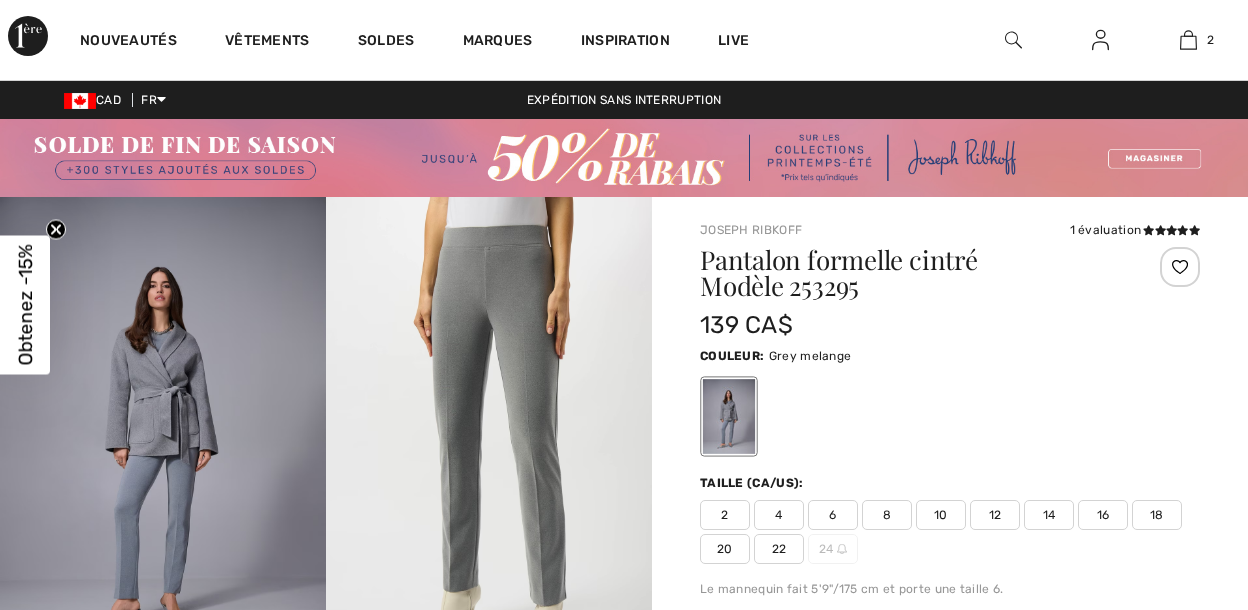 scroll, scrollTop: 0, scrollLeft: 0, axis: both 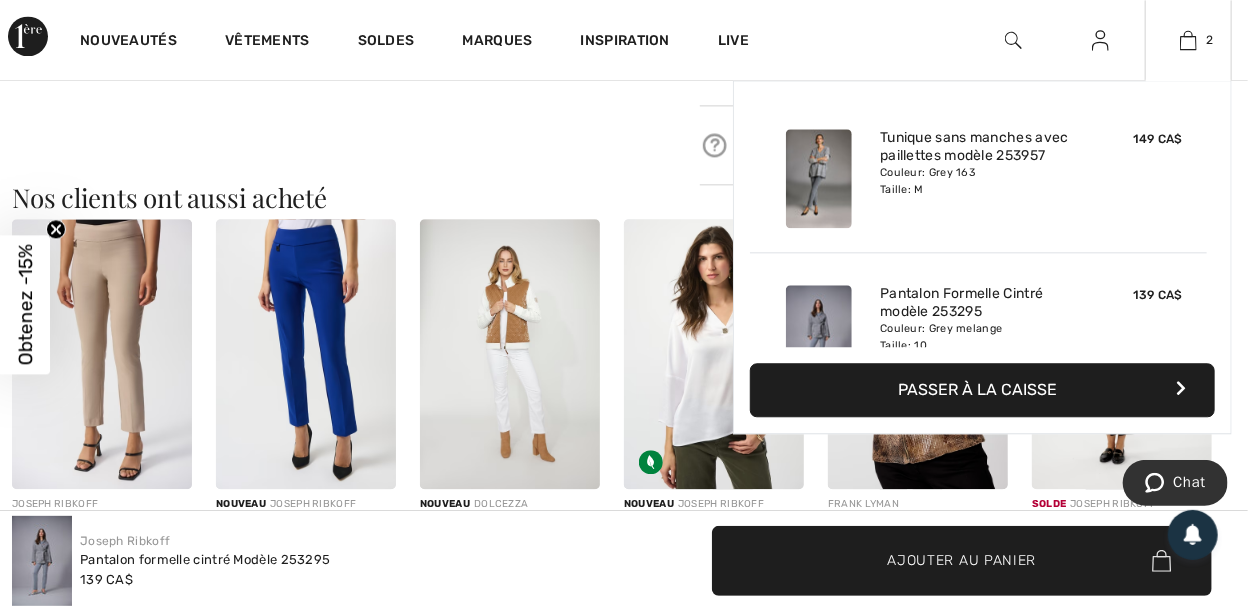 click at bounding box center [819, 178] 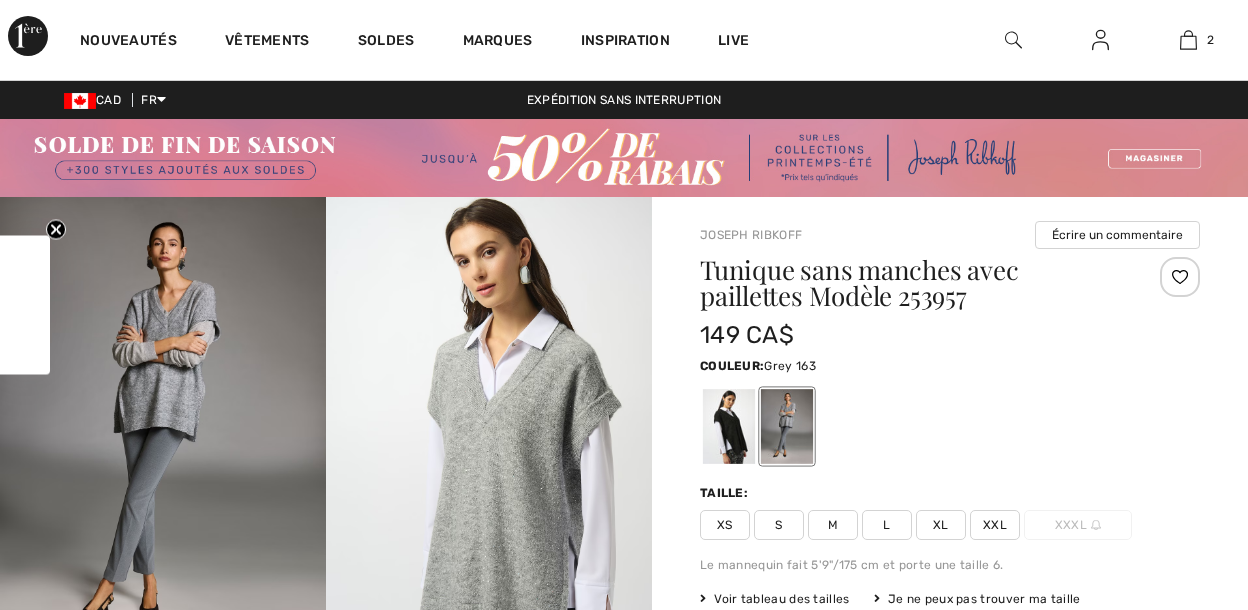 scroll, scrollTop: 0, scrollLeft: 0, axis: both 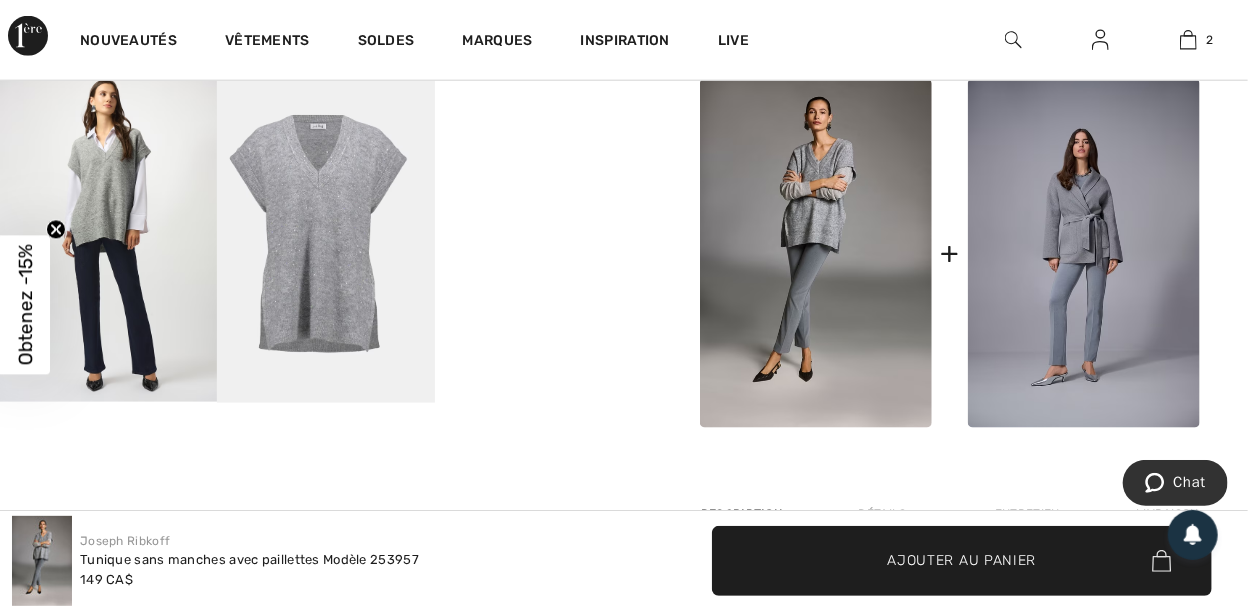 click at bounding box center (108, 239) 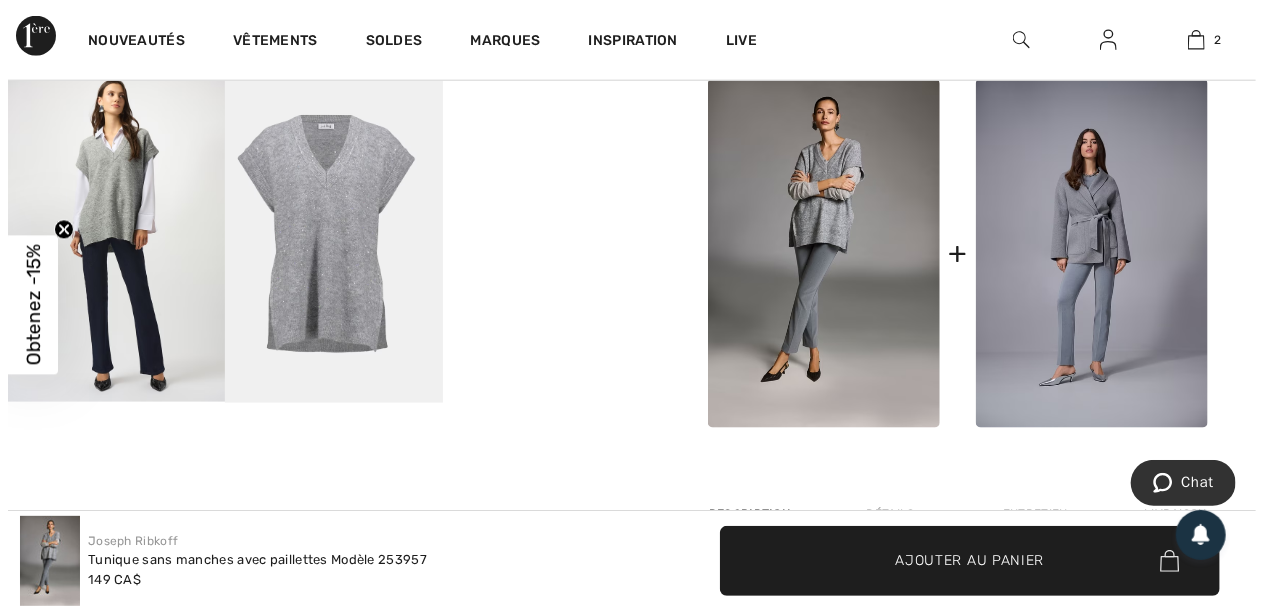 scroll, scrollTop: 956, scrollLeft: 0, axis: vertical 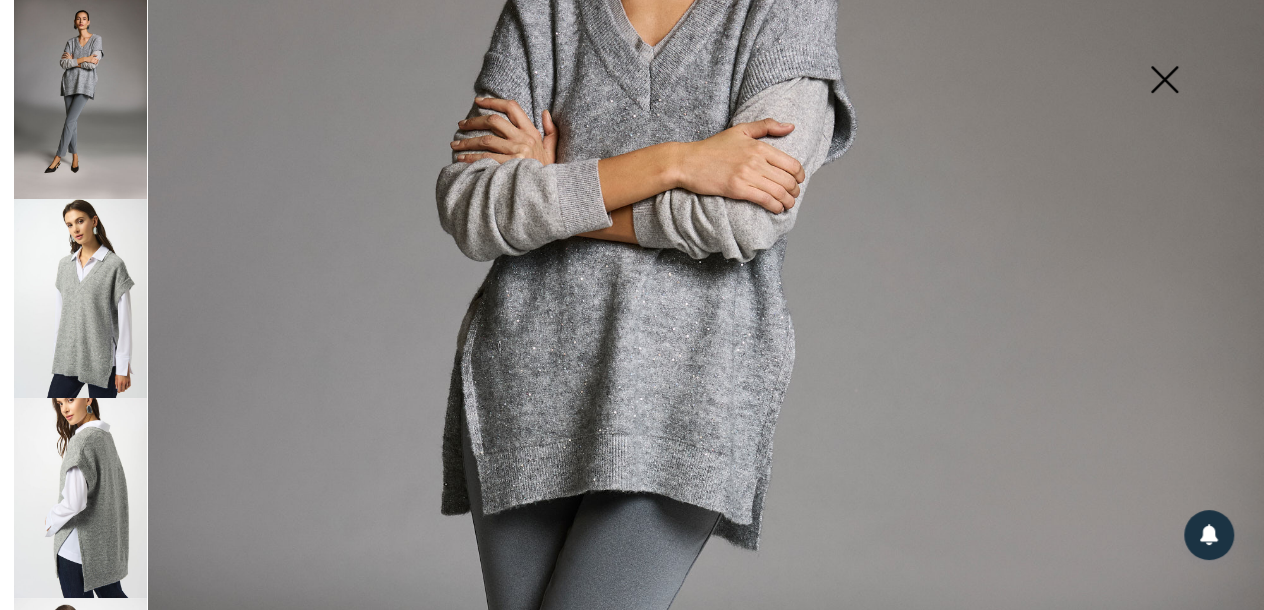 click at bounding box center [1164, 81] 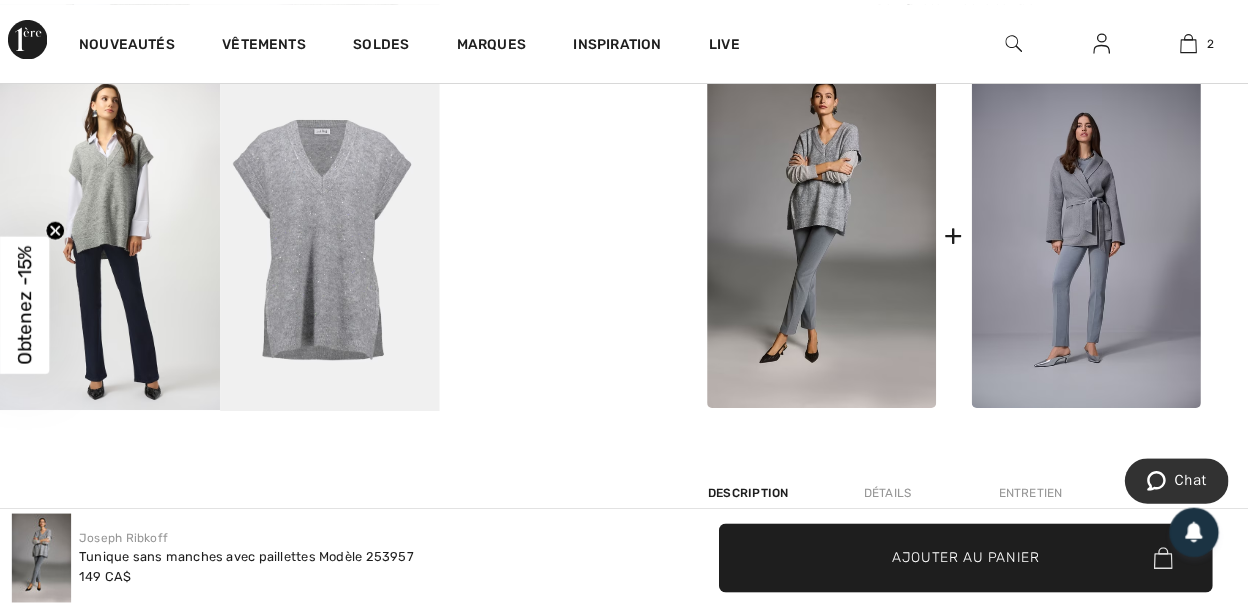scroll, scrollTop: 936, scrollLeft: 0, axis: vertical 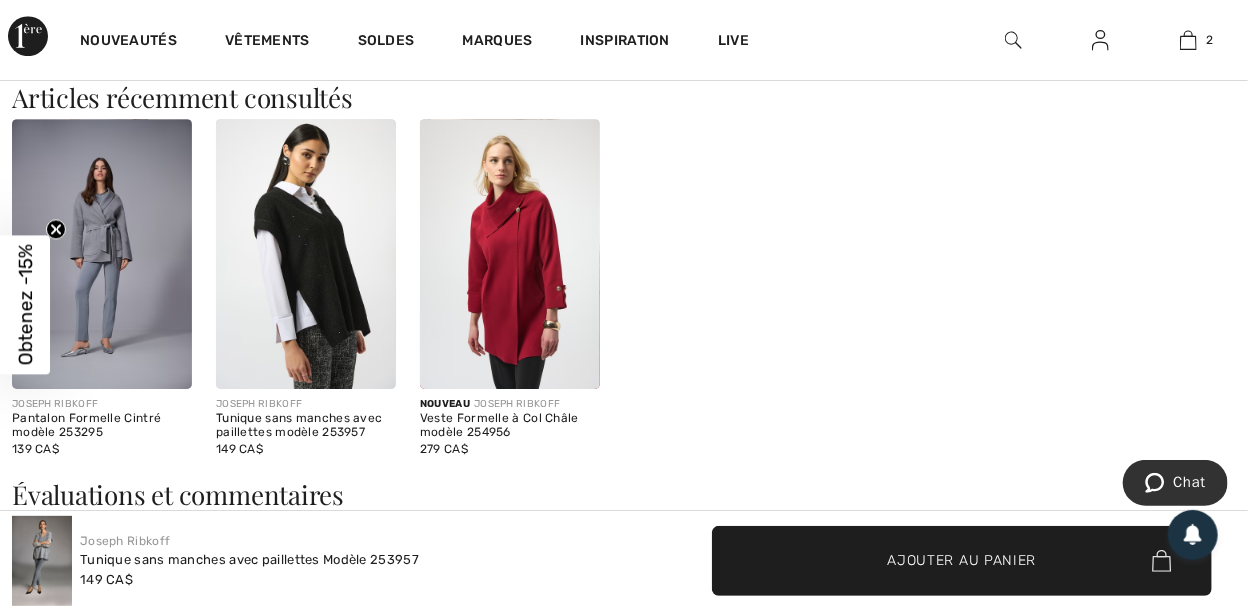 click at bounding box center (306, 254) 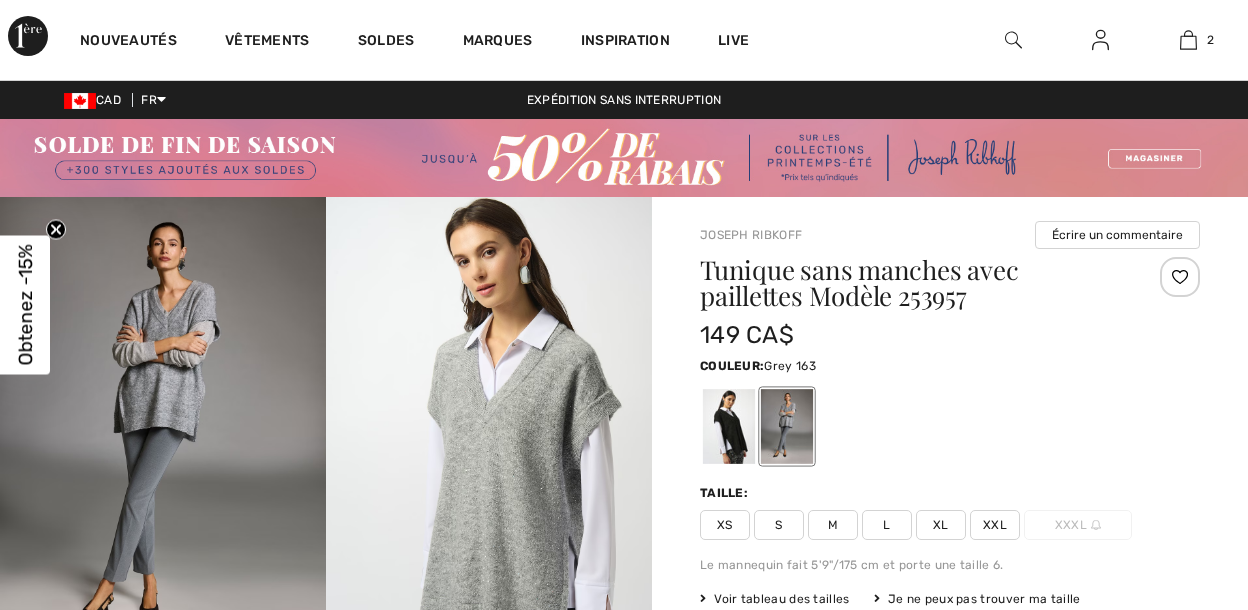 scroll, scrollTop: 0, scrollLeft: 0, axis: both 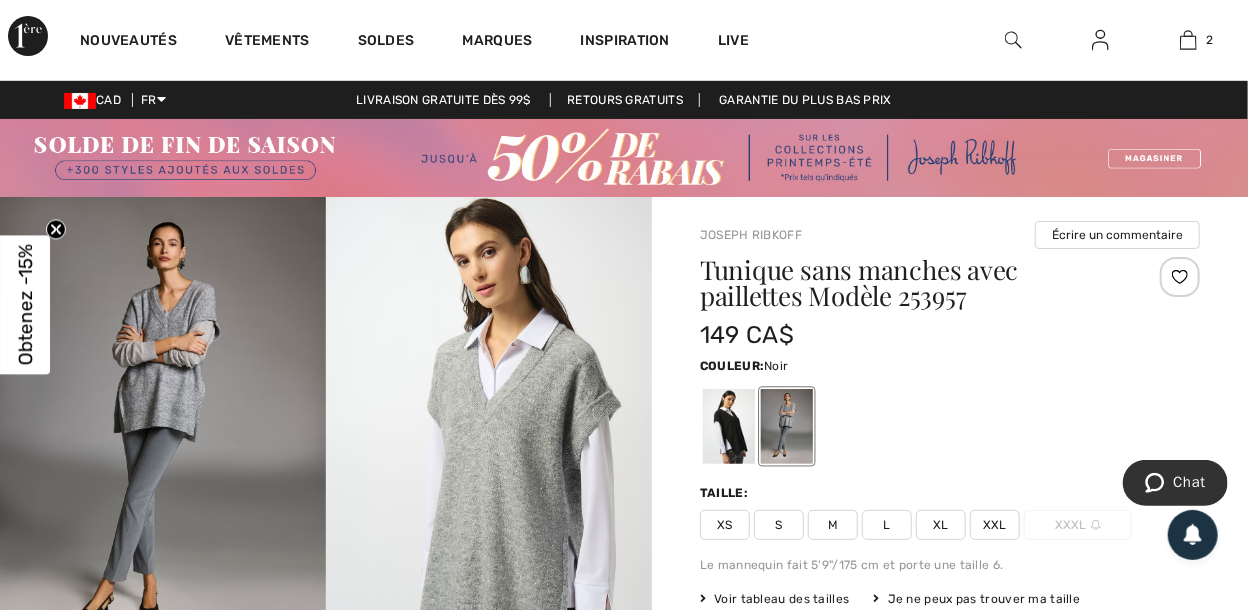 click at bounding box center (729, 426) 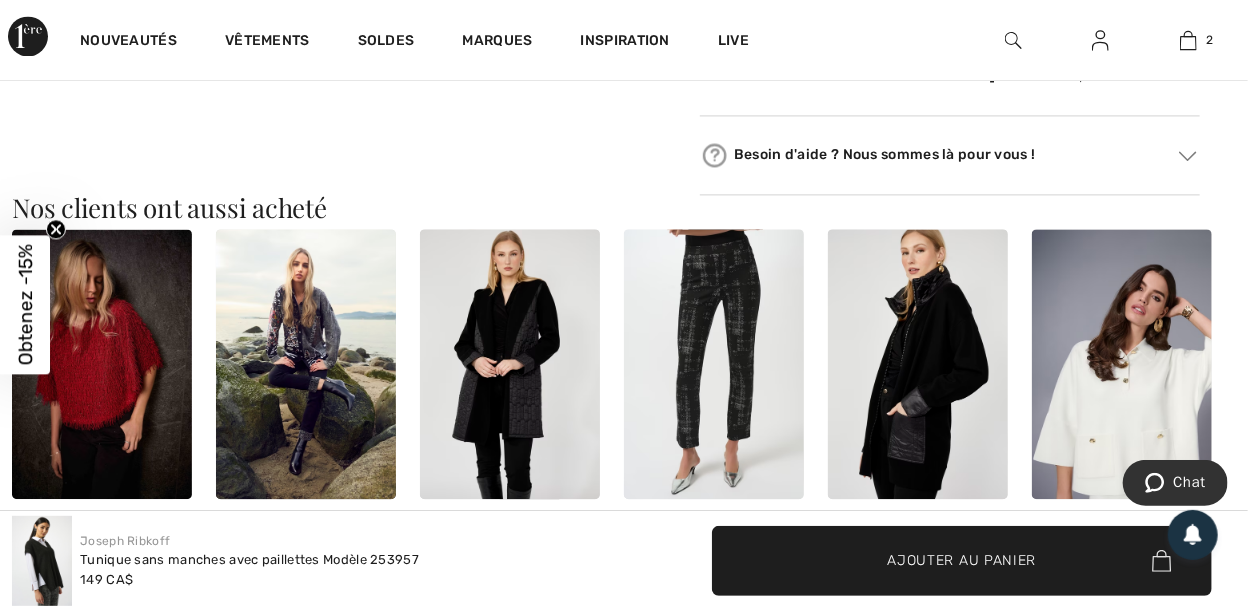 scroll, scrollTop: 1778, scrollLeft: 0, axis: vertical 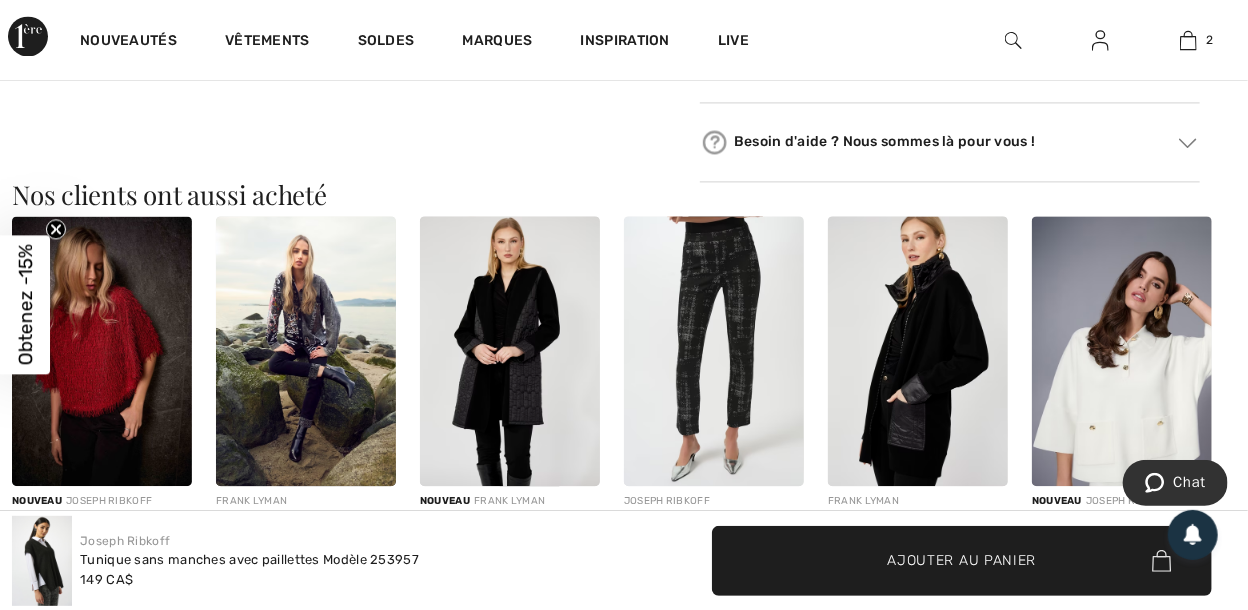 click at bounding box center [714, 351] 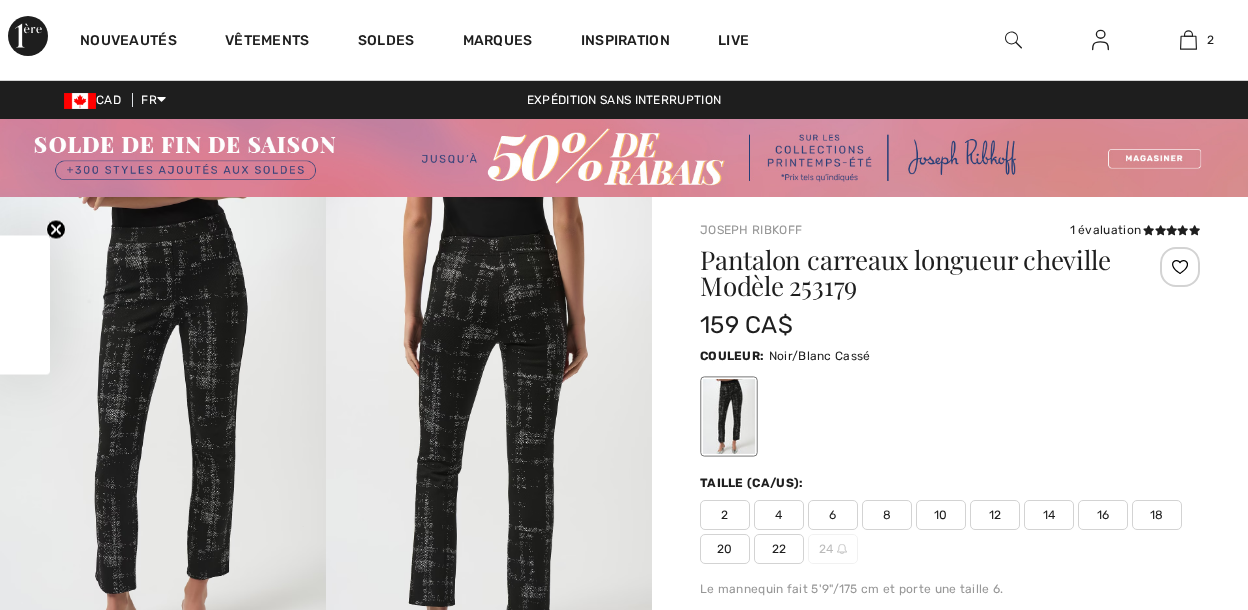 scroll, scrollTop: 0, scrollLeft: 0, axis: both 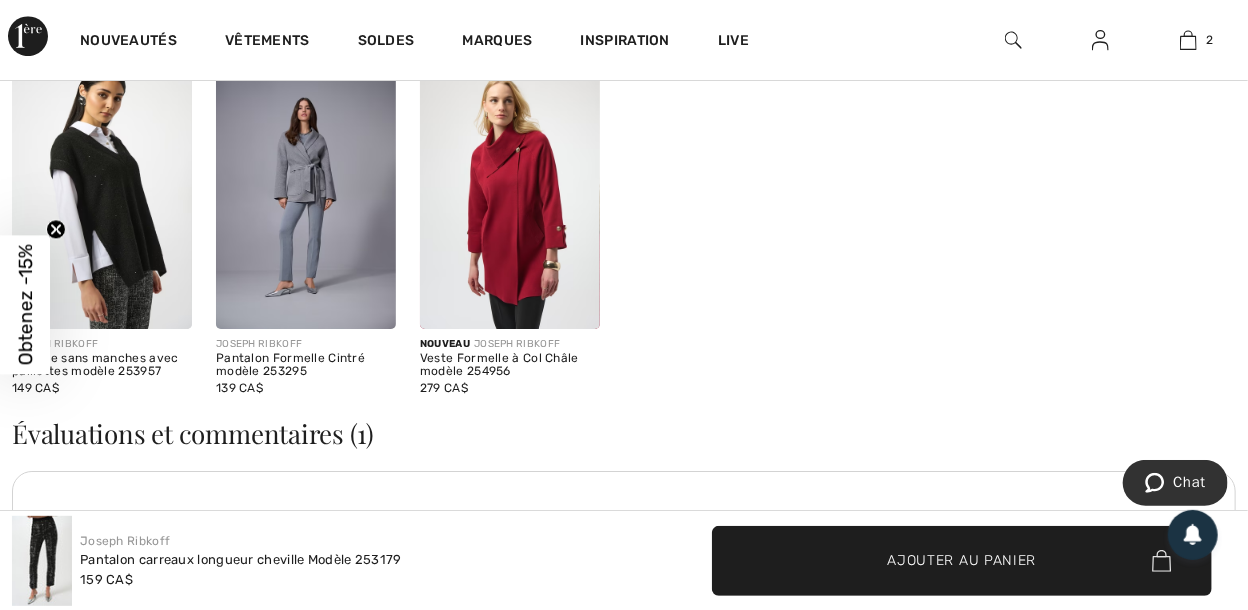 click at bounding box center [102, 194] 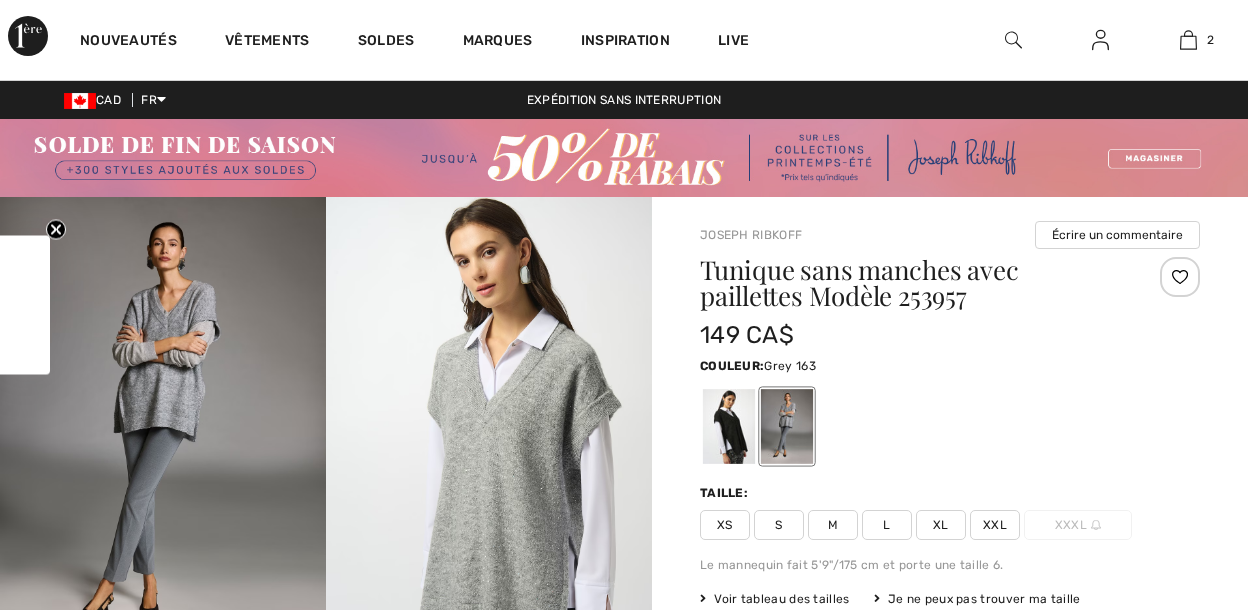 scroll, scrollTop: 0, scrollLeft: 0, axis: both 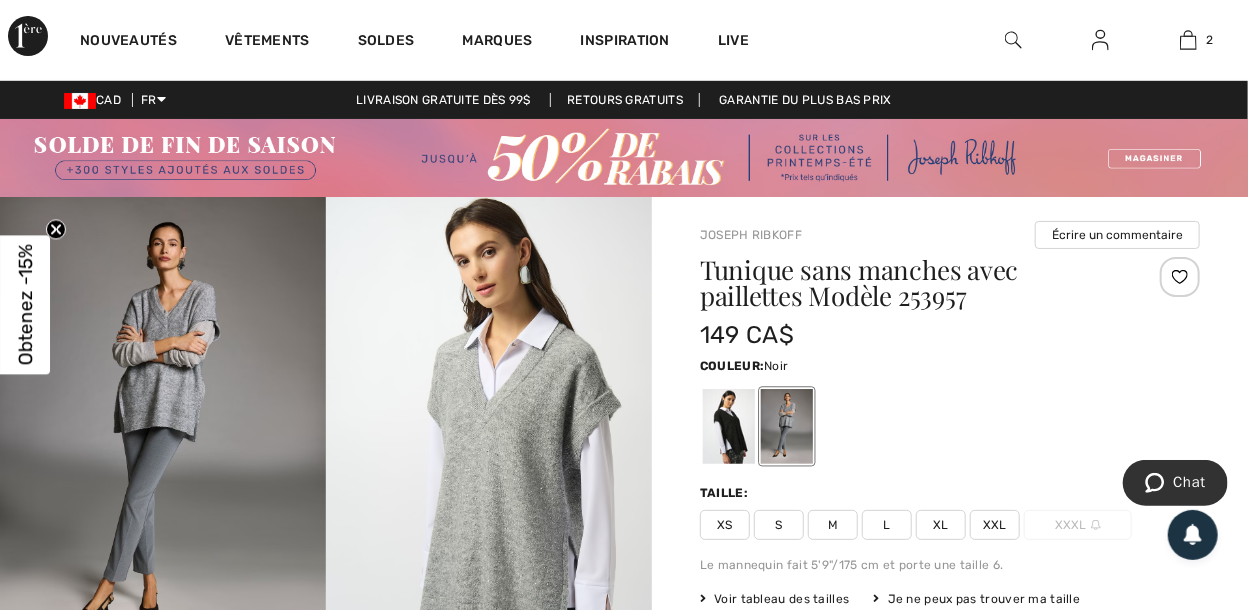 click at bounding box center (729, 426) 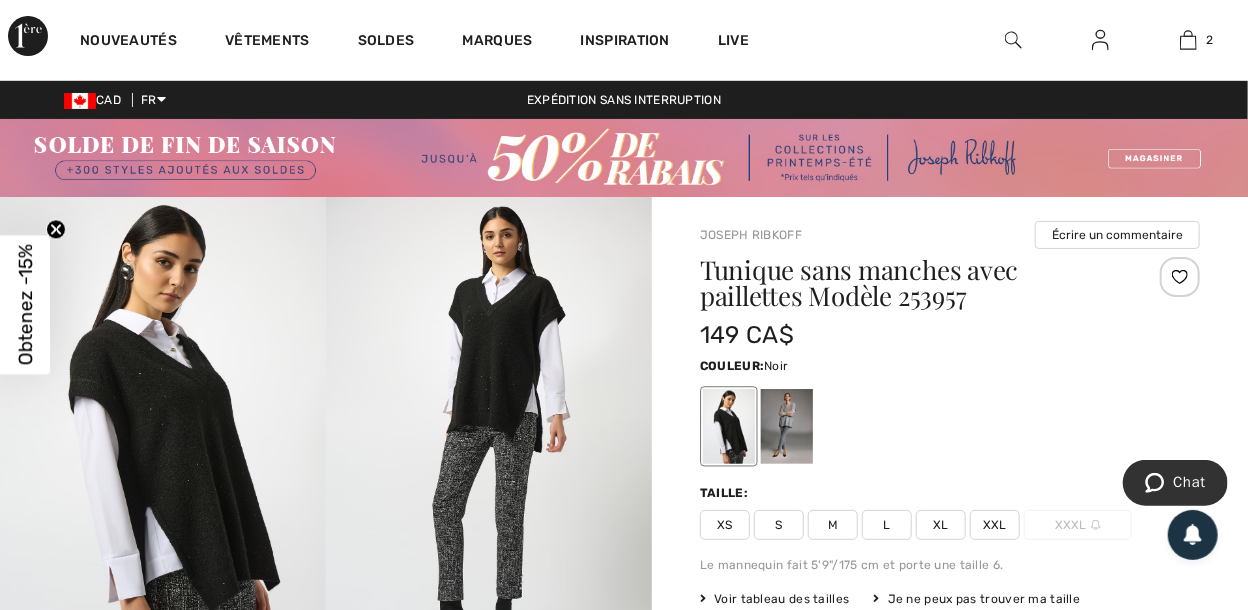 click at bounding box center [489, 441] 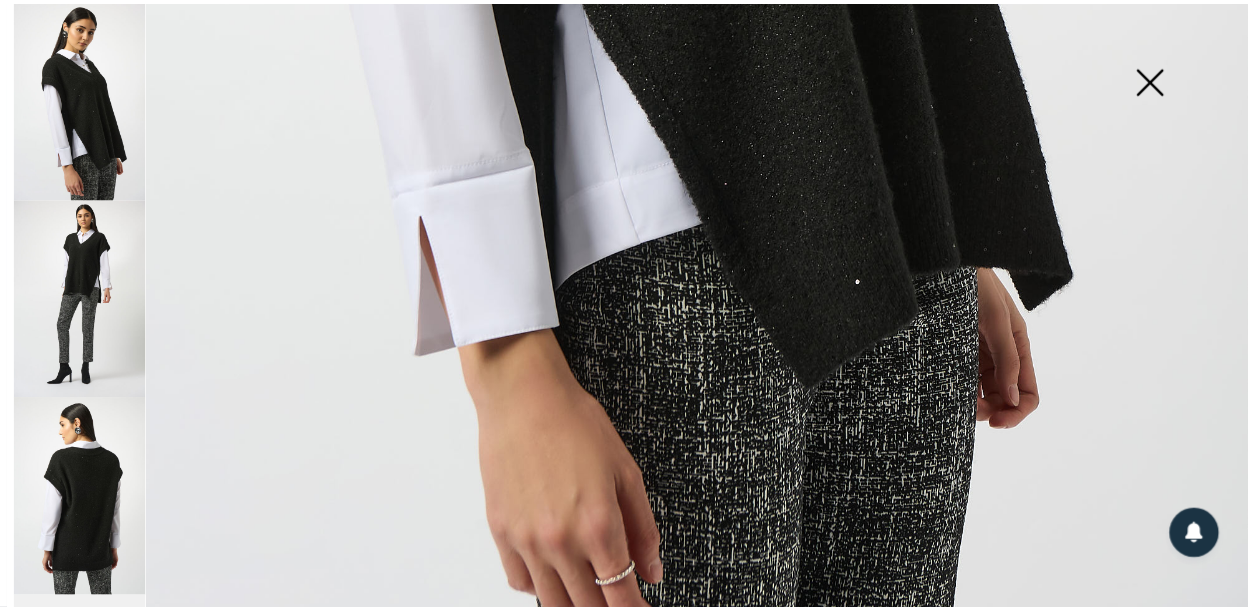 scroll, scrollTop: 1261, scrollLeft: 0, axis: vertical 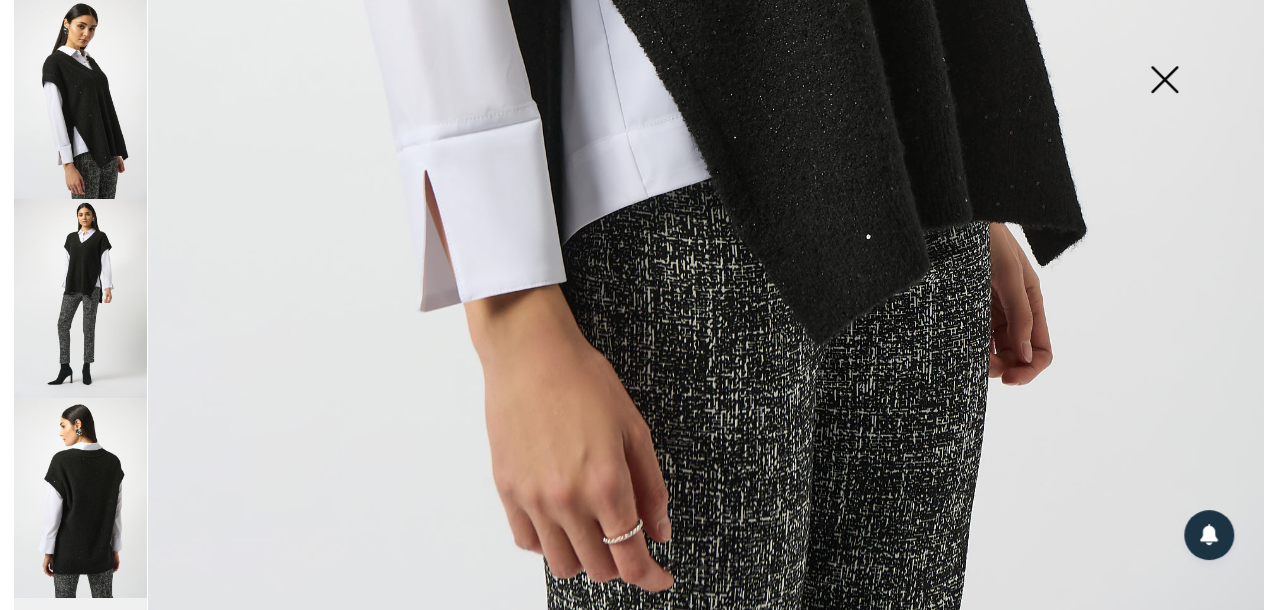 click at bounding box center (1164, 81) 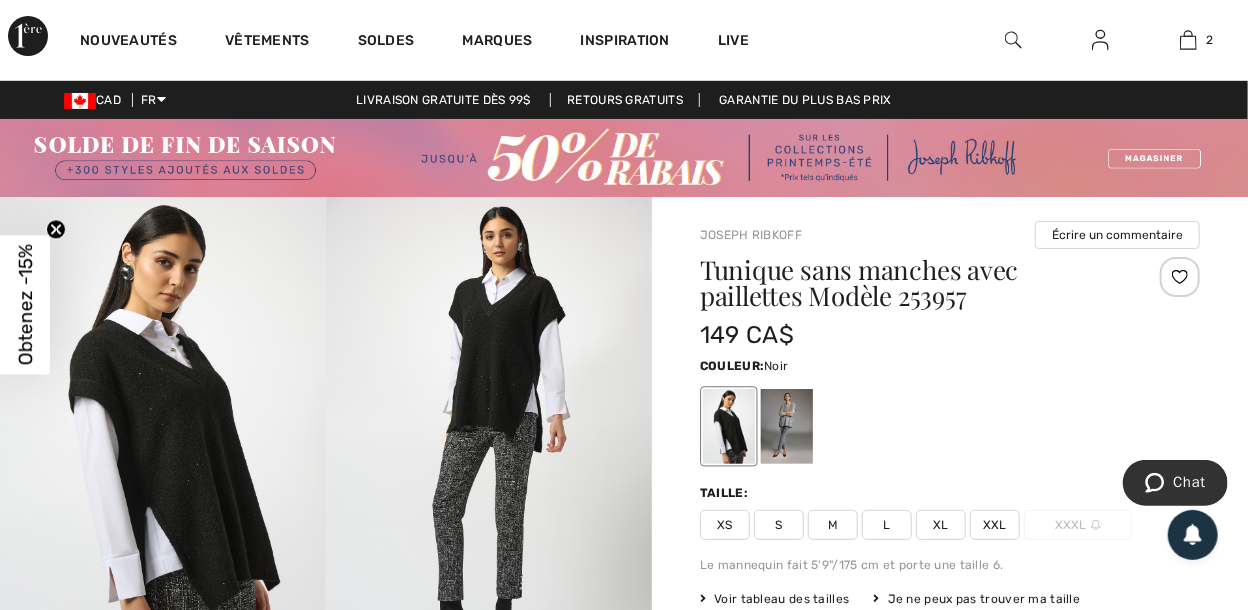 scroll, scrollTop: 1237, scrollLeft: 0, axis: vertical 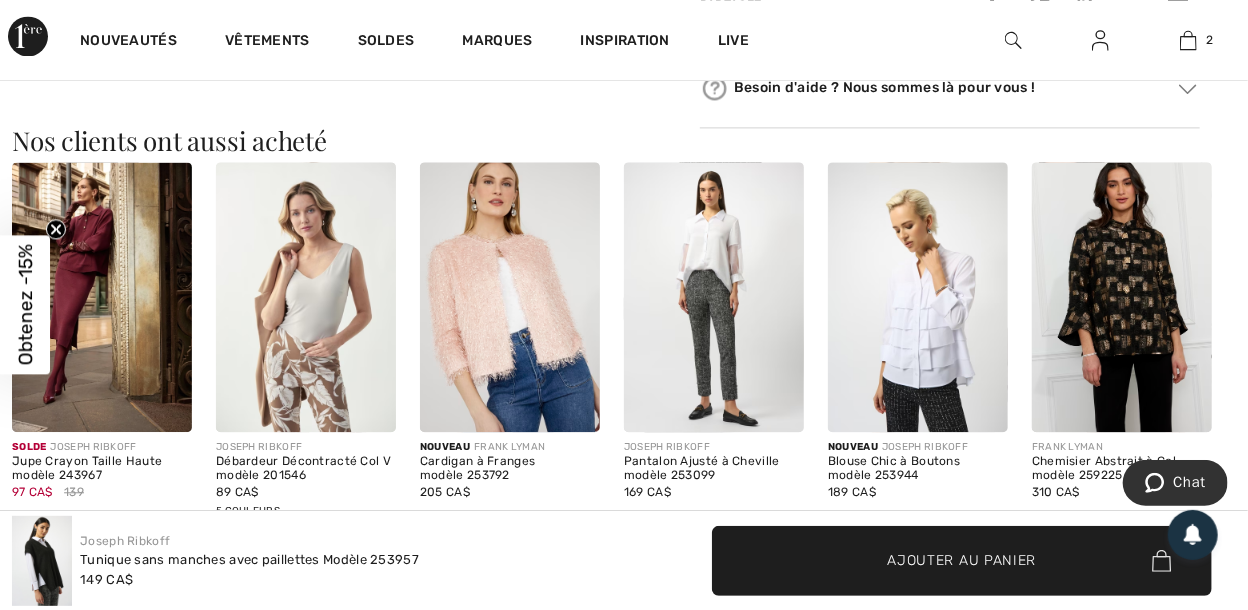 click at bounding box center (714, 297) 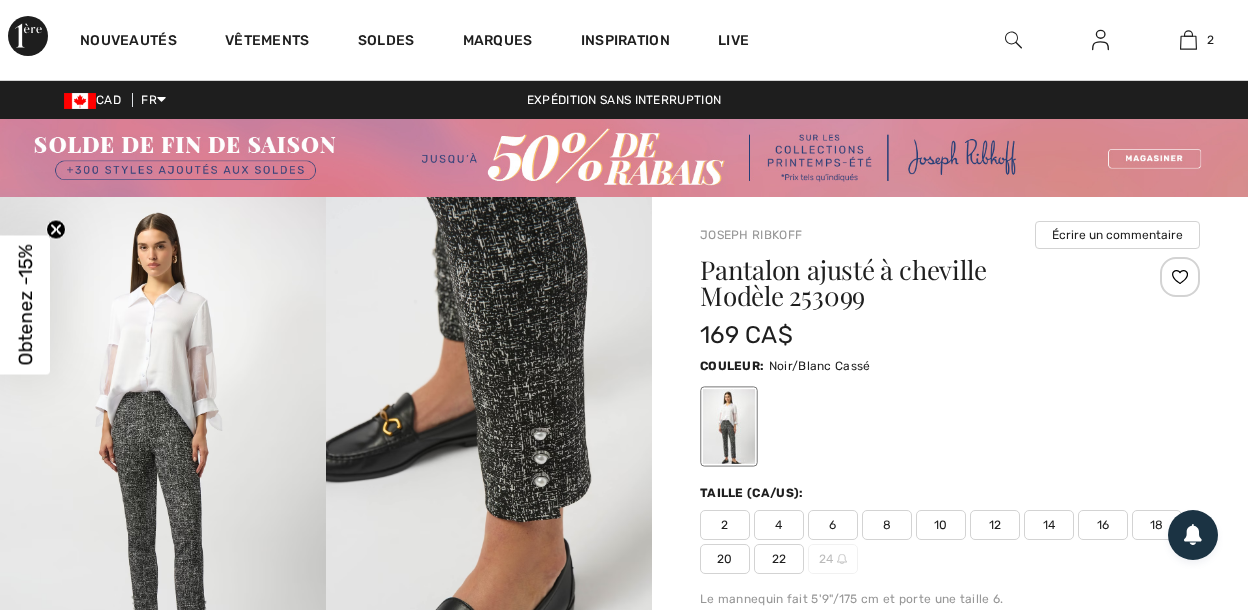 scroll, scrollTop: 0, scrollLeft: 0, axis: both 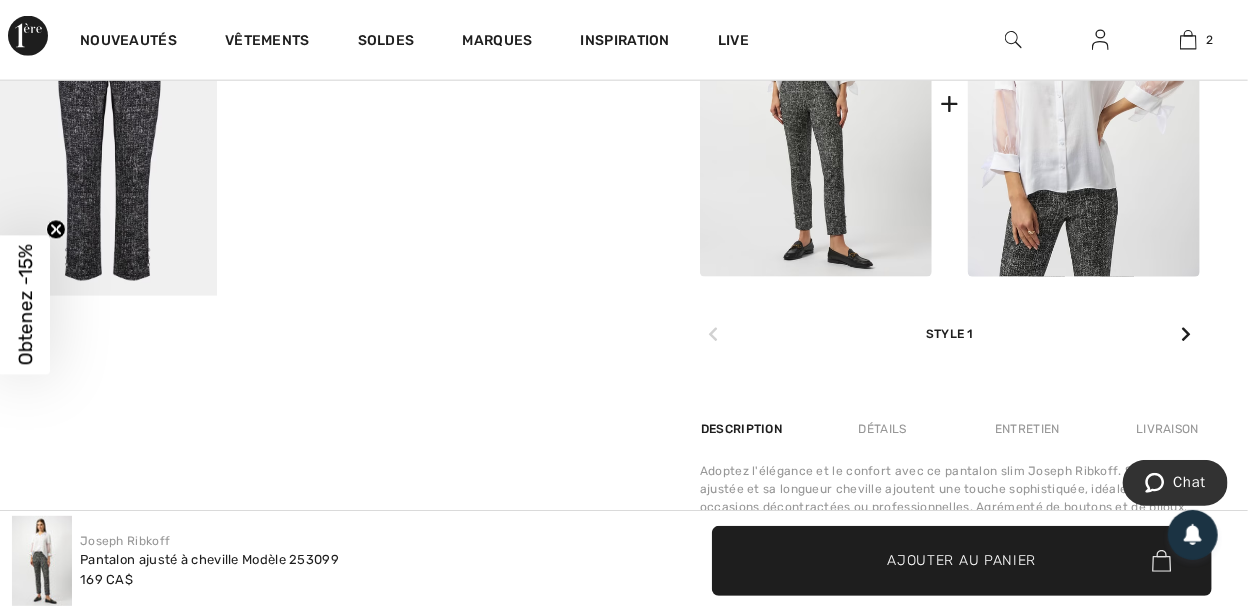 click at bounding box center (1187, 334) 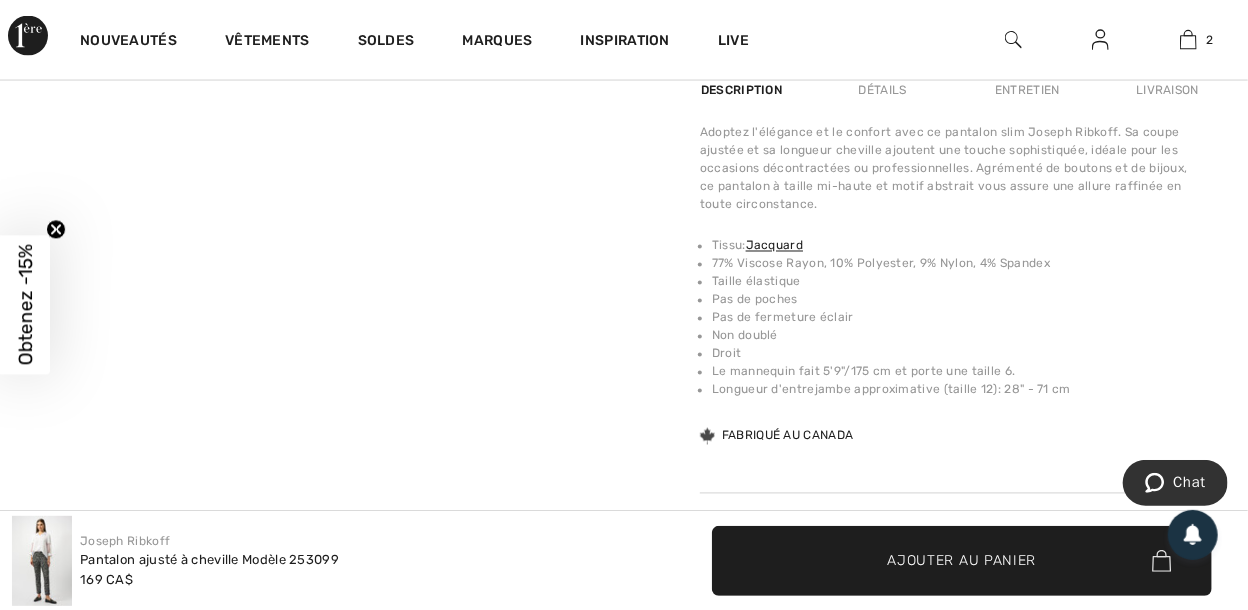 scroll, scrollTop: 1362, scrollLeft: 0, axis: vertical 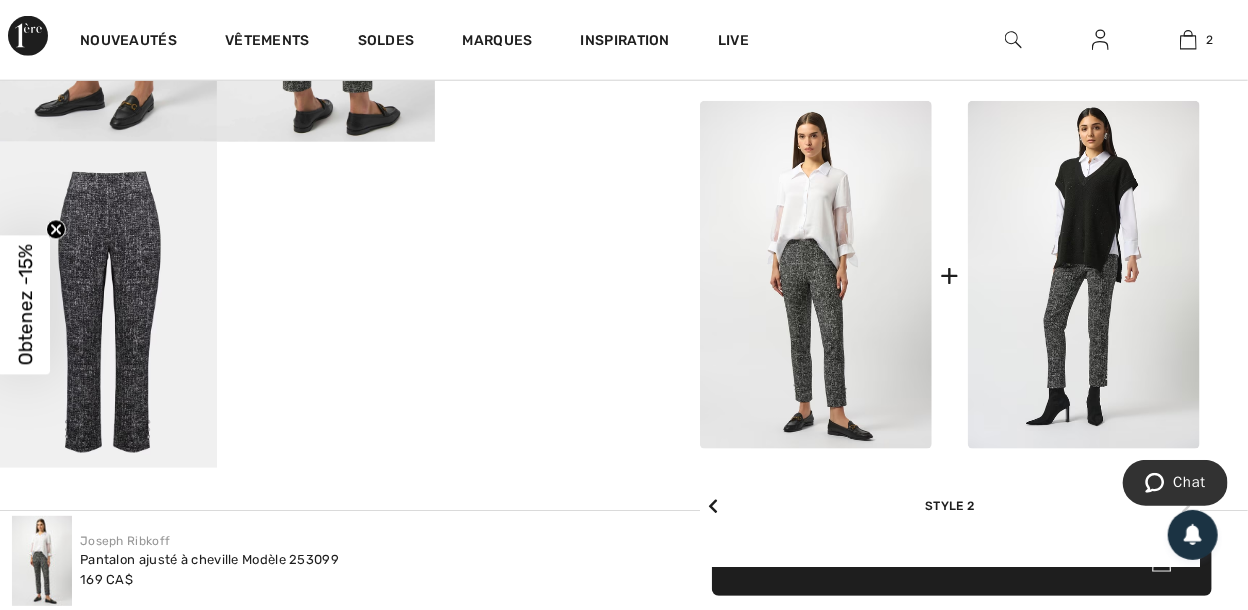 click at bounding box center [1084, 275] 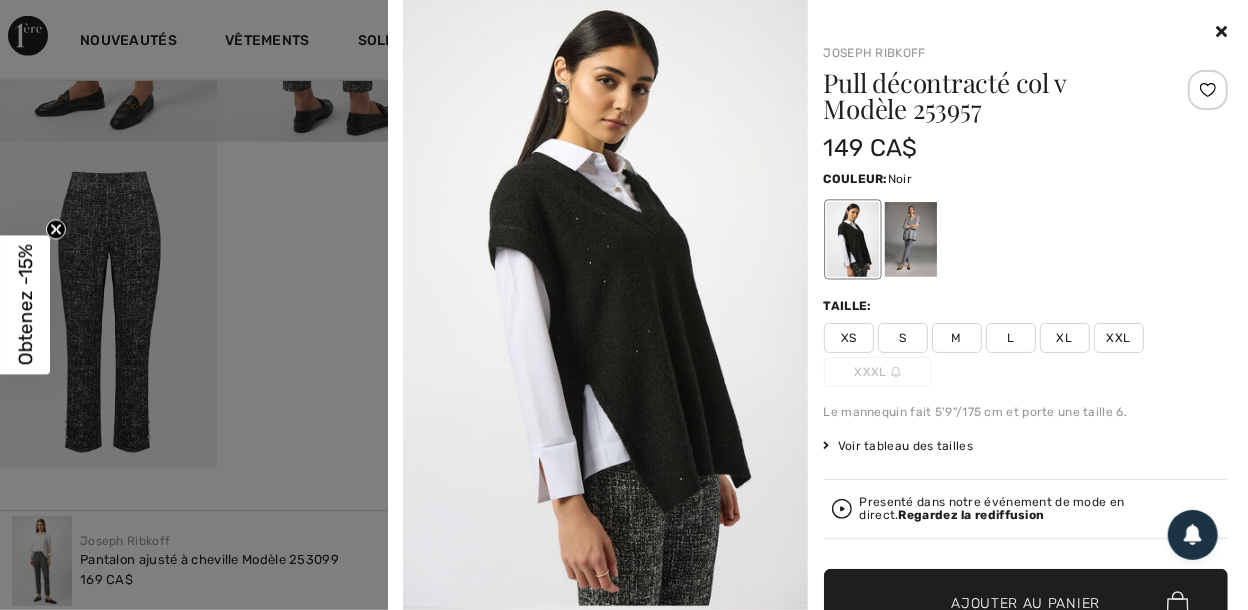 click at bounding box center (1222, 31) 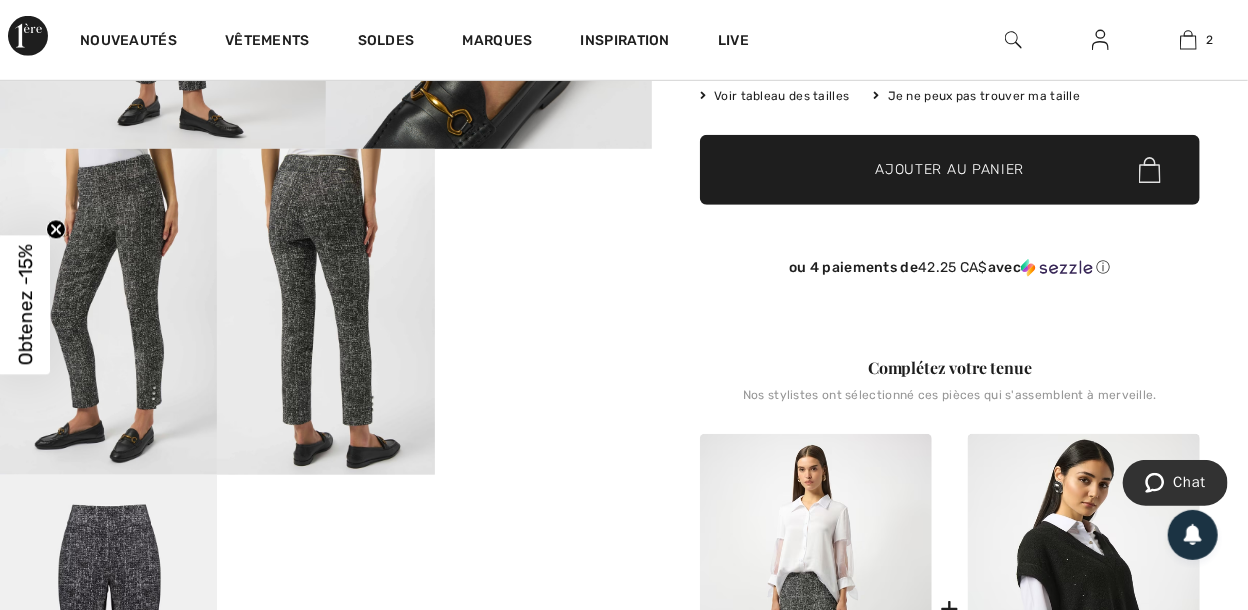 scroll, scrollTop: 504, scrollLeft: 0, axis: vertical 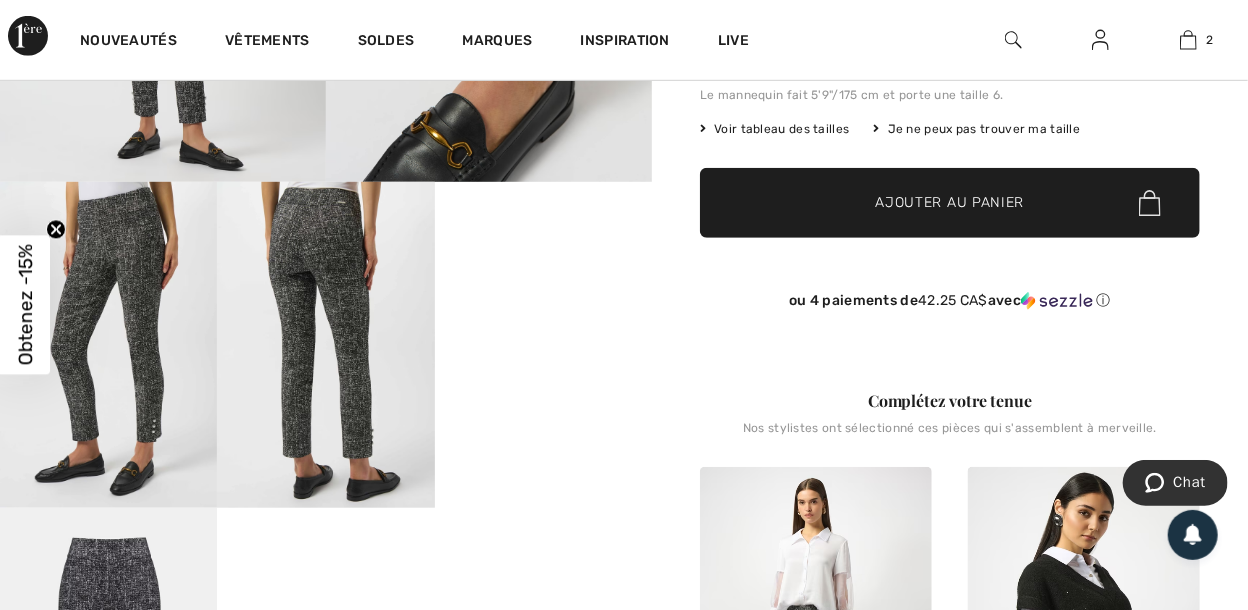 click at bounding box center [325, 345] 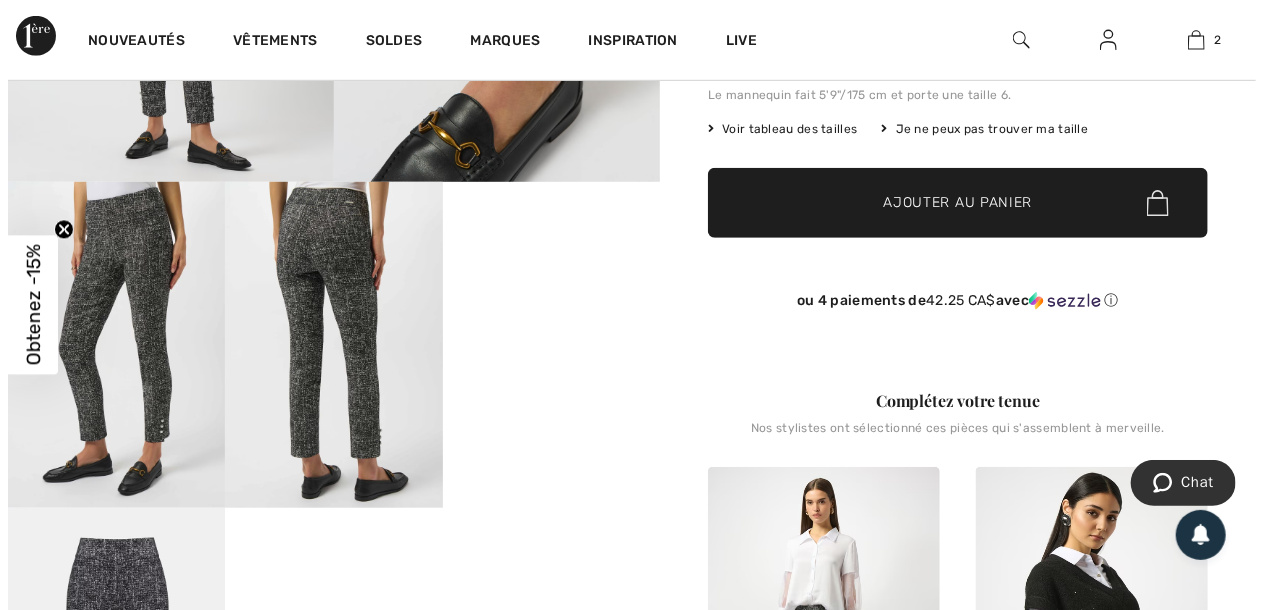 scroll, scrollTop: 505, scrollLeft: 0, axis: vertical 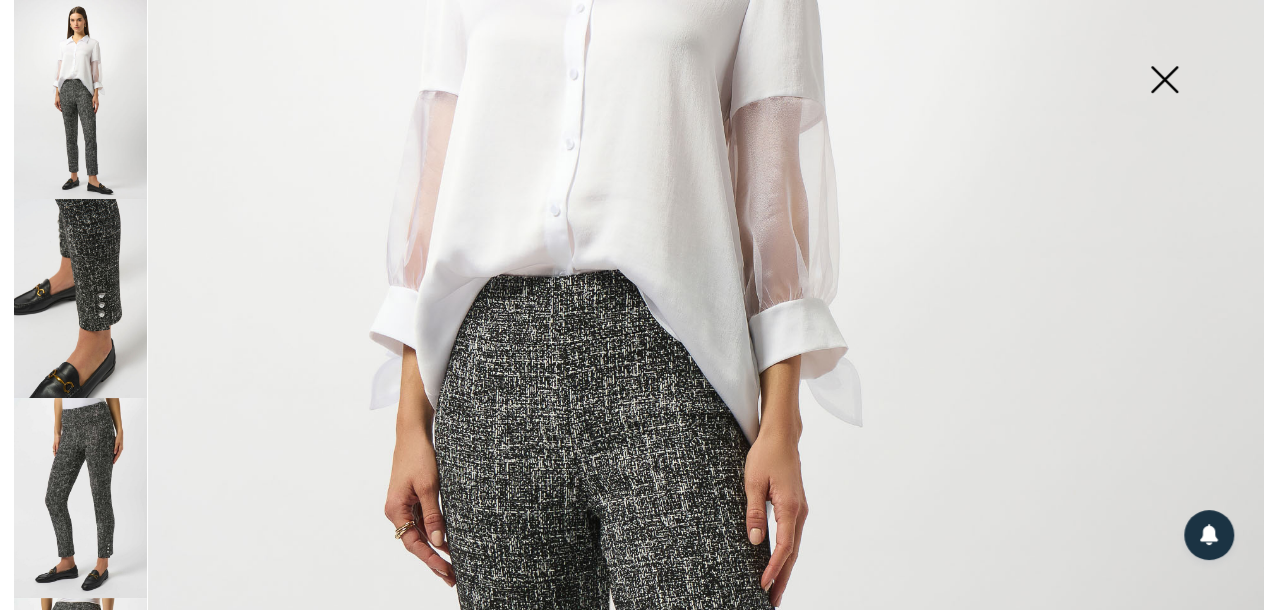click at bounding box center (1164, 81) 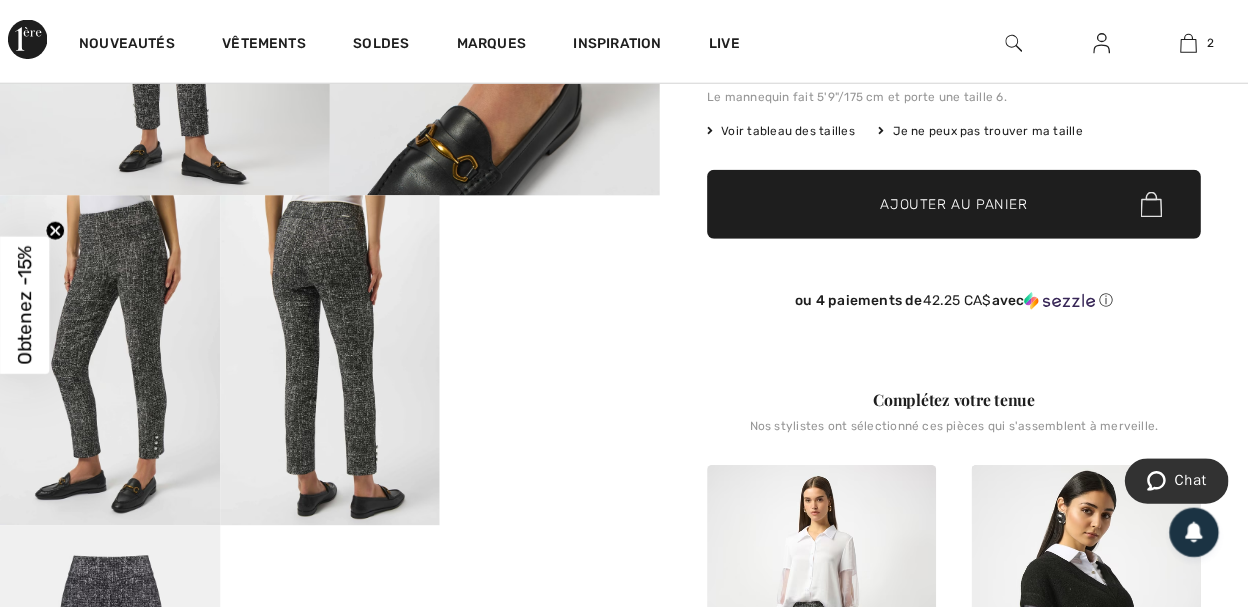 scroll, scrollTop: 504, scrollLeft: 0, axis: vertical 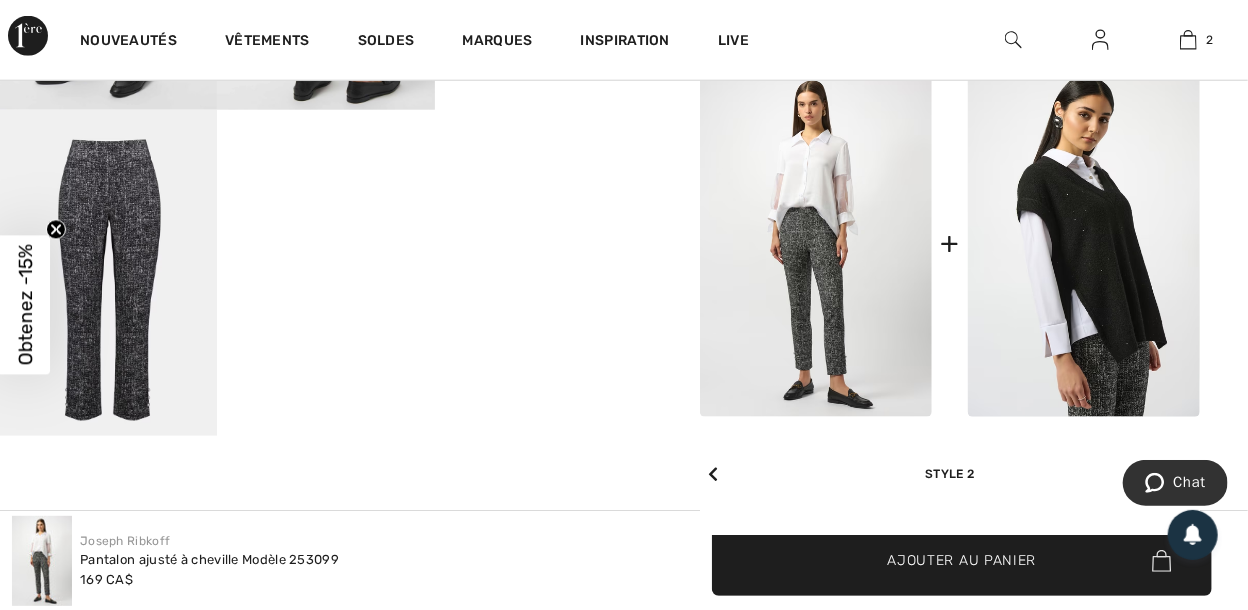 click at bounding box center (713, 475) 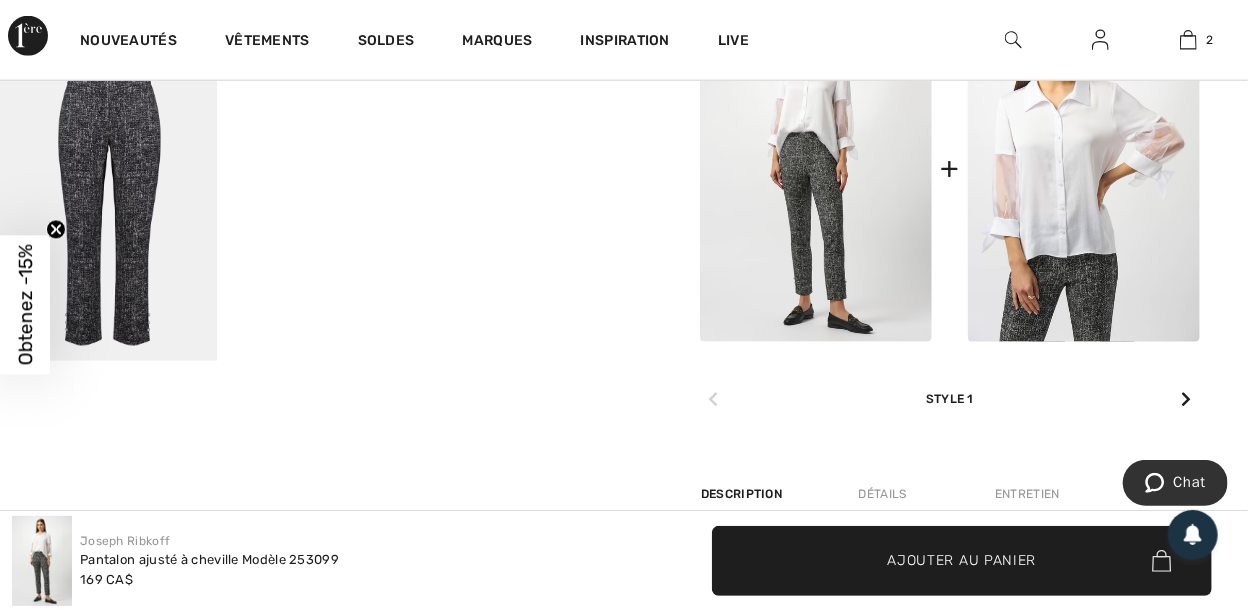 scroll, scrollTop: 1016, scrollLeft: 0, axis: vertical 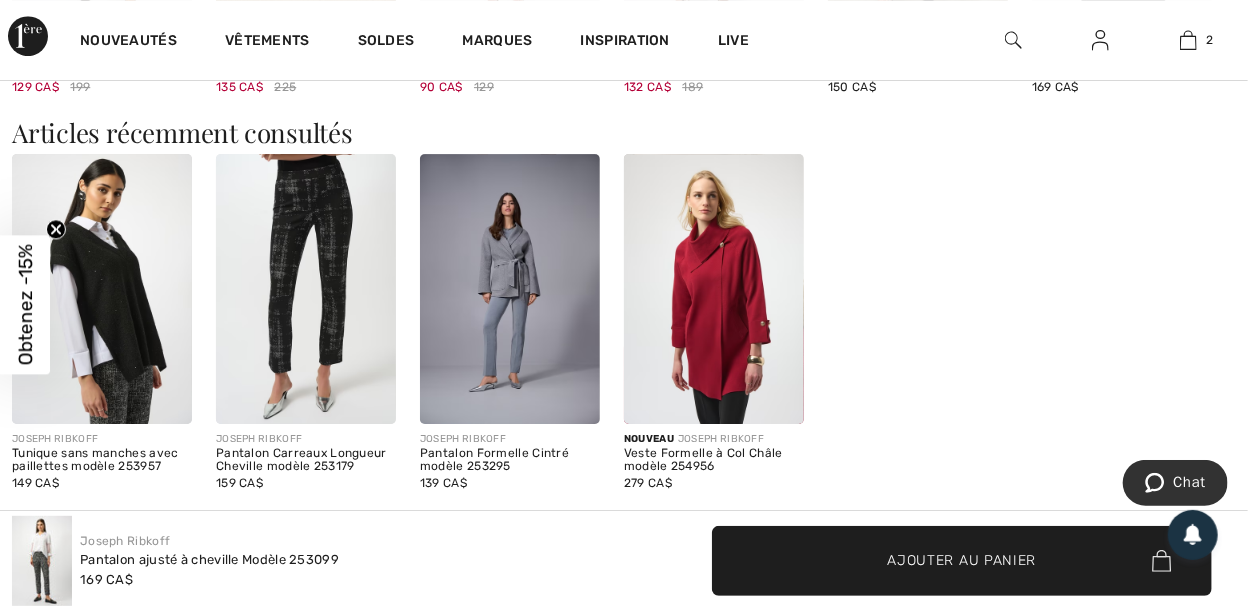 click at bounding box center (306, 289) 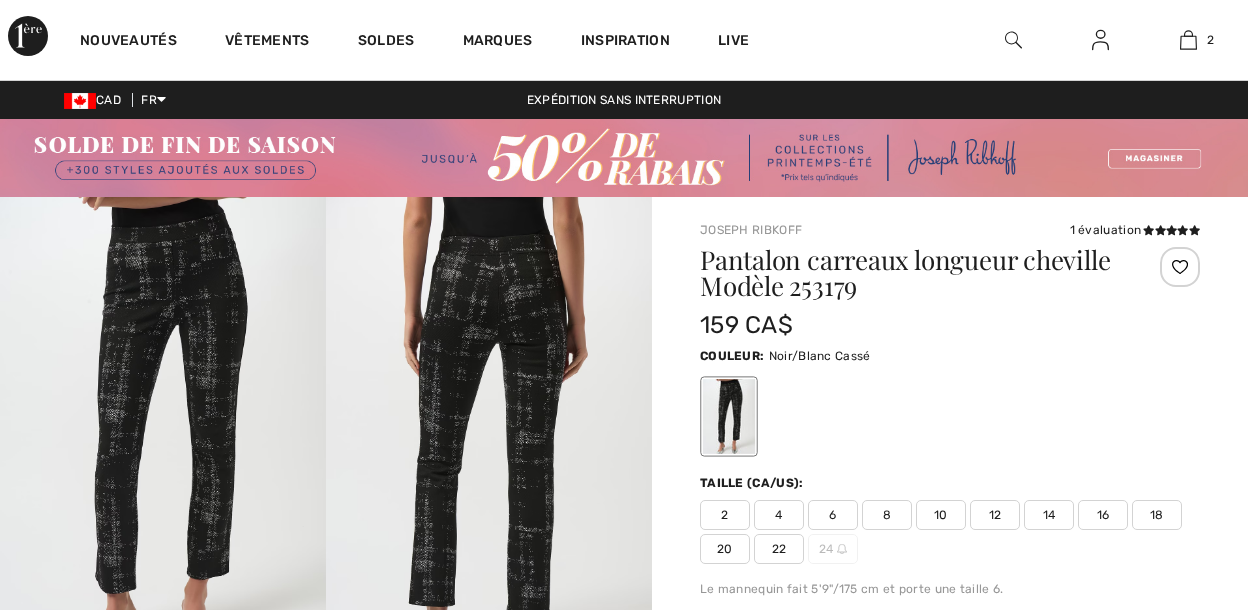 scroll, scrollTop: 0, scrollLeft: 0, axis: both 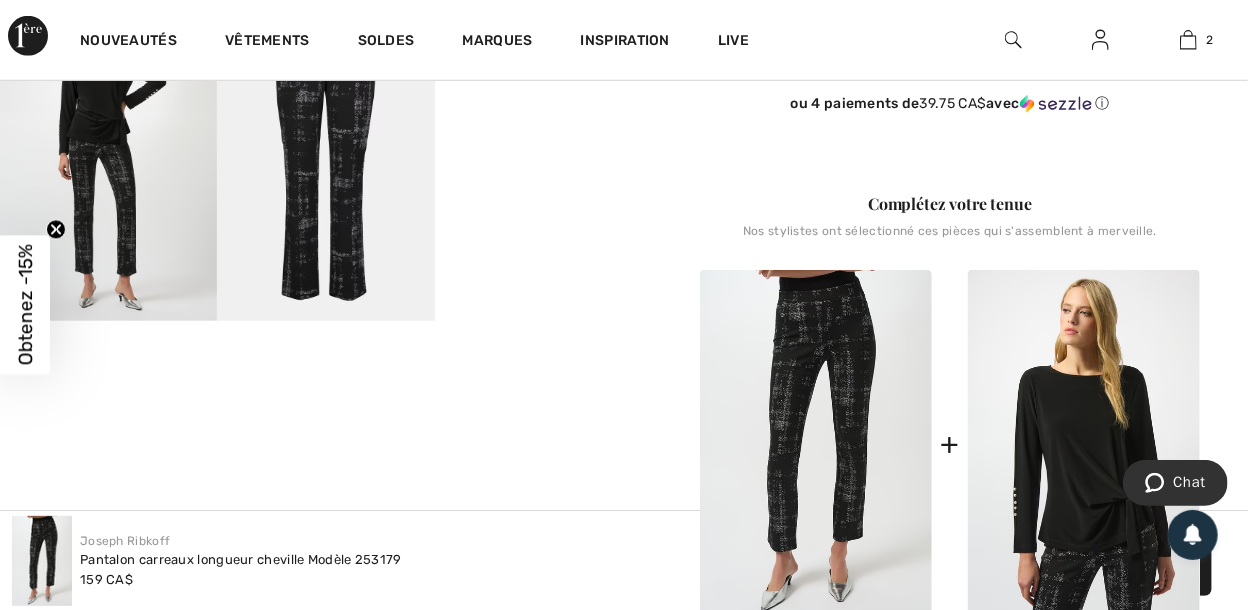 click on "Your browser does not support the video tag." at bounding box center [543, 49] 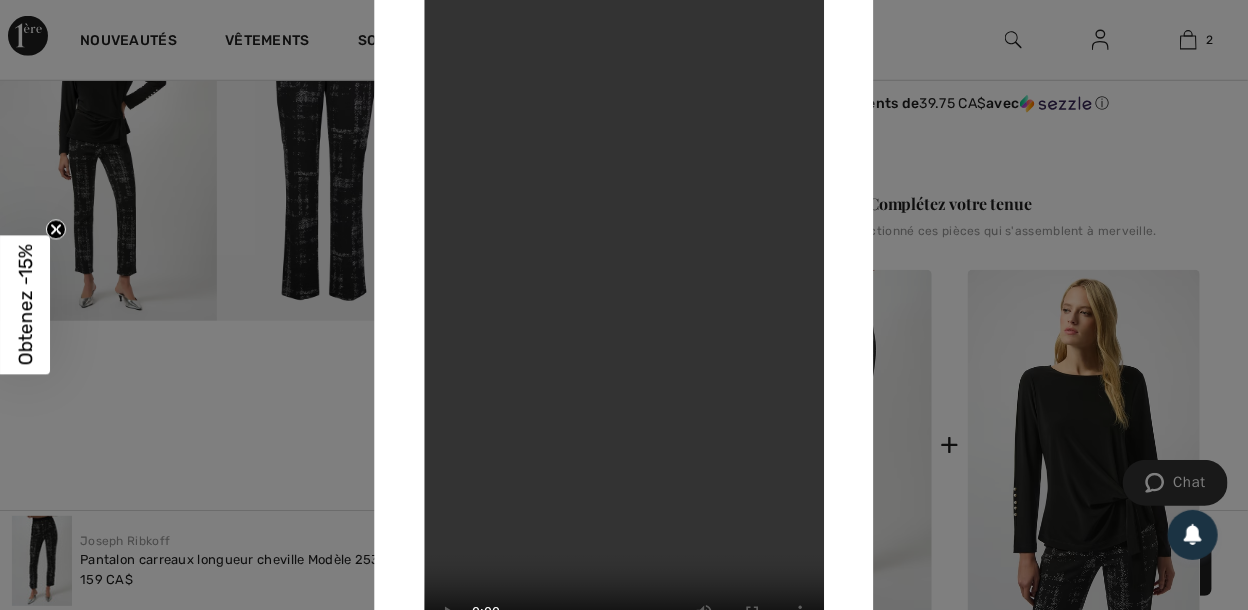 click at bounding box center (624, 305) 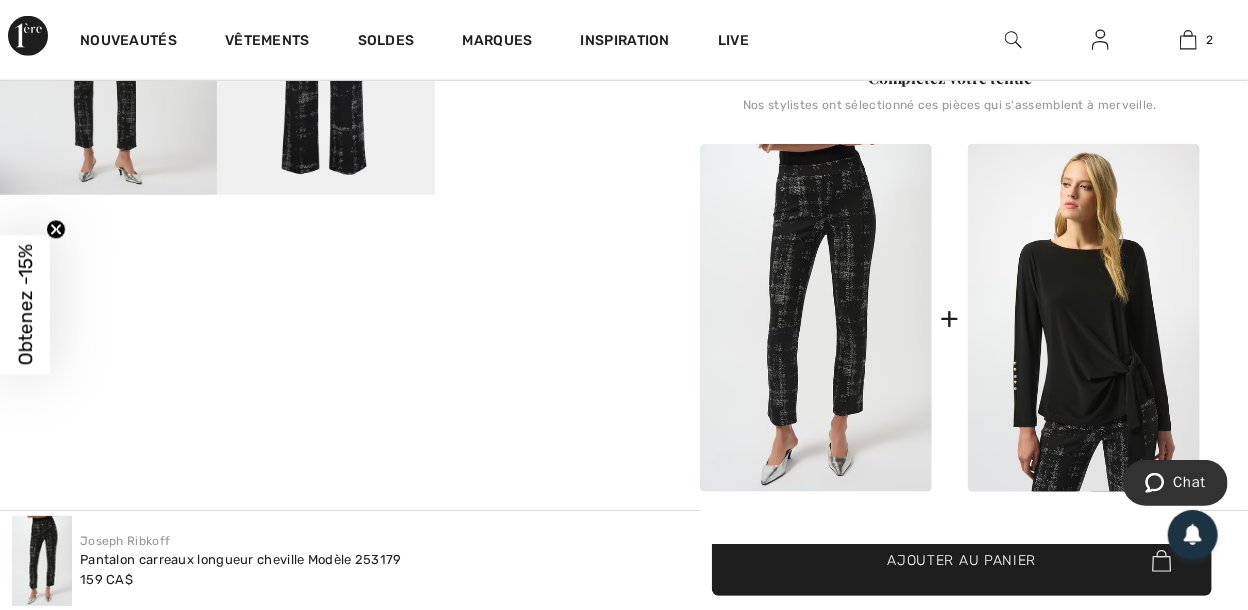 scroll, scrollTop: 935, scrollLeft: 0, axis: vertical 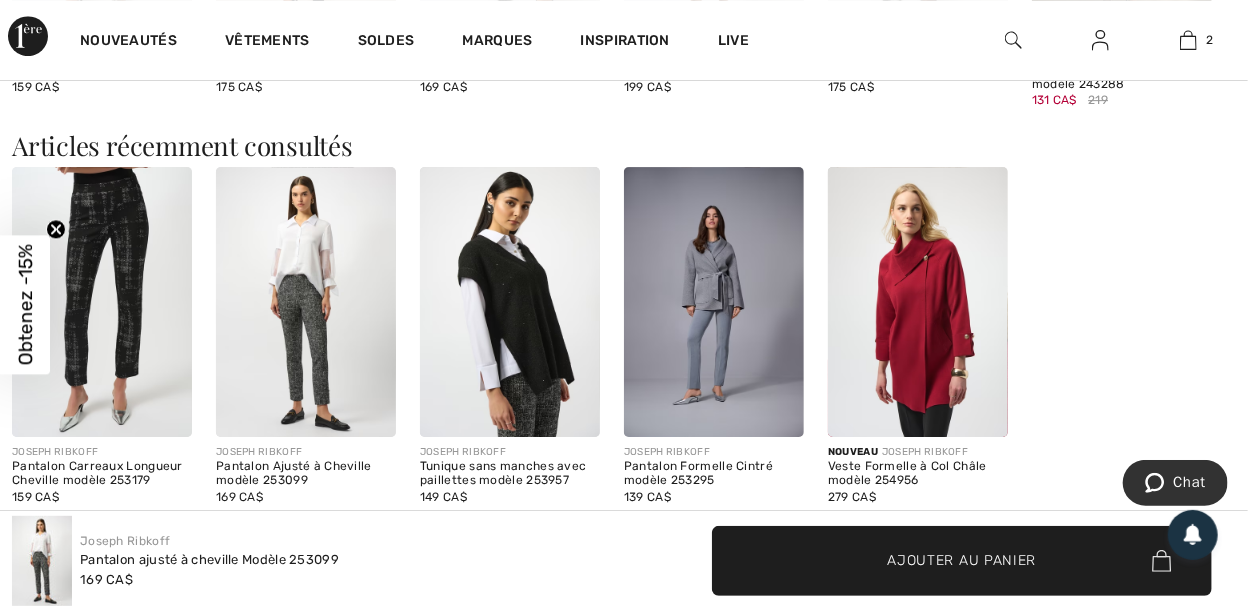 click at bounding box center [510, 302] 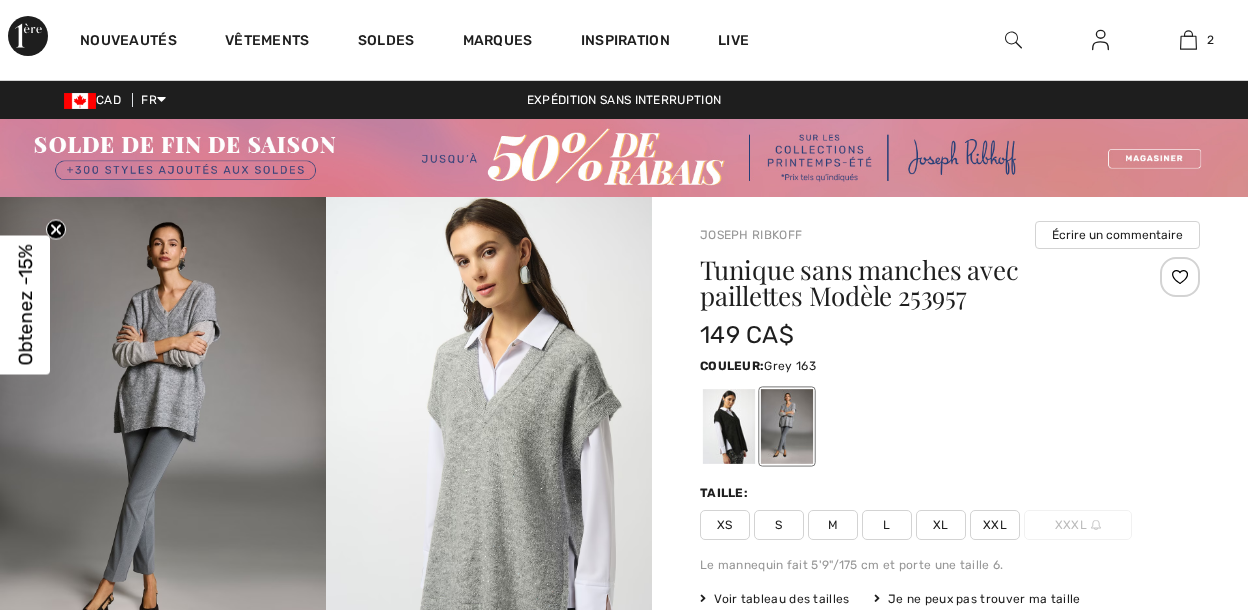 scroll, scrollTop: 0, scrollLeft: 0, axis: both 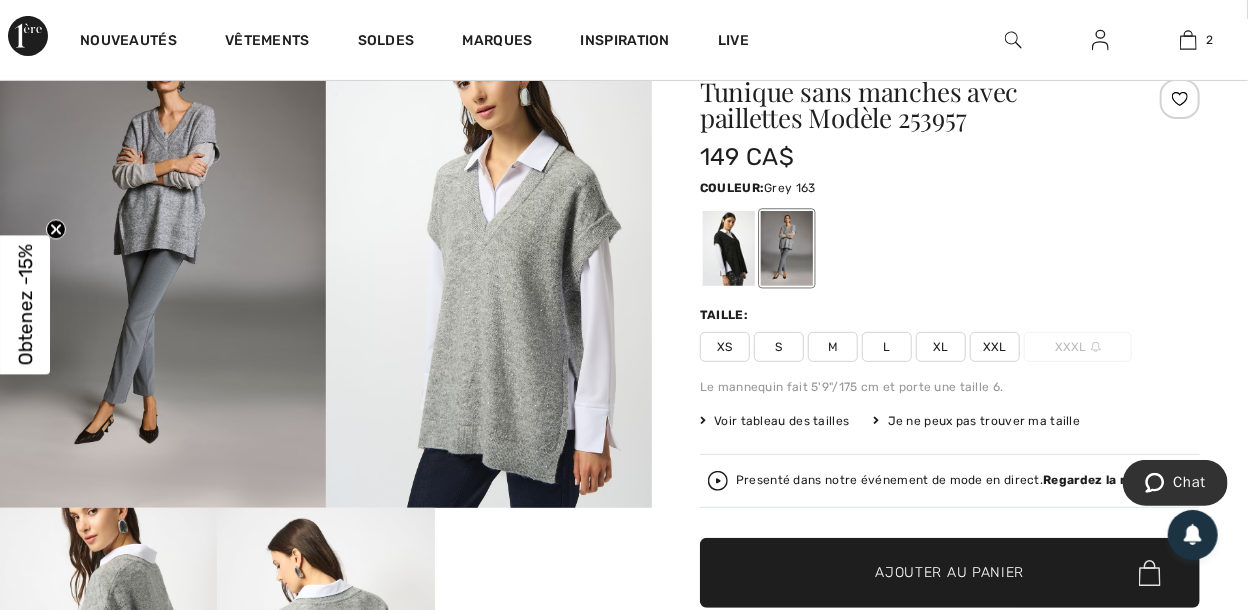 click at bounding box center [489, 263] 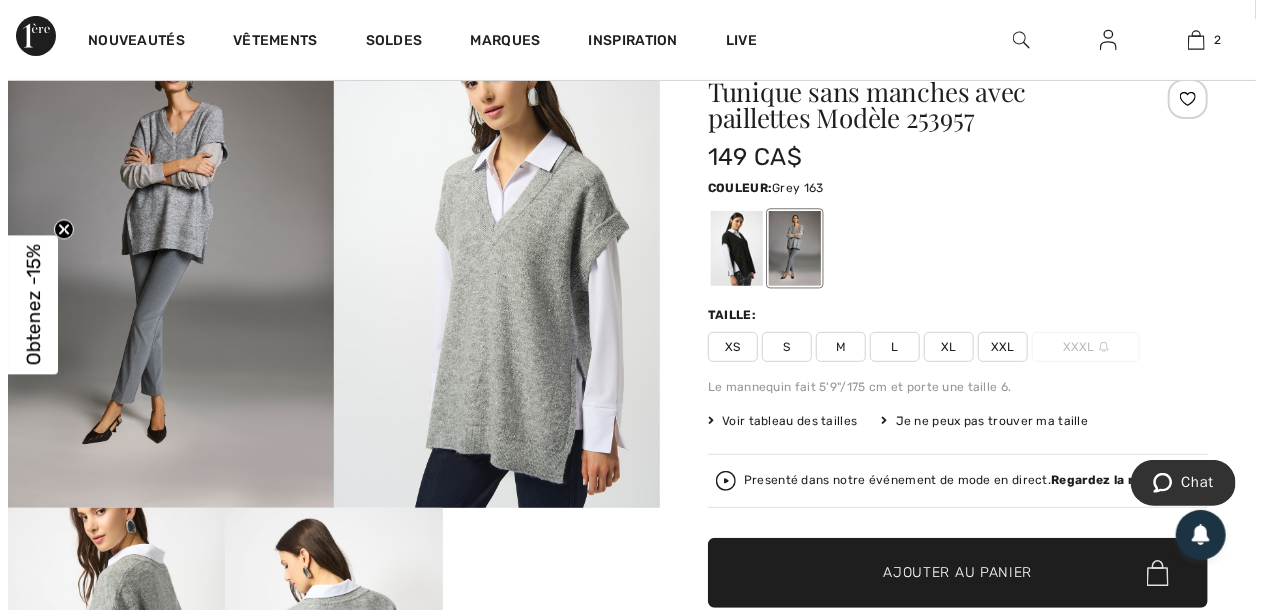 scroll, scrollTop: 179, scrollLeft: 0, axis: vertical 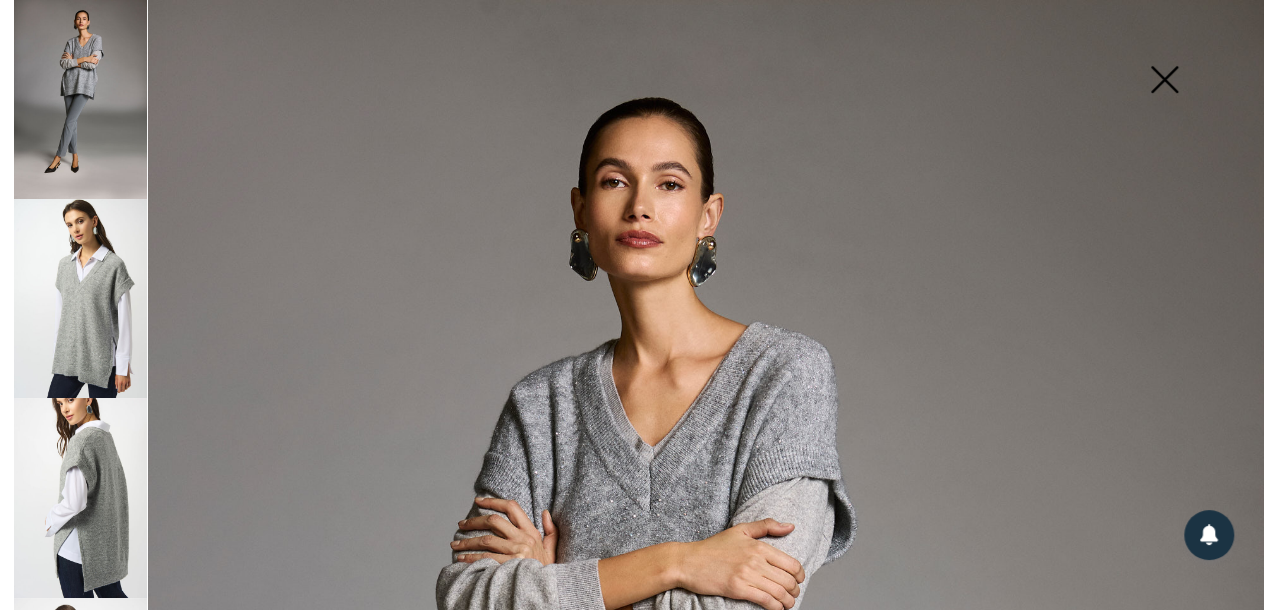 click at bounding box center (1164, 81) 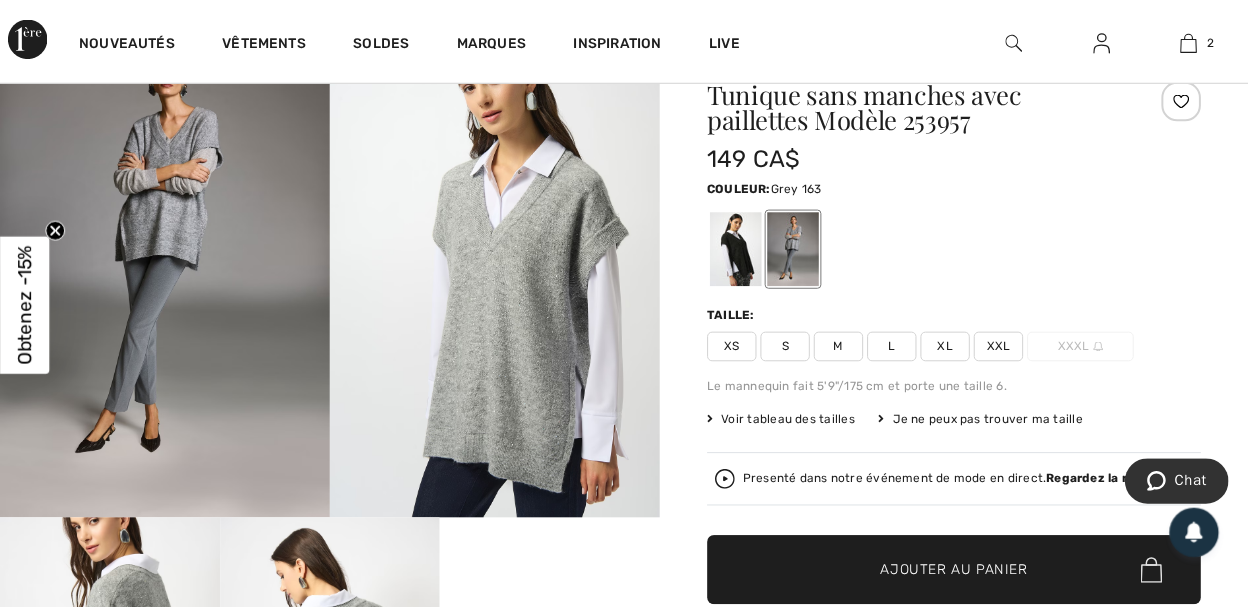 scroll, scrollTop: 178, scrollLeft: 0, axis: vertical 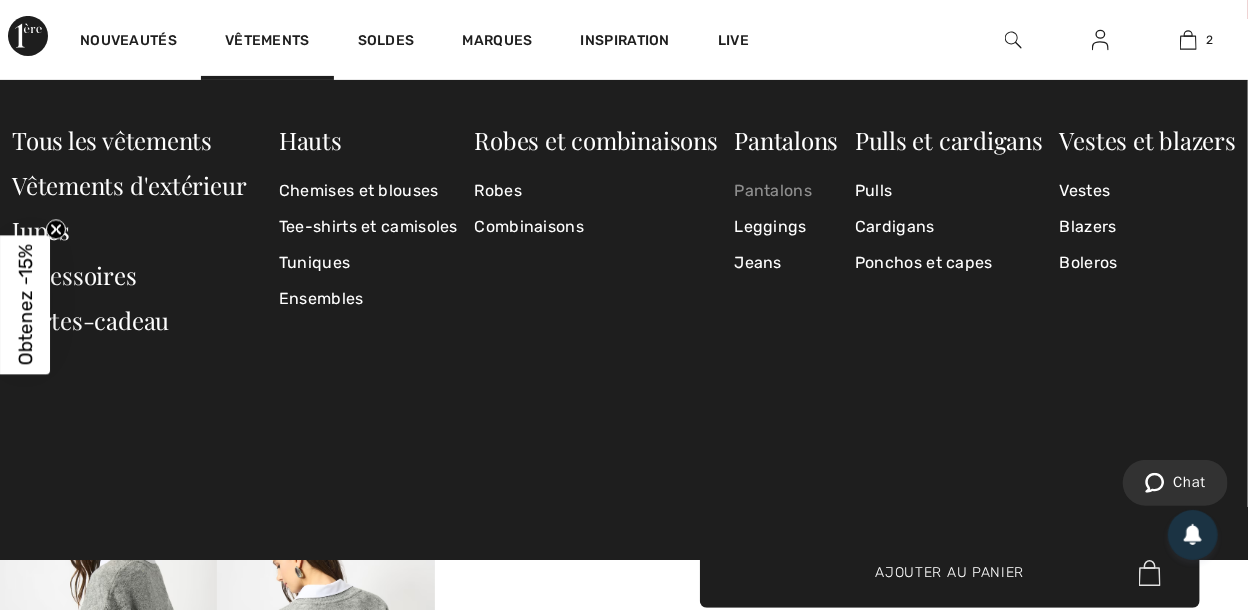 click on "Pantalons" at bounding box center (786, 191) 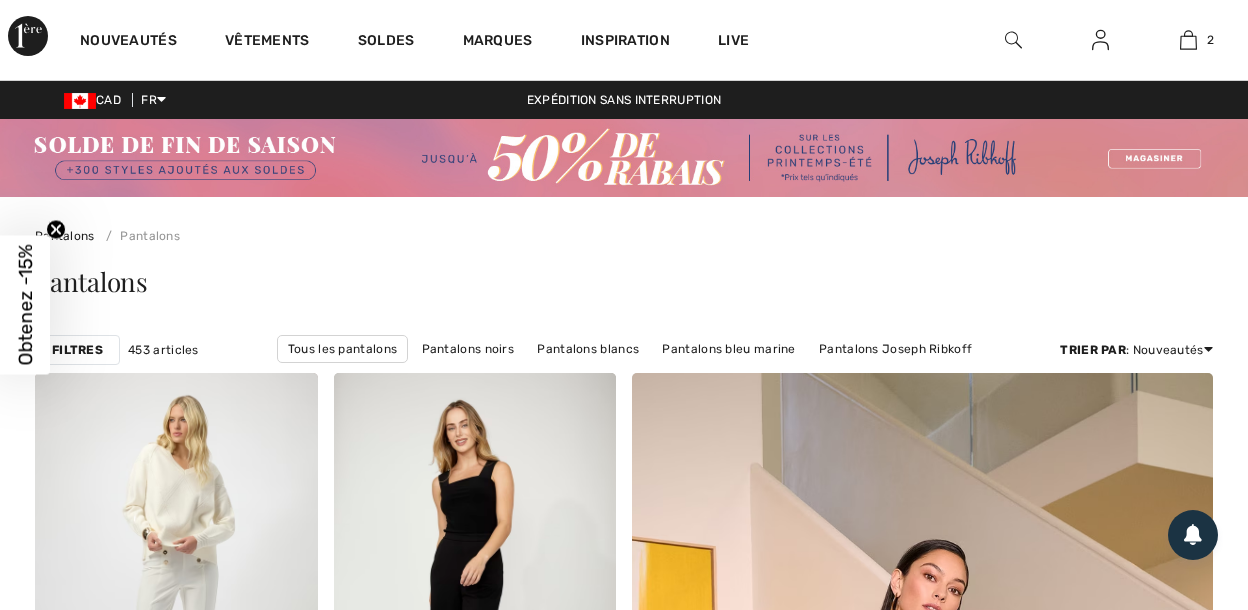 scroll, scrollTop: 0, scrollLeft: 0, axis: both 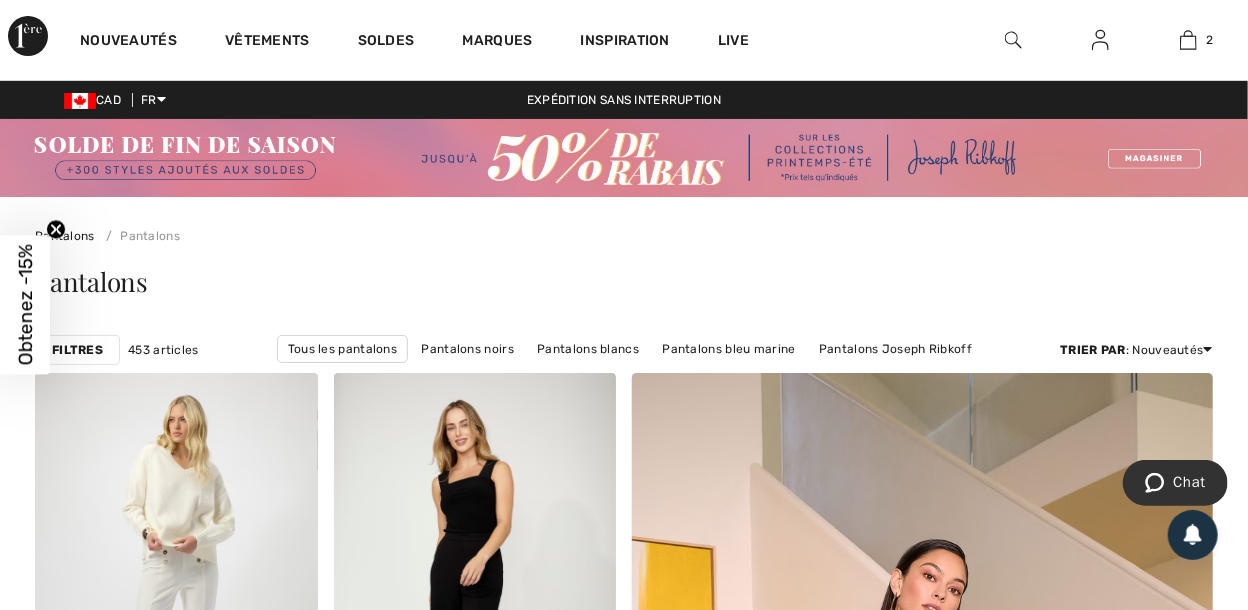 click on "Filtres" at bounding box center (77, 350) 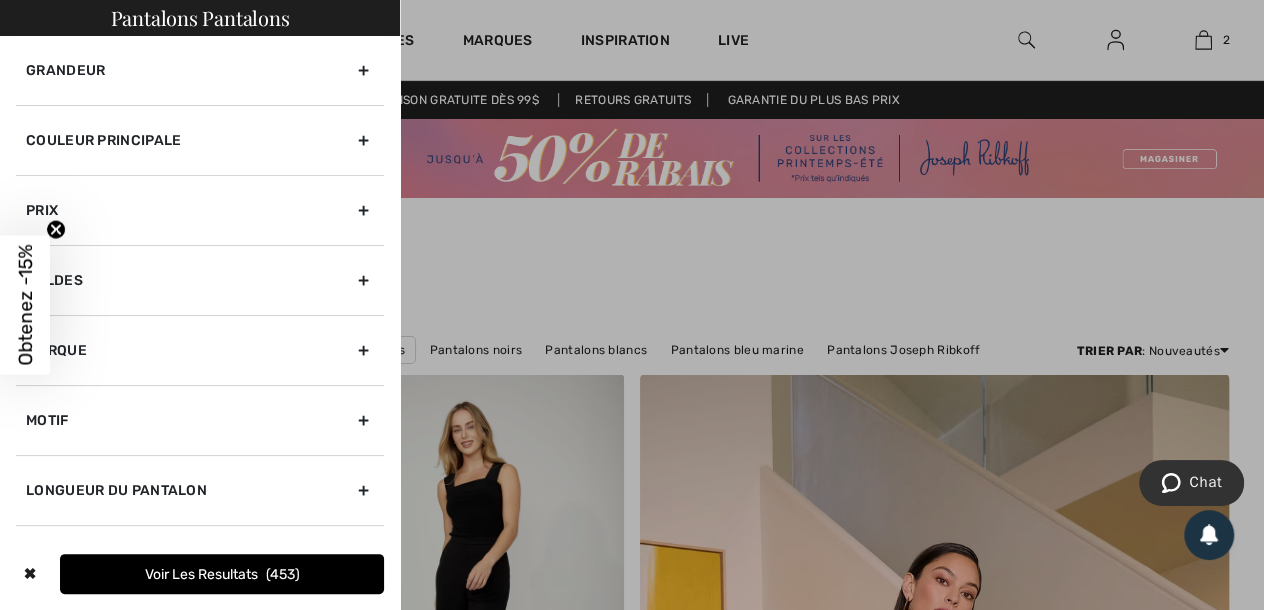 click on "Couleur Principale" at bounding box center [200, 140] 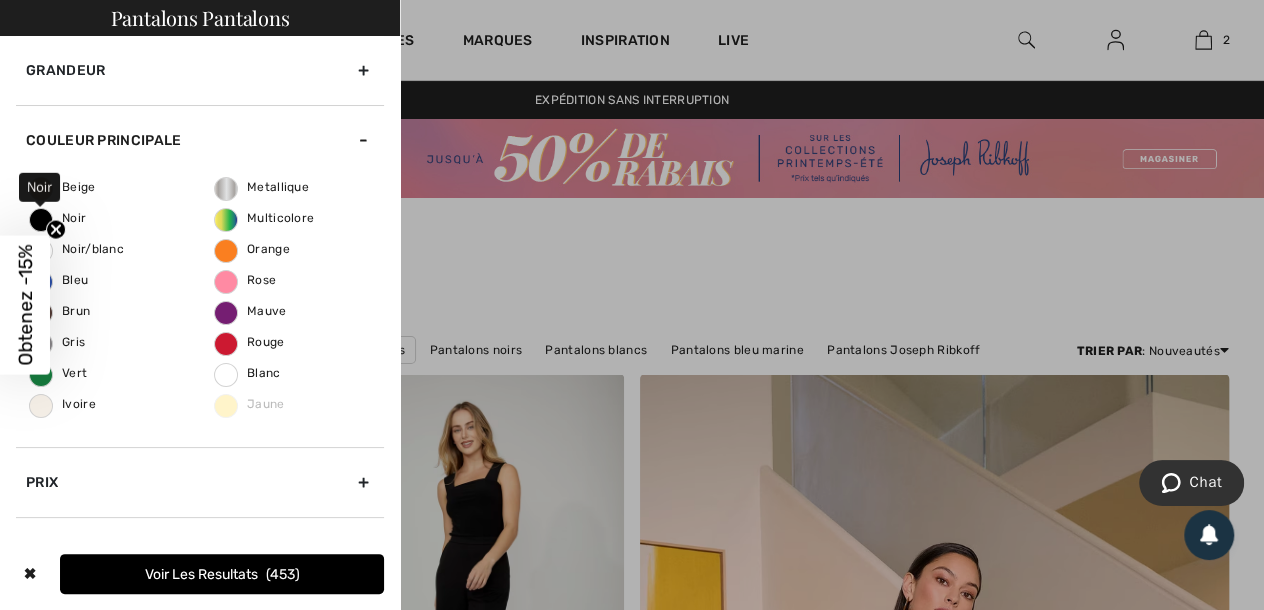 click on "Noir" at bounding box center (58, 218) 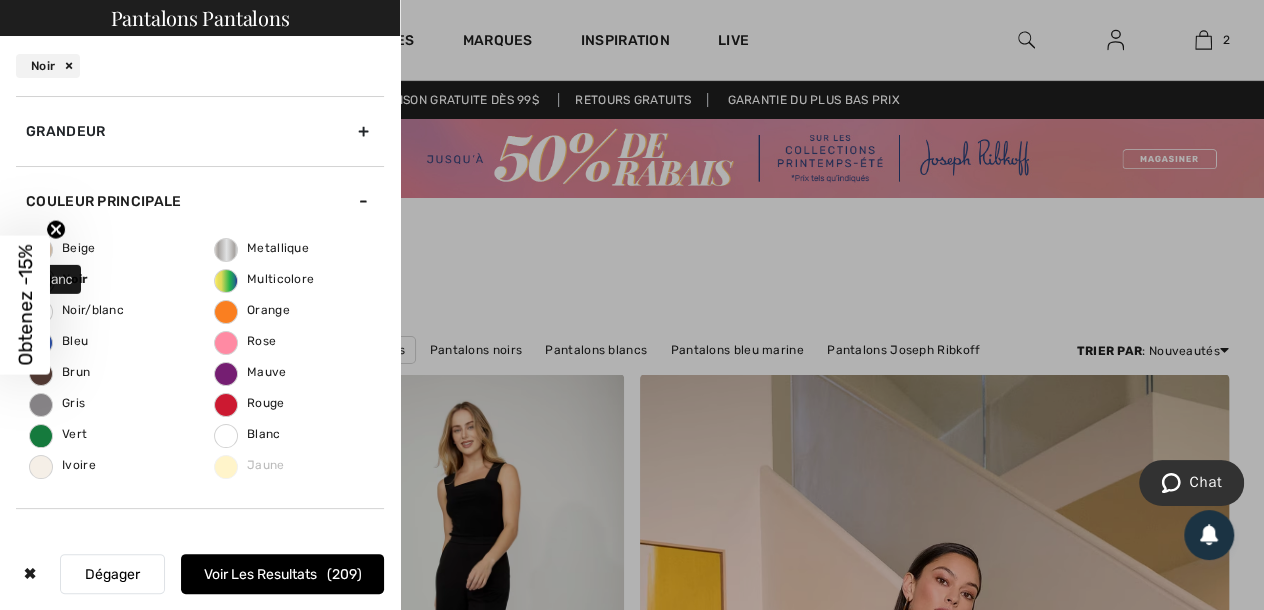 click on "Noir/blanc" at bounding box center [77, 310] 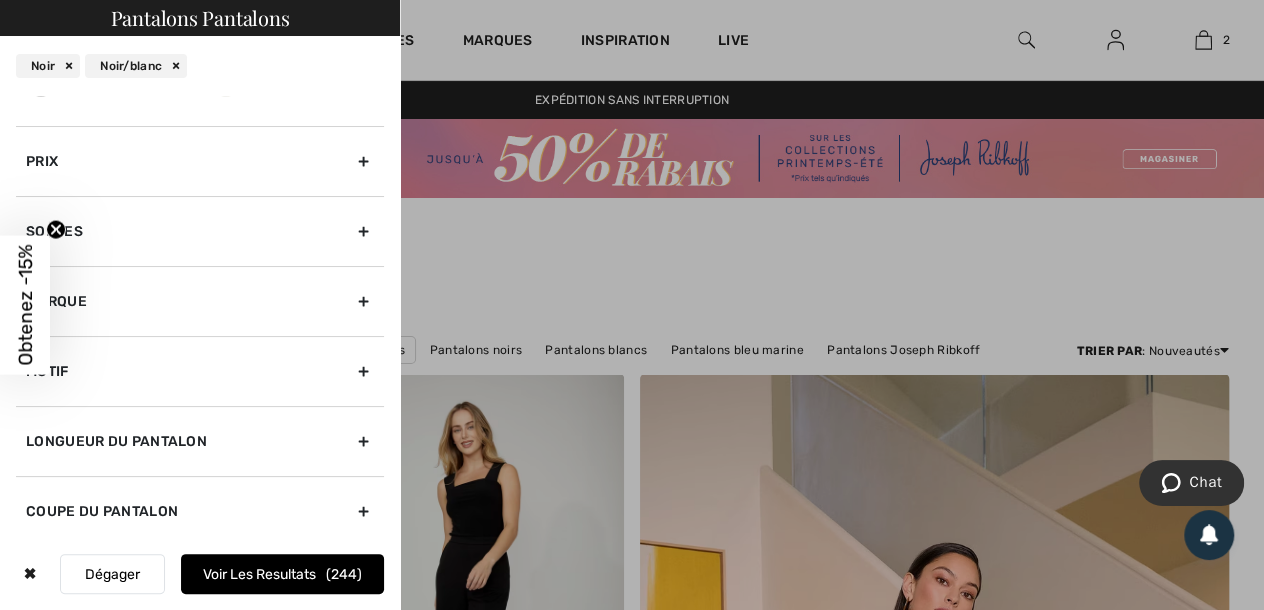 scroll, scrollTop: 387, scrollLeft: 0, axis: vertical 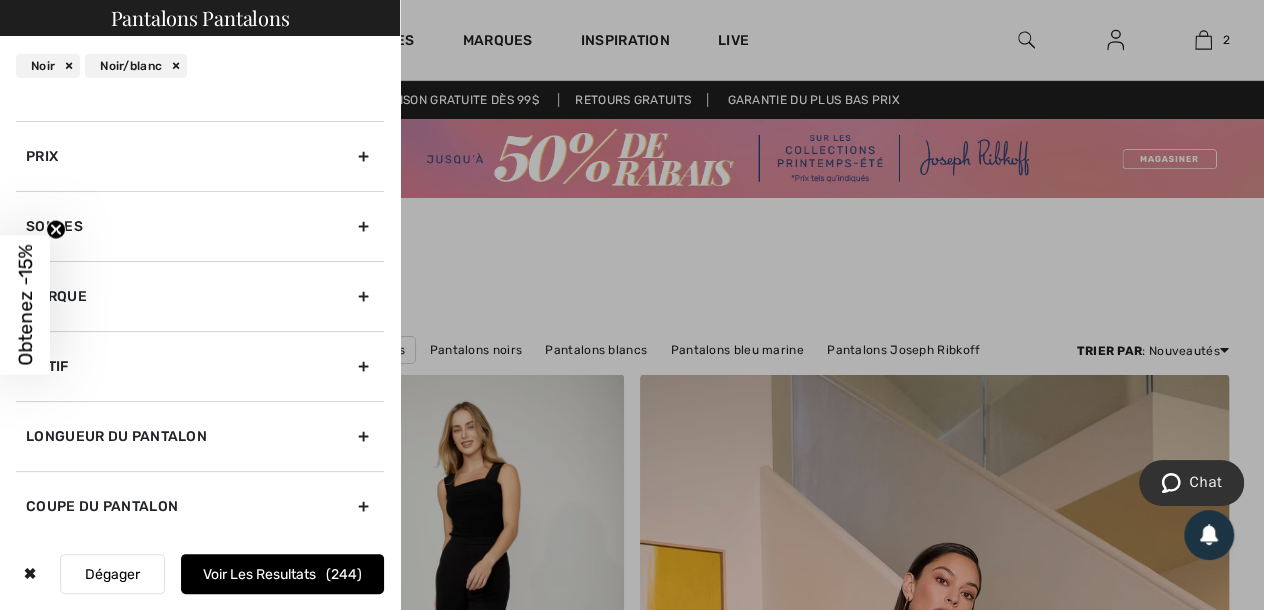 click on "Longueur du pantalon" at bounding box center (200, 436) 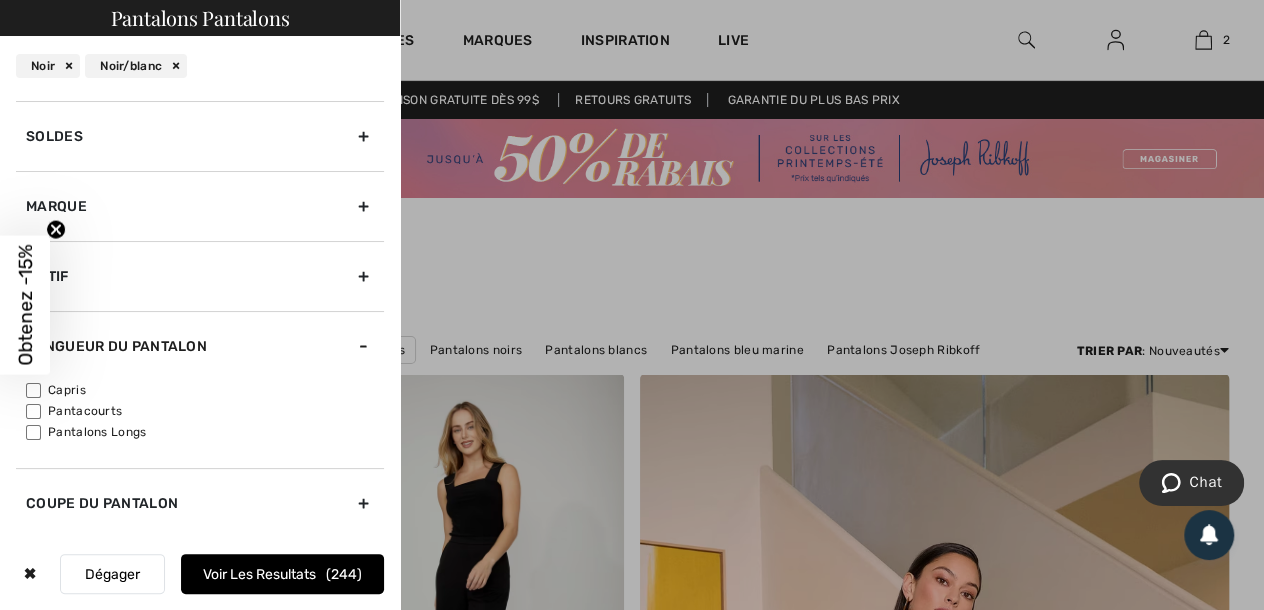 scroll, scrollTop: 149, scrollLeft: 0, axis: vertical 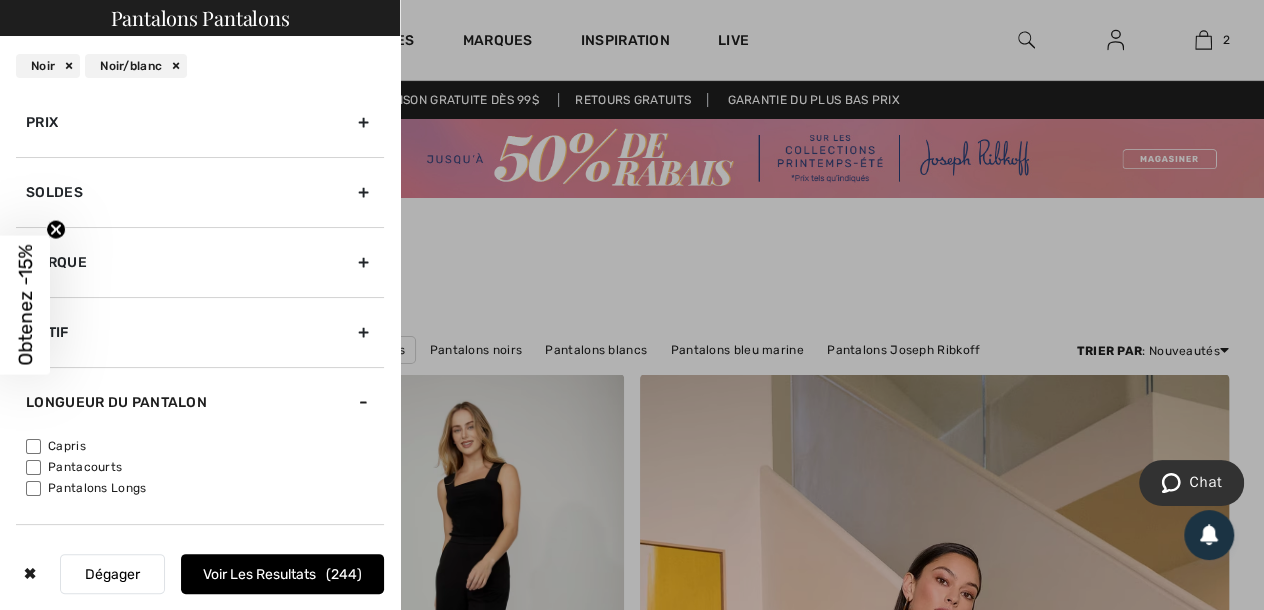 click on "Pantalons Longs" at bounding box center [33, 488] 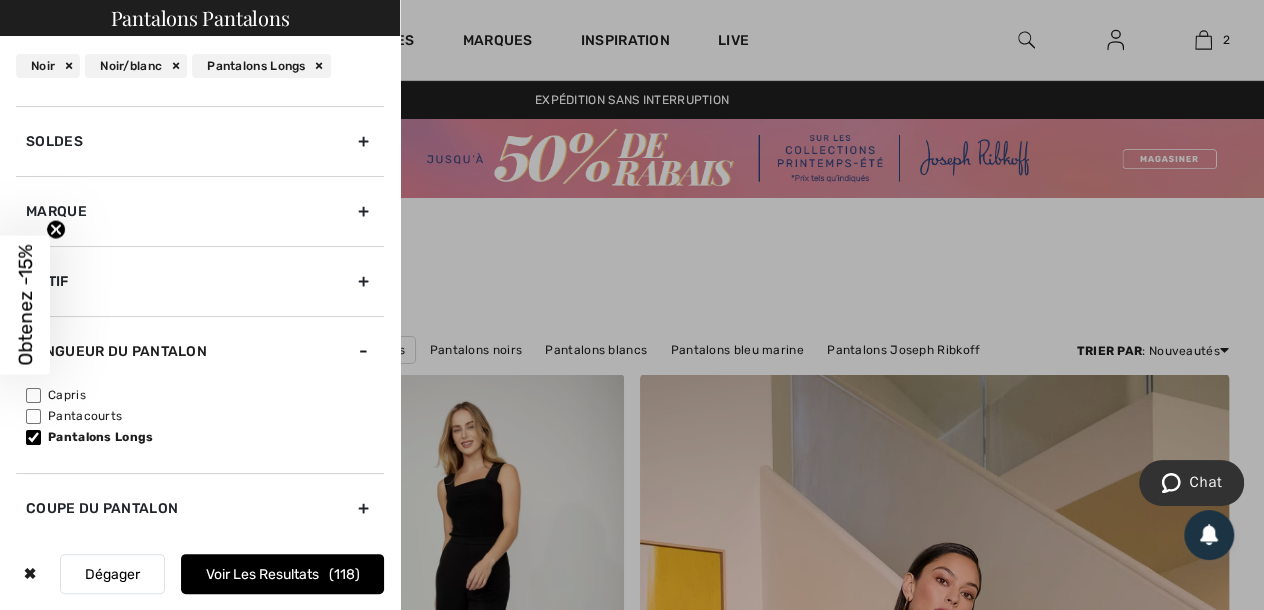 scroll, scrollTop: 203, scrollLeft: 0, axis: vertical 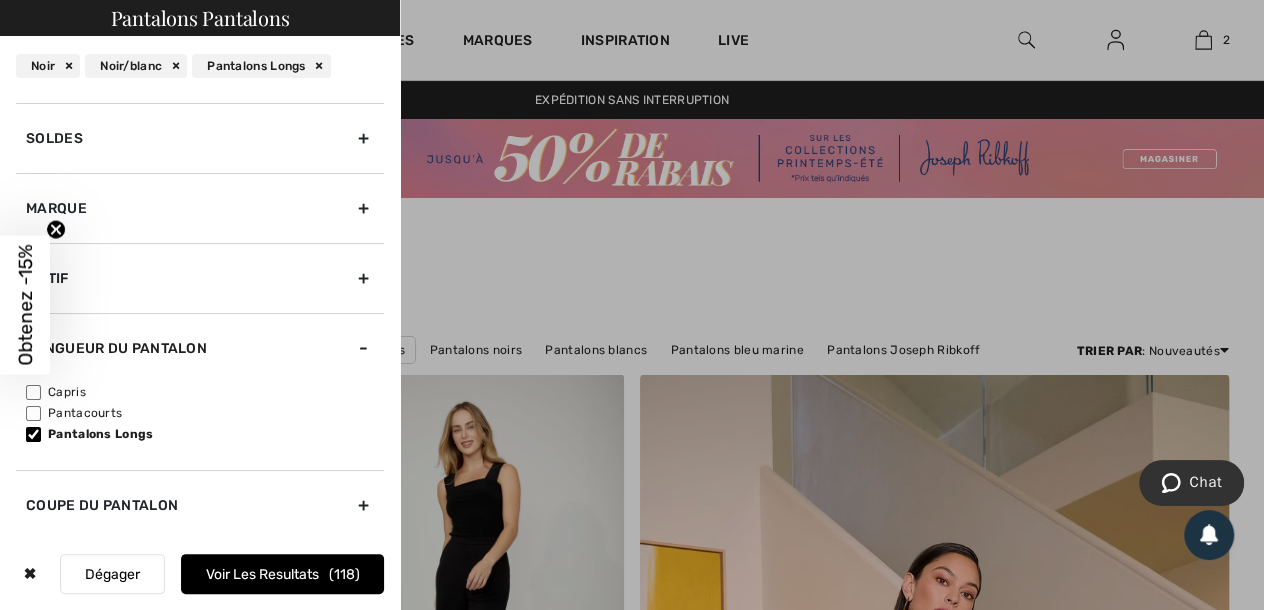 click on "Coupe du pantalon" at bounding box center [200, 505] 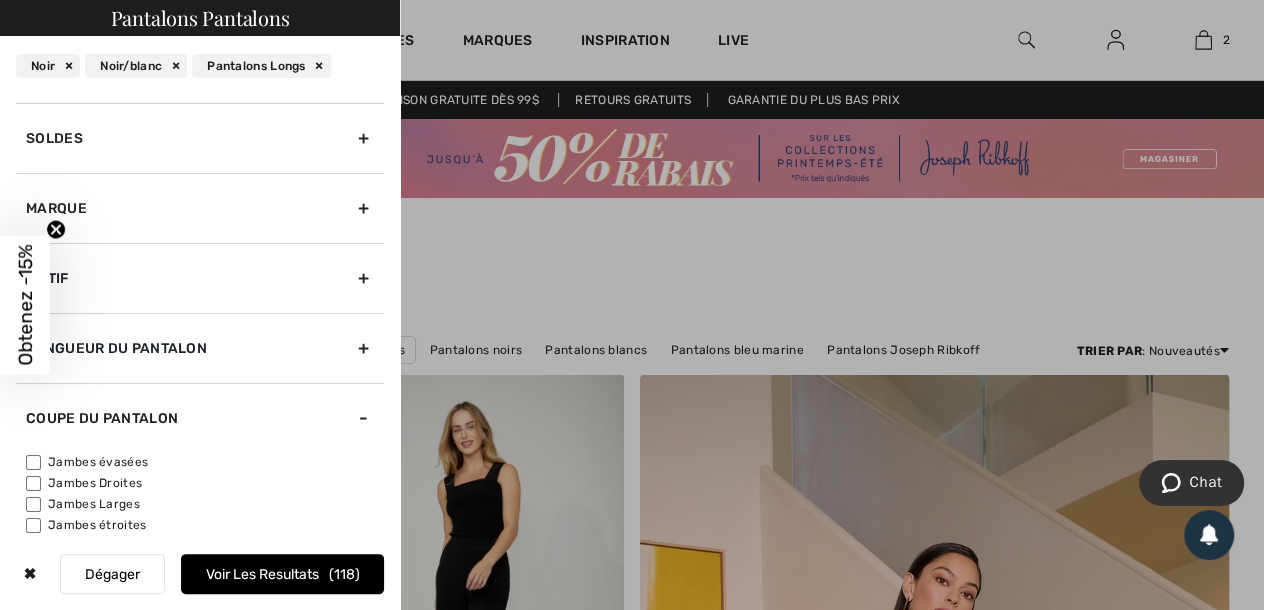 click on "Jambes Droites" at bounding box center (33, 483) 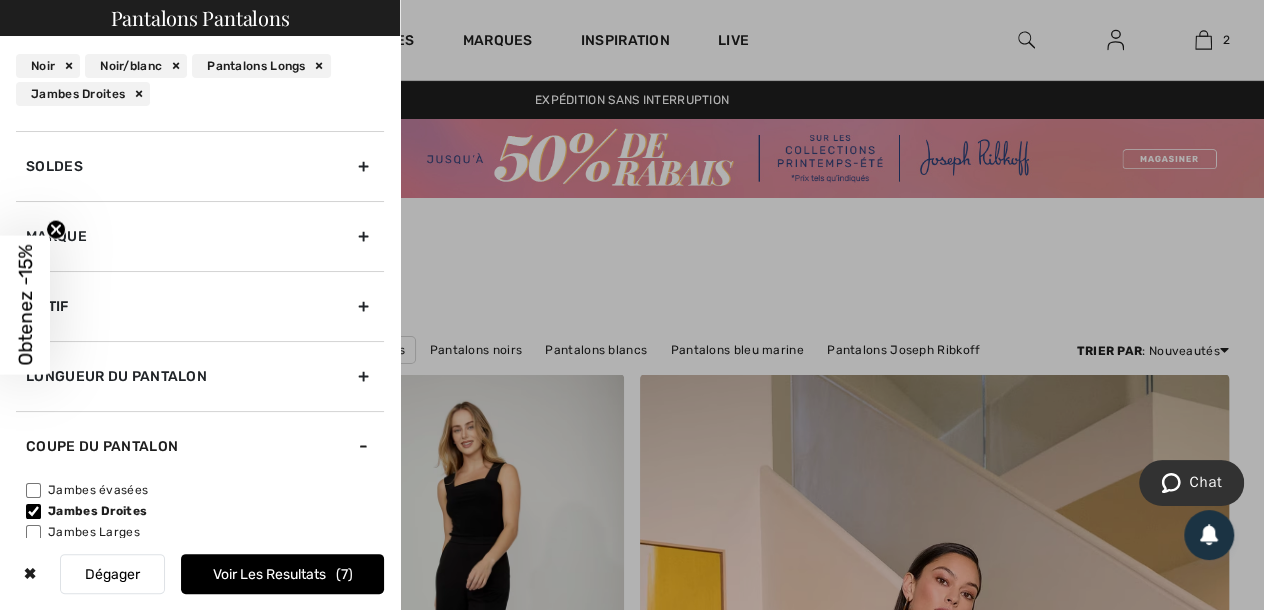 click on "Voir les resultats 7" at bounding box center (282, 574) 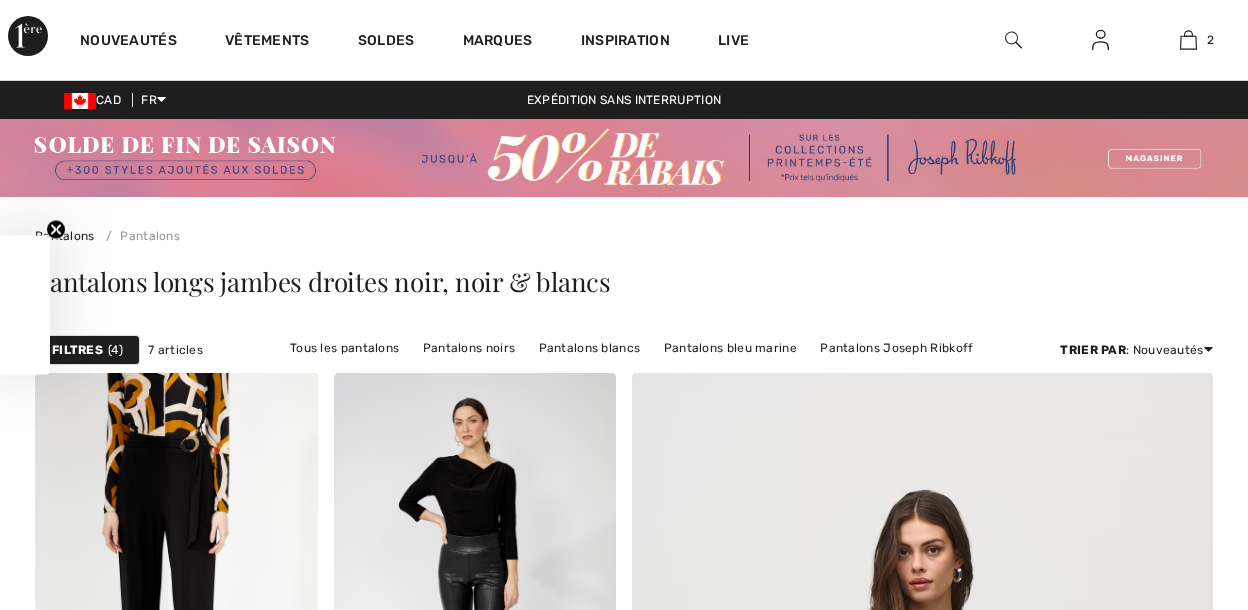 scroll, scrollTop: 0, scrollLeft: 0, axis: both 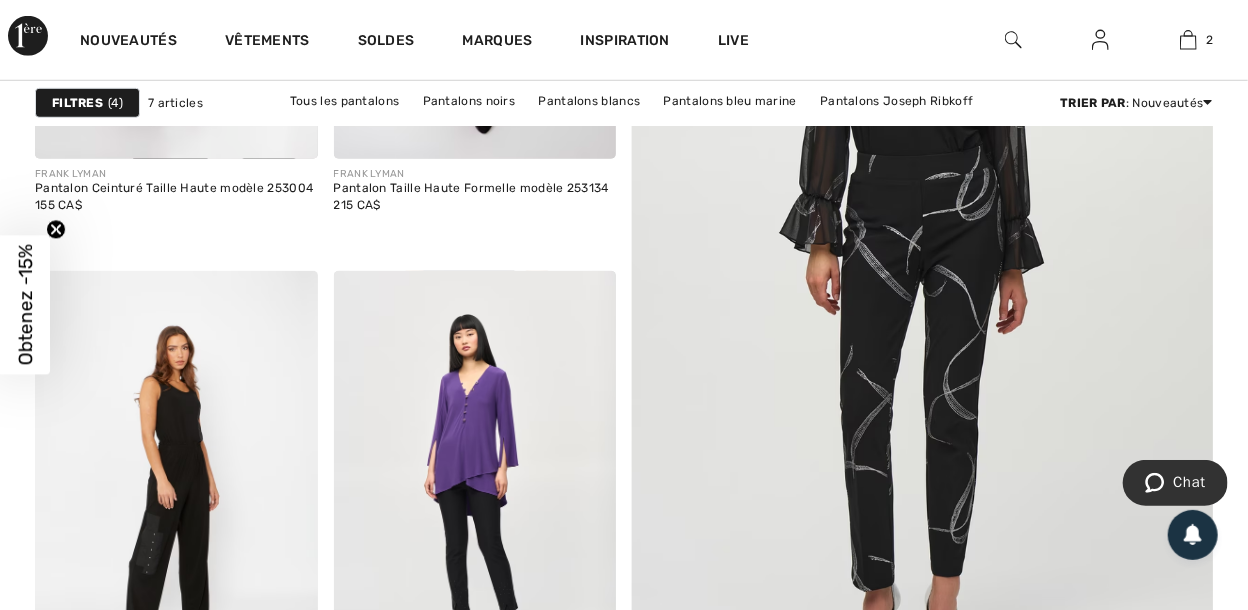 click on "Filtres" at bounding box center (77, 103) 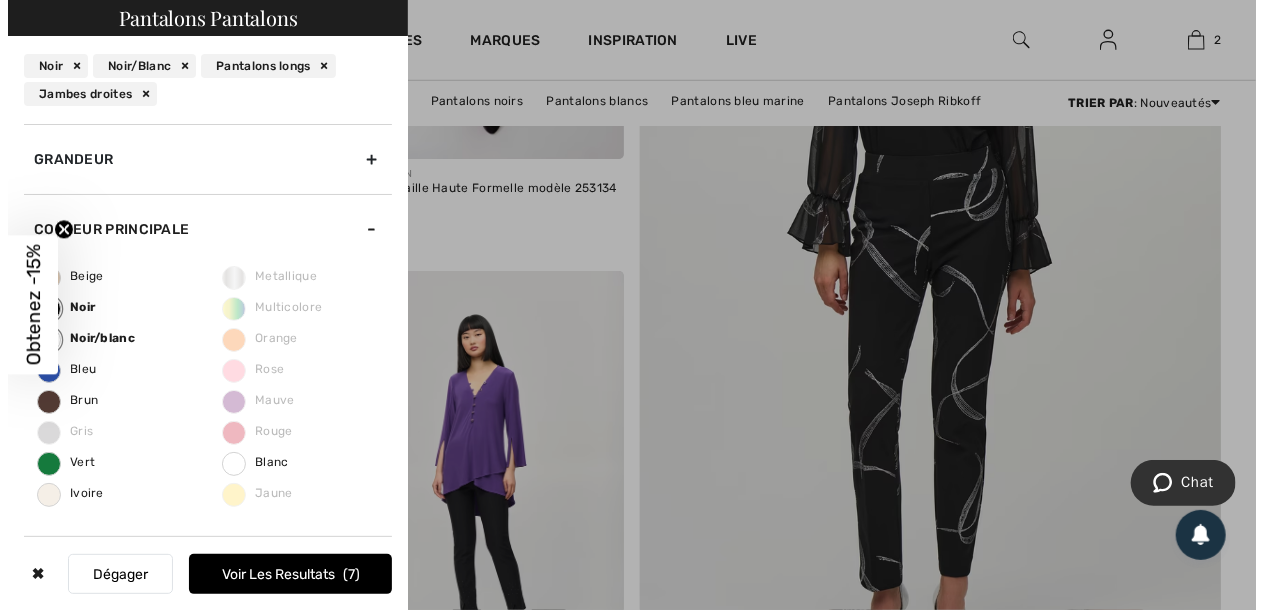 scroll, scrollTop: 639, scrollLeft: 0, axis: vertical 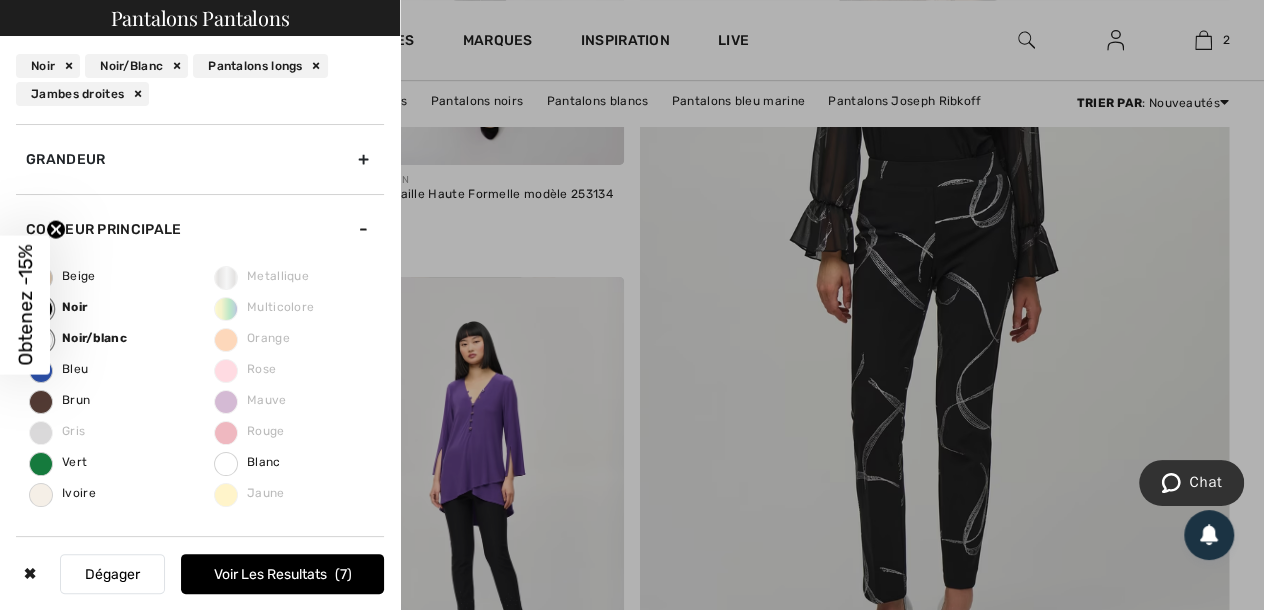 click on "Jambes droites" at bounding box center [82, 94] 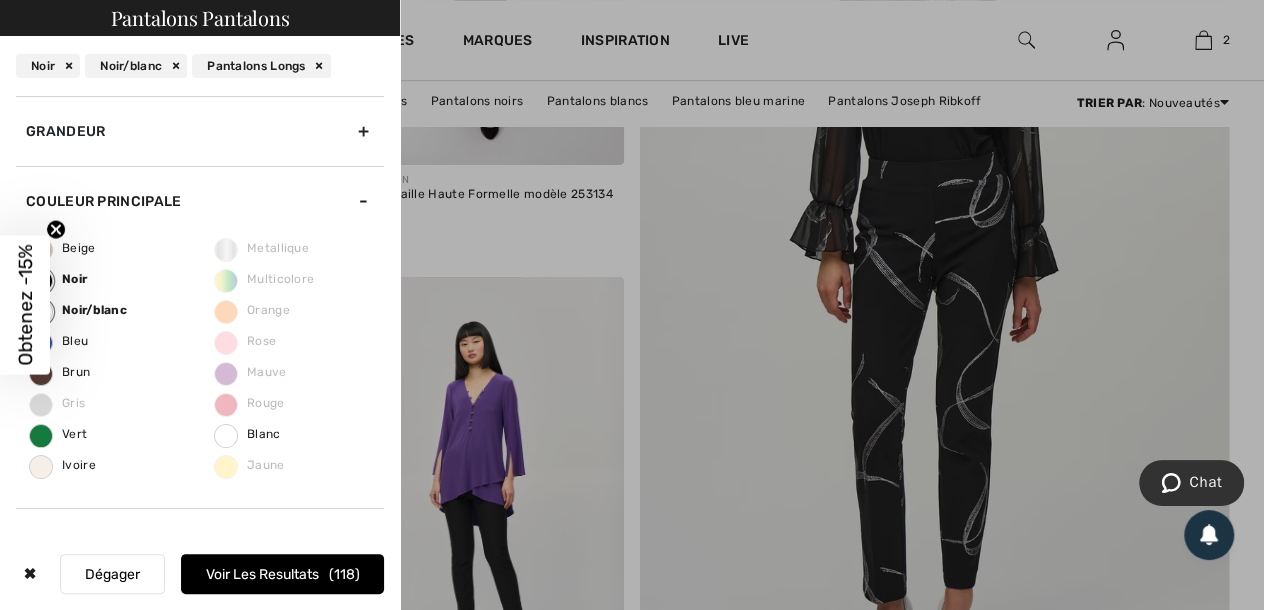 click on "Grandeur" at bounding box center [200, 131] 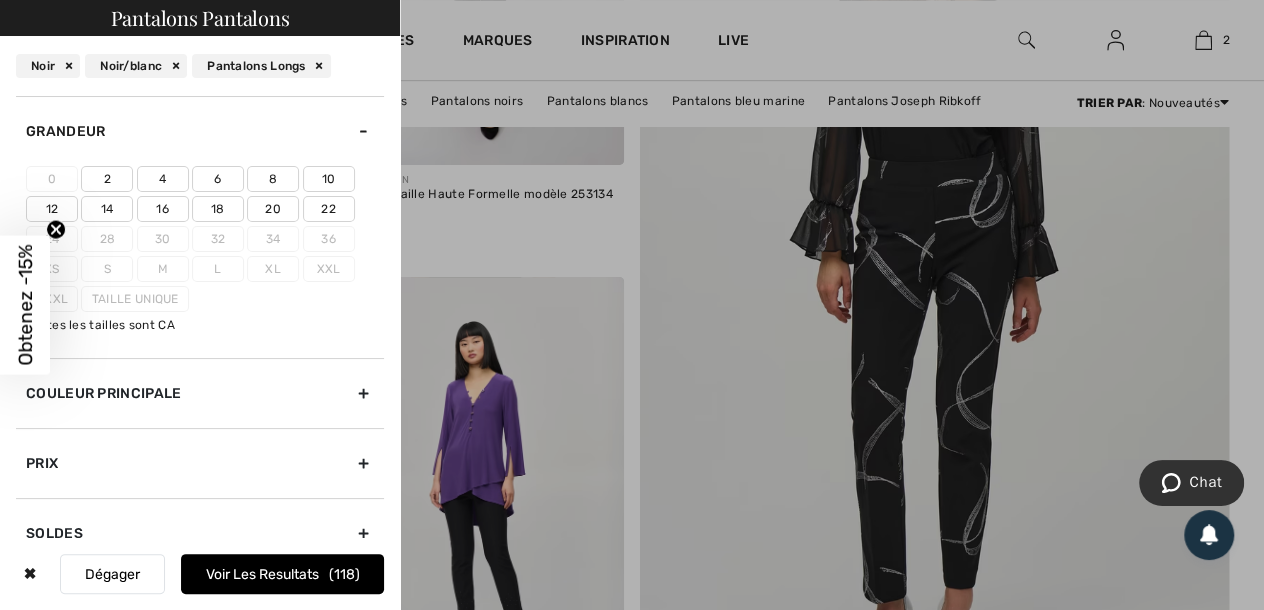 click on "10" at bounding box center [329, 179] 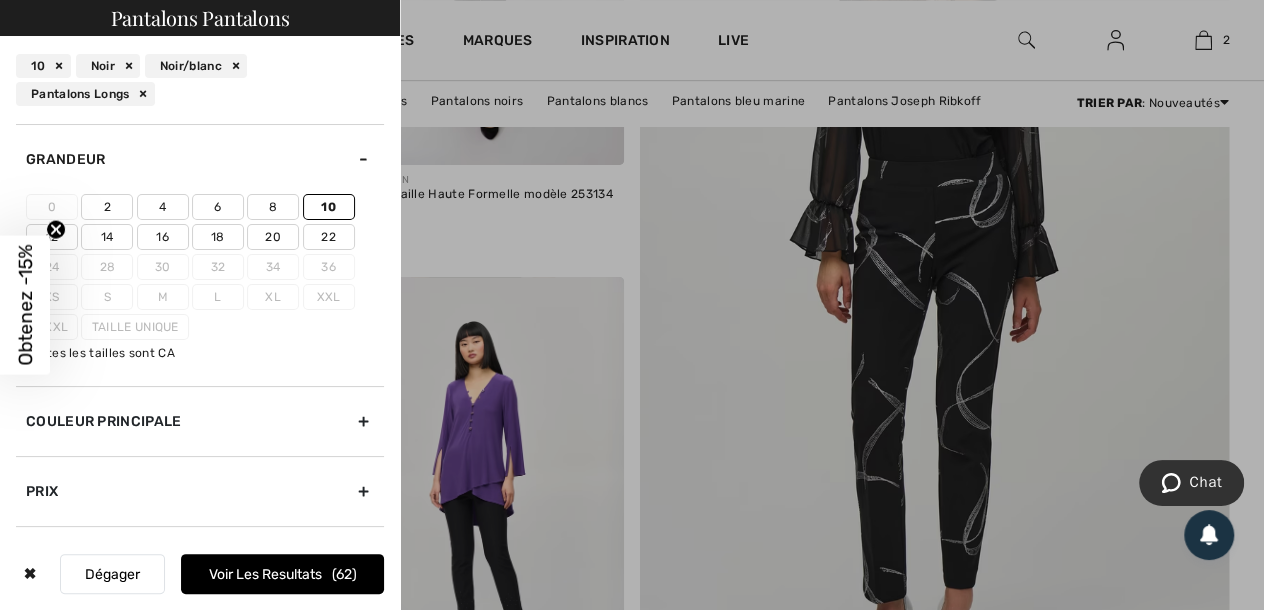 scroll, scrollTop: 0, scrollLeft: 0, axis: both 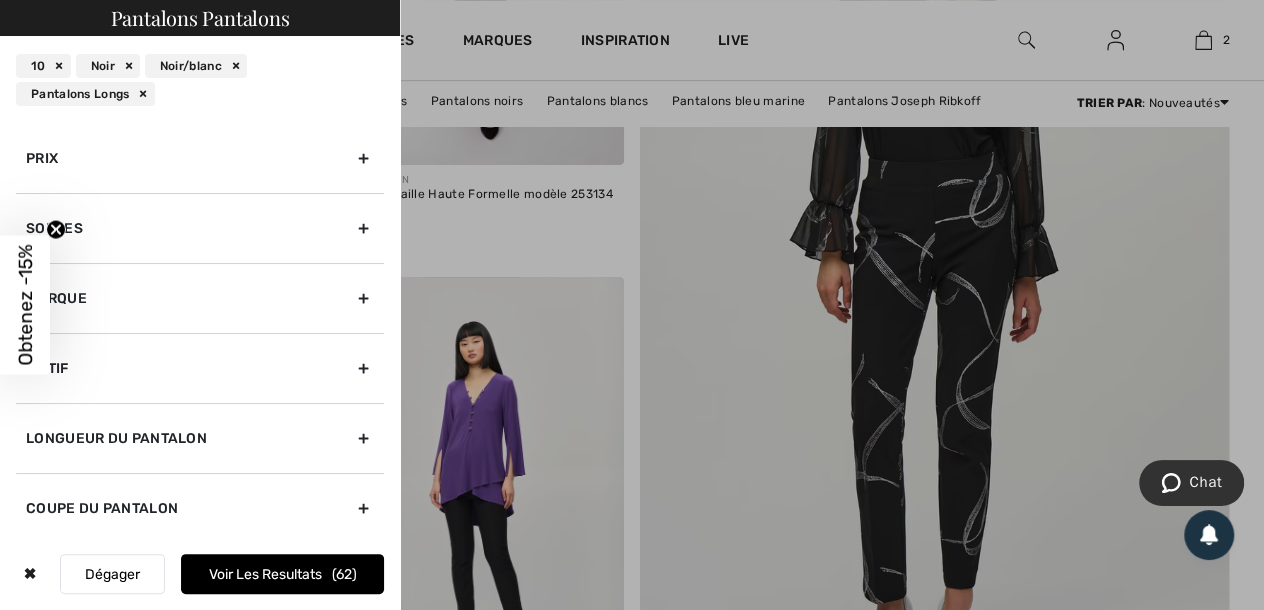 click on "Coupe du pantalon" at bounding box center [200, 508] 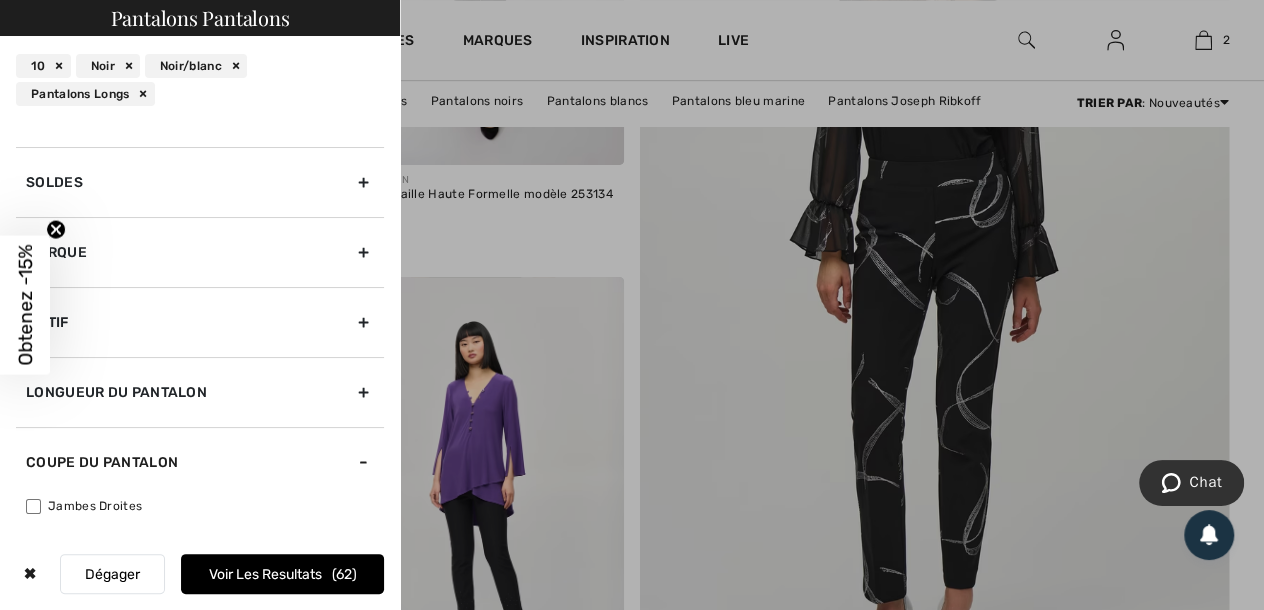 scroll, scrollTop: 143, scrollLeft: 0, axis: vertical 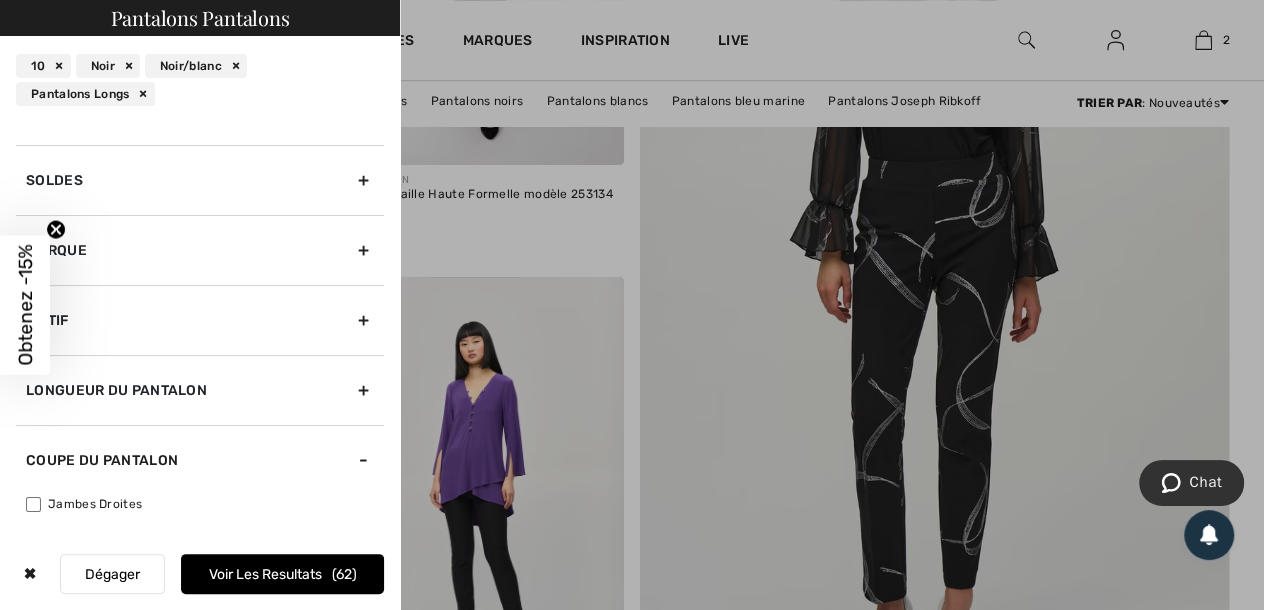 click on "✖" at bounding box center (30, 574) 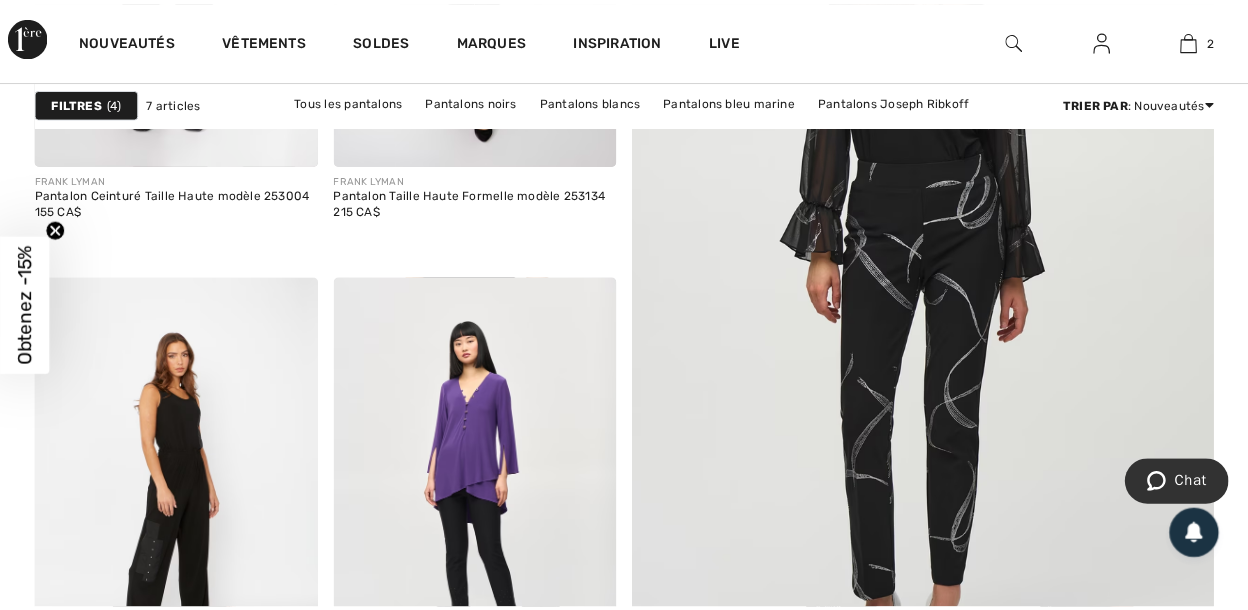 scroll, scrollTop: 638, scrollLeft: 0, axis: vertical 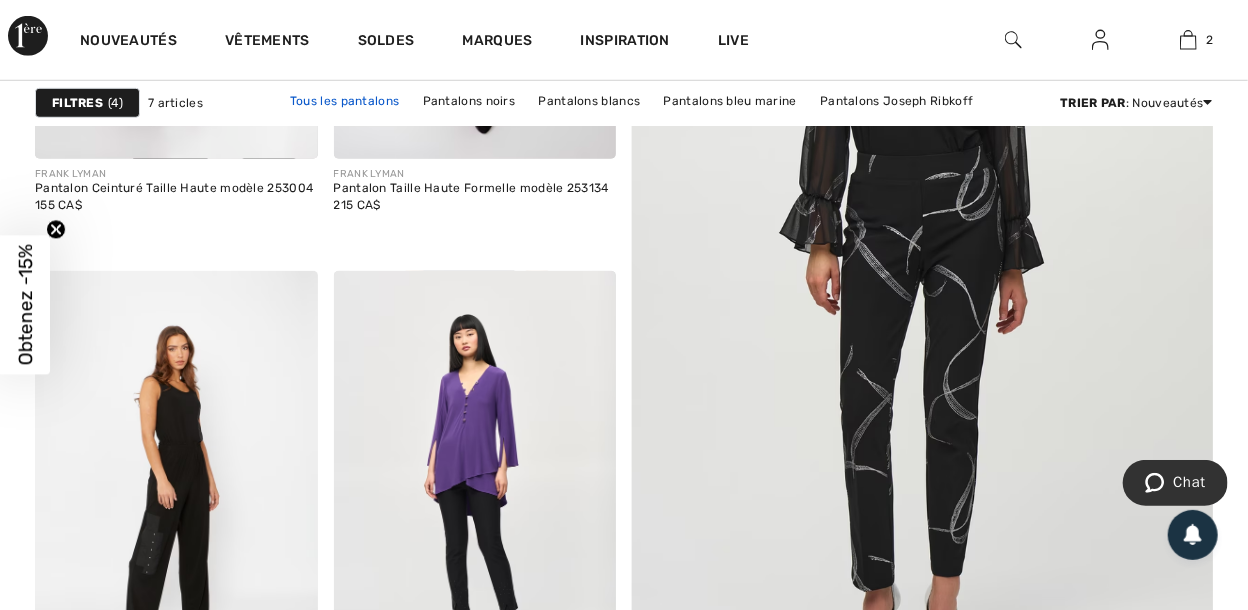 click on "Tous les pantalons" at bounding box center [344, 101] 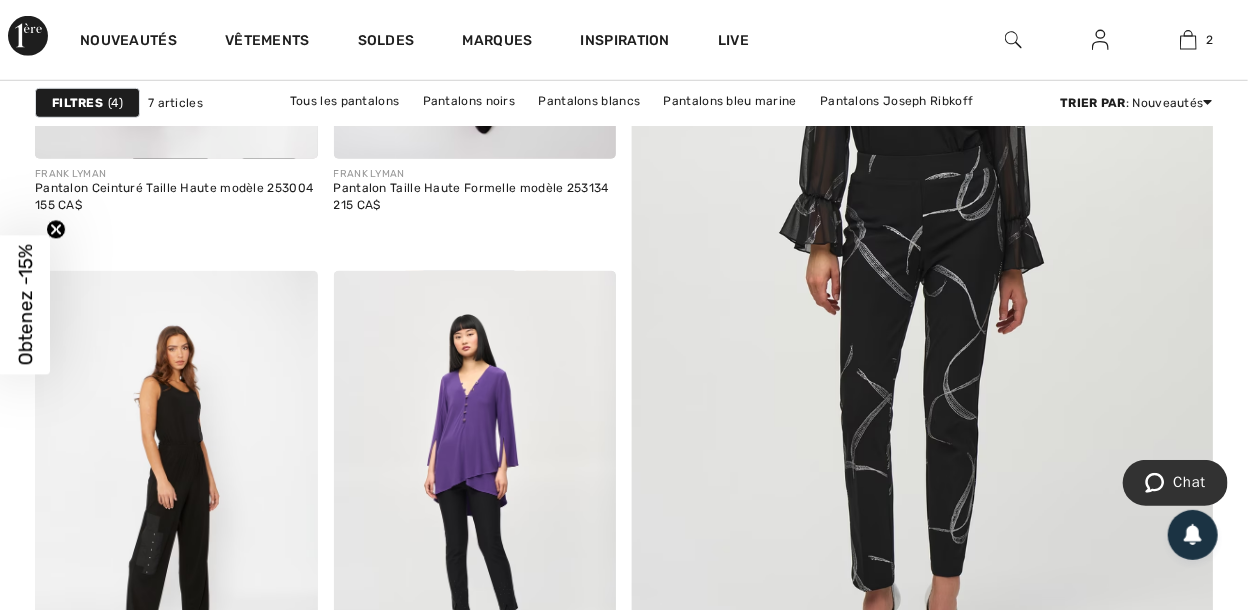 click on "Filtres" at bounding box center [77, 103] 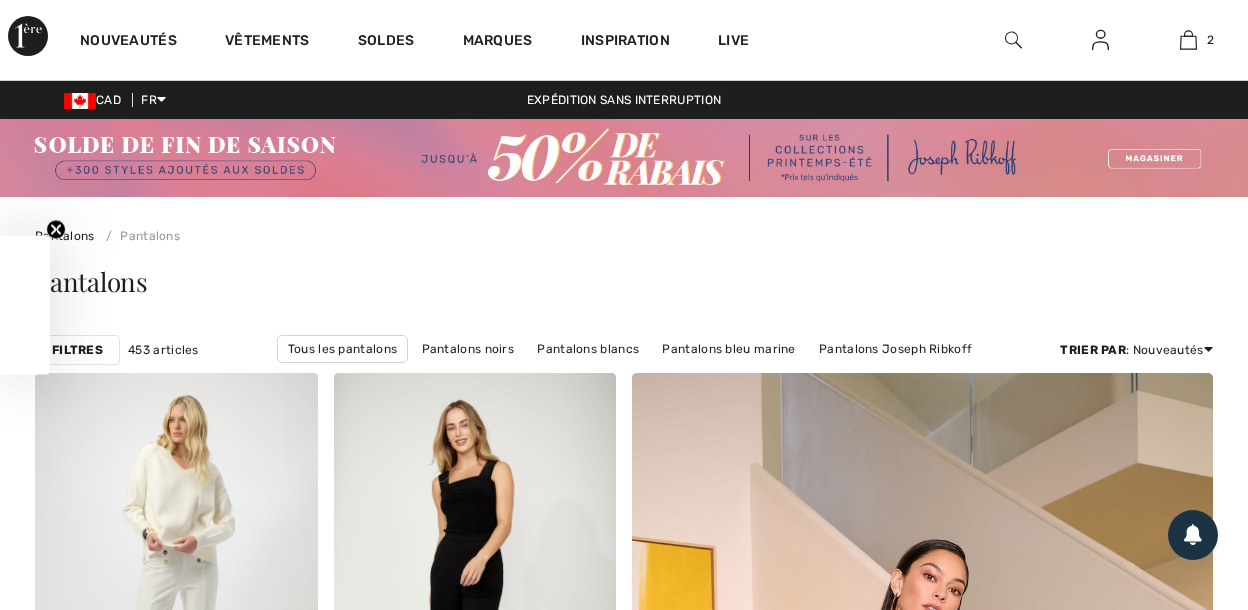 scroll, scrollTop: 0, scrollLeft: 0, axis: both 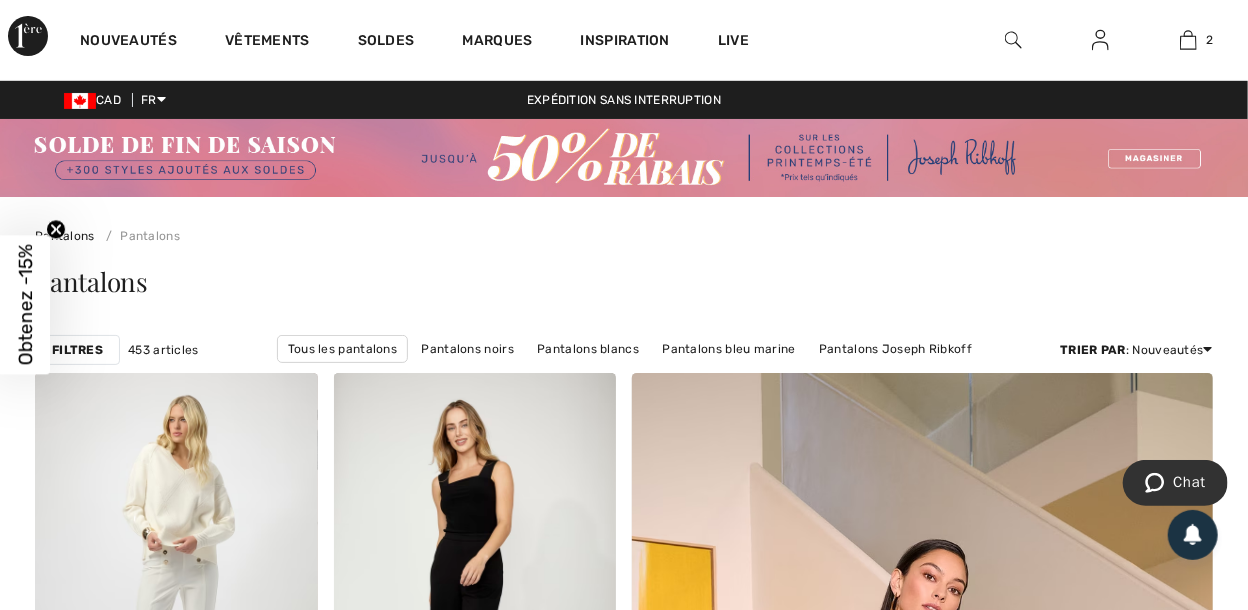 click on "Filtres" at bounding box center [77, 350] 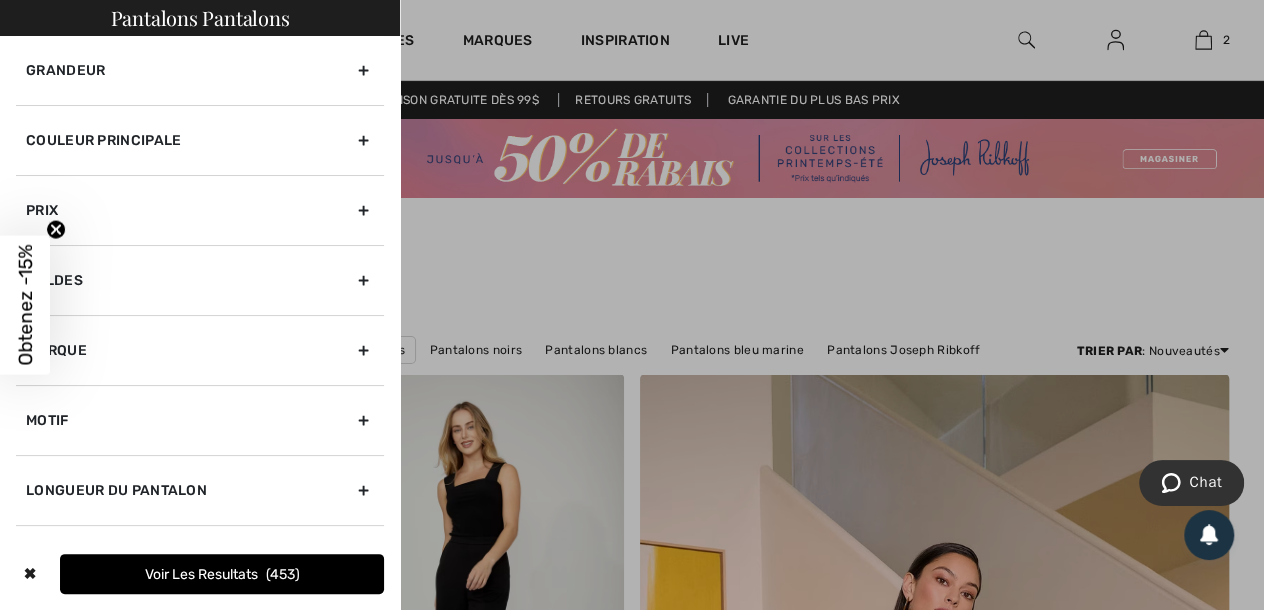 click on "Grandeur" at bounding box center (200, 70) 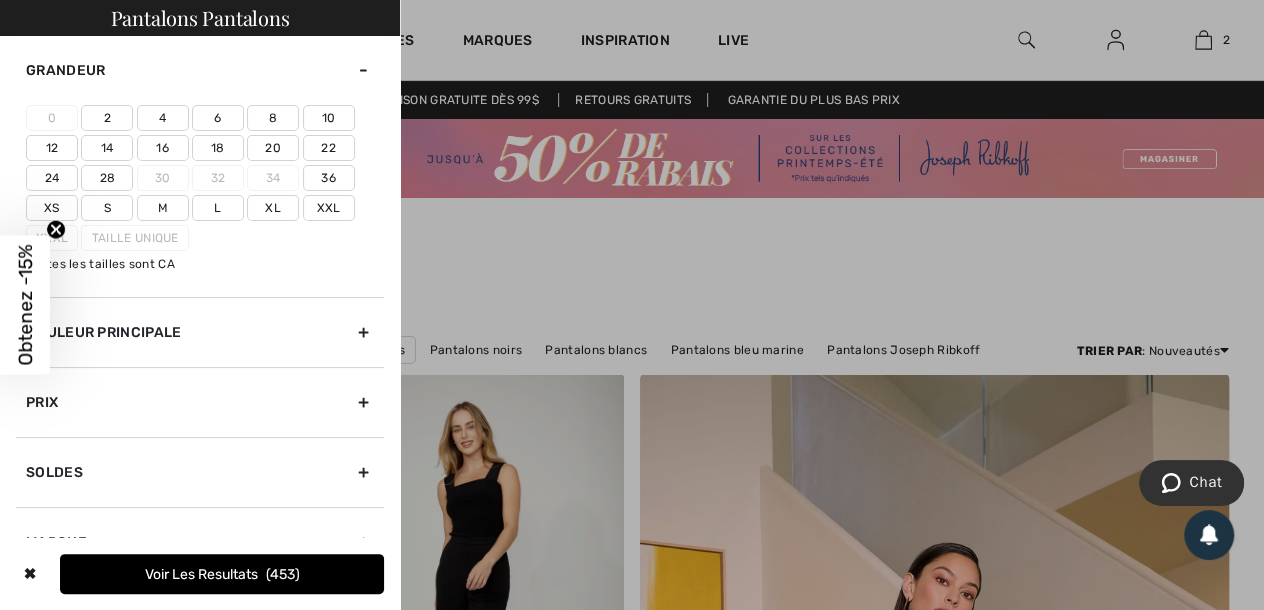 click on "10" at bounding box center (329, 118) 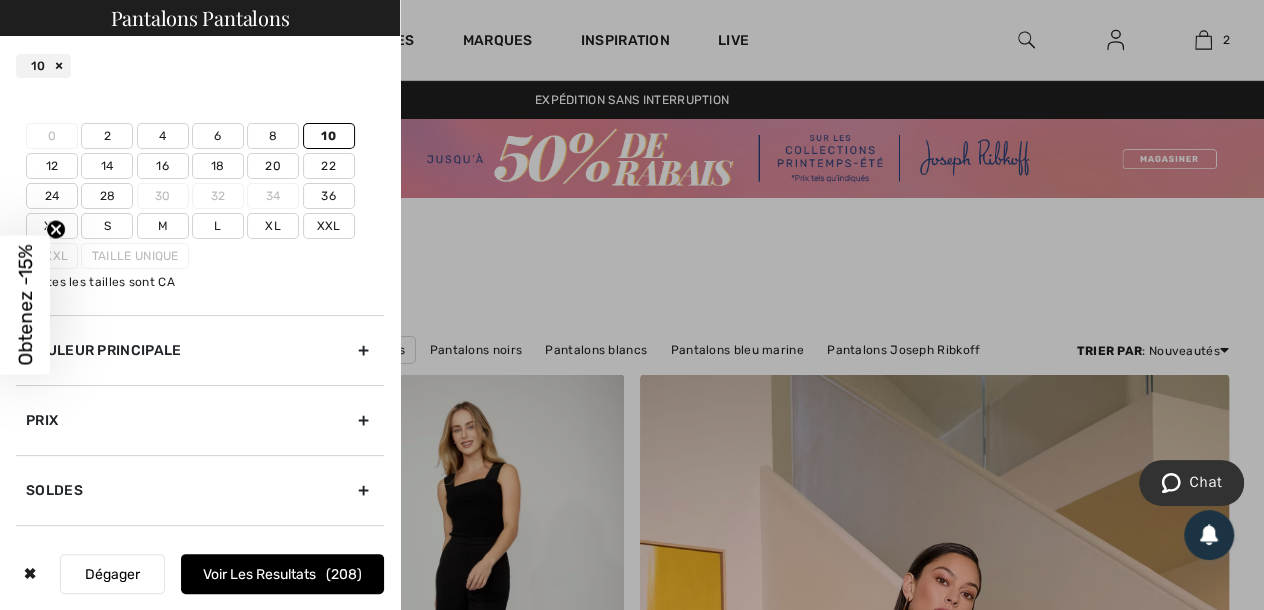 scroll, scrollTop: 81, scrollLeft: 0, axis: vertical 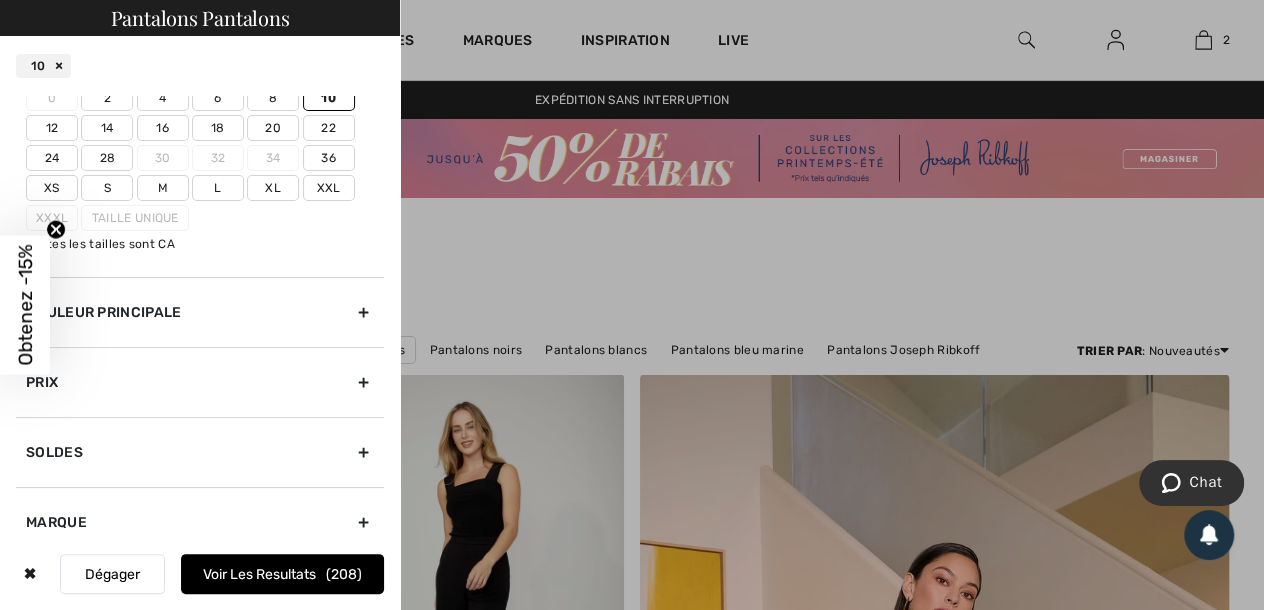 click on "Couleur Principale" at bounding box center (200, 312) 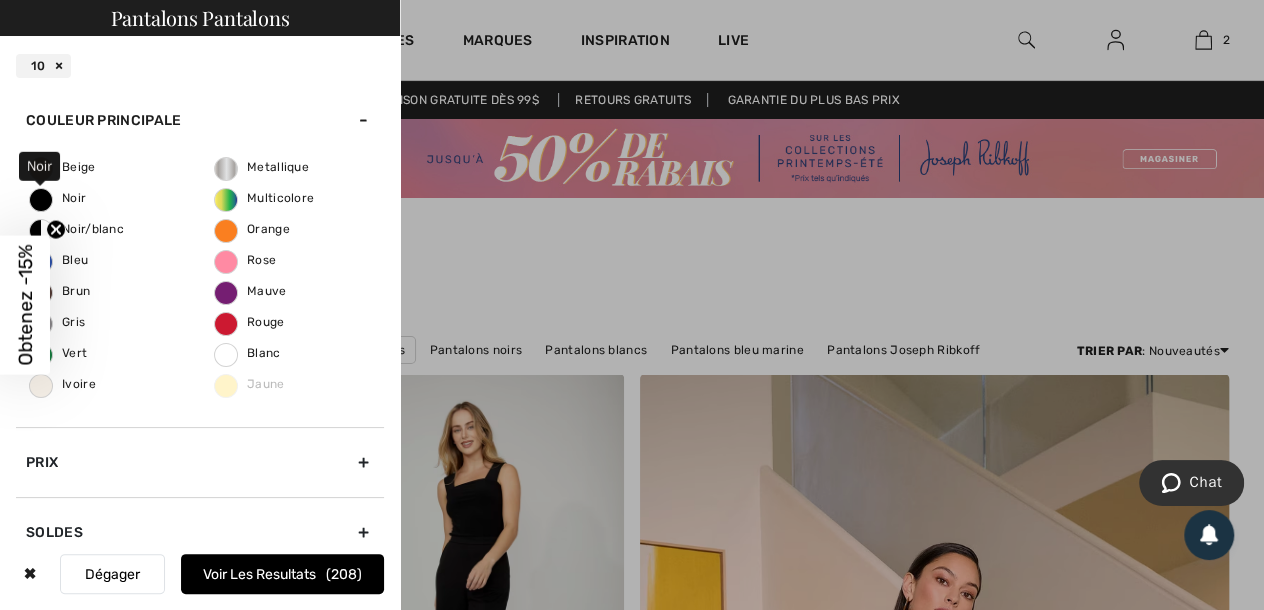 click on "Noir" at bounding box center [58, 198] 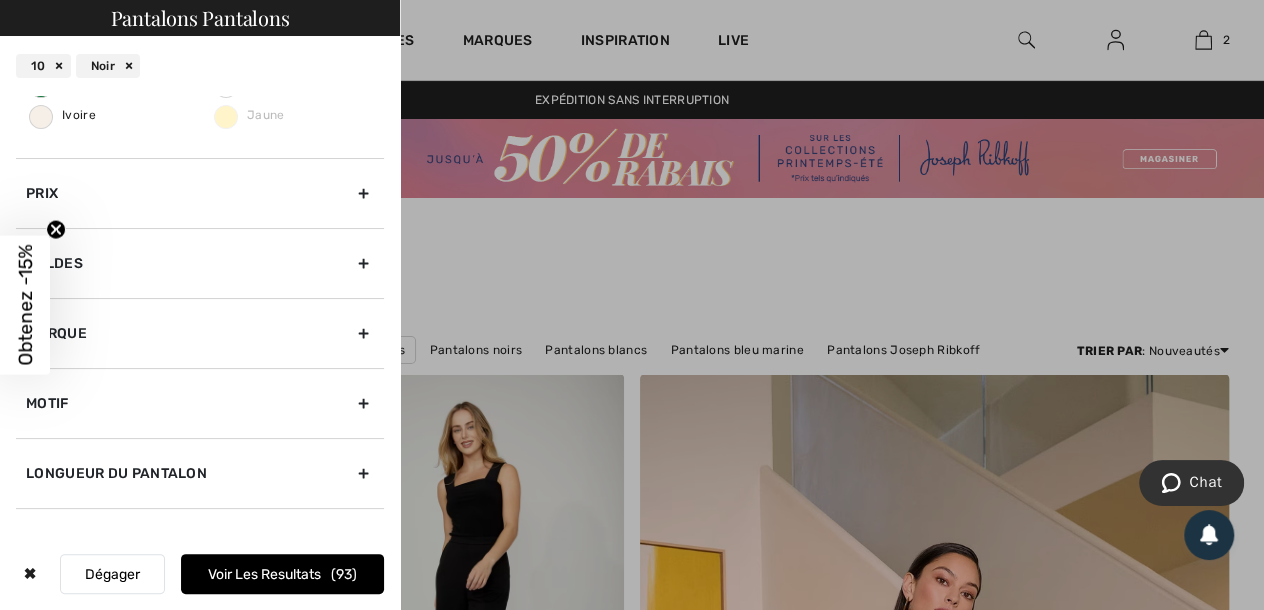 scroll, scrollTop: 365, scrollLeft: 0, axis: vertical 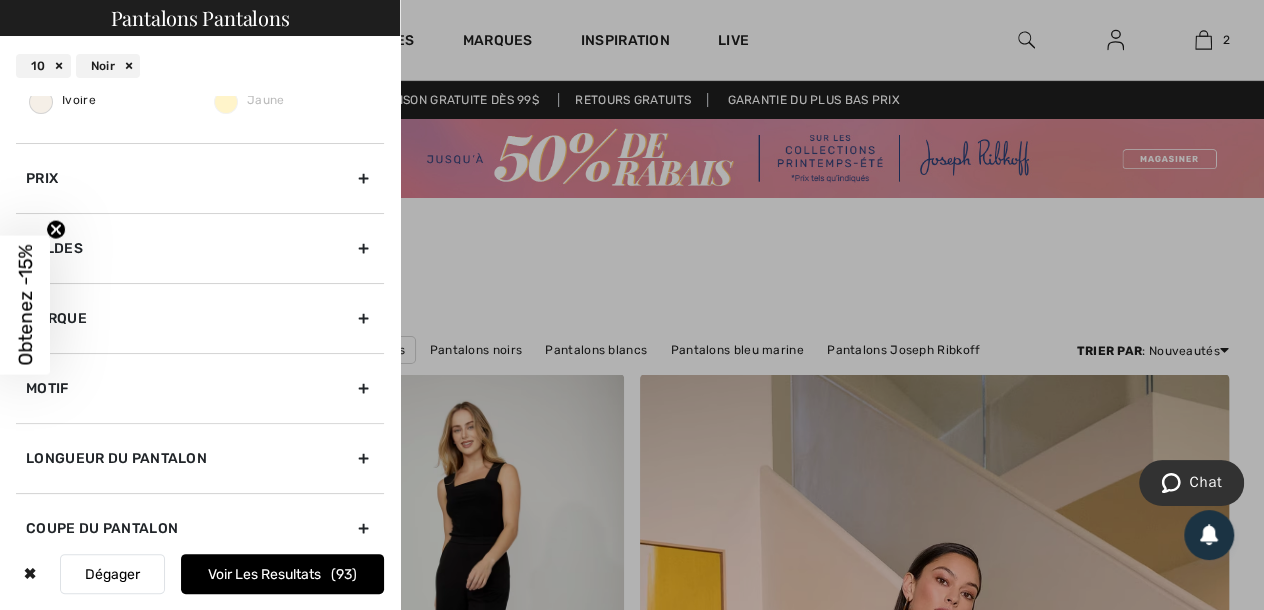 click on "Motif" at bounding box center (200, 388) 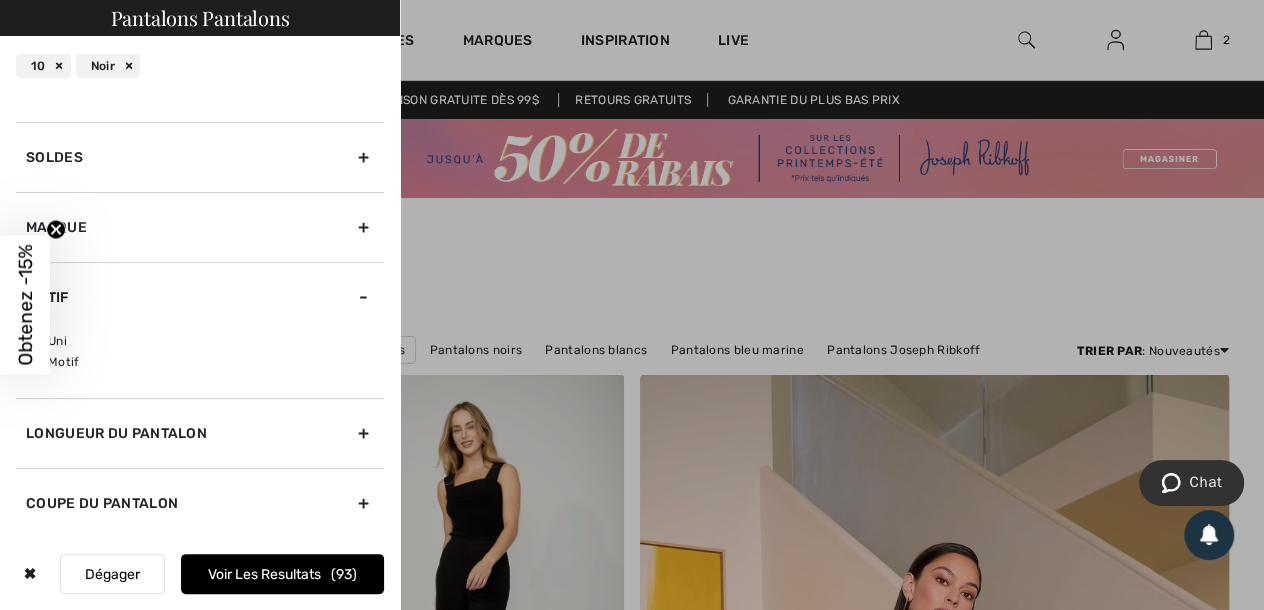 scroll, scrollTop: 141, scrollLeft: 0, axis: vertical 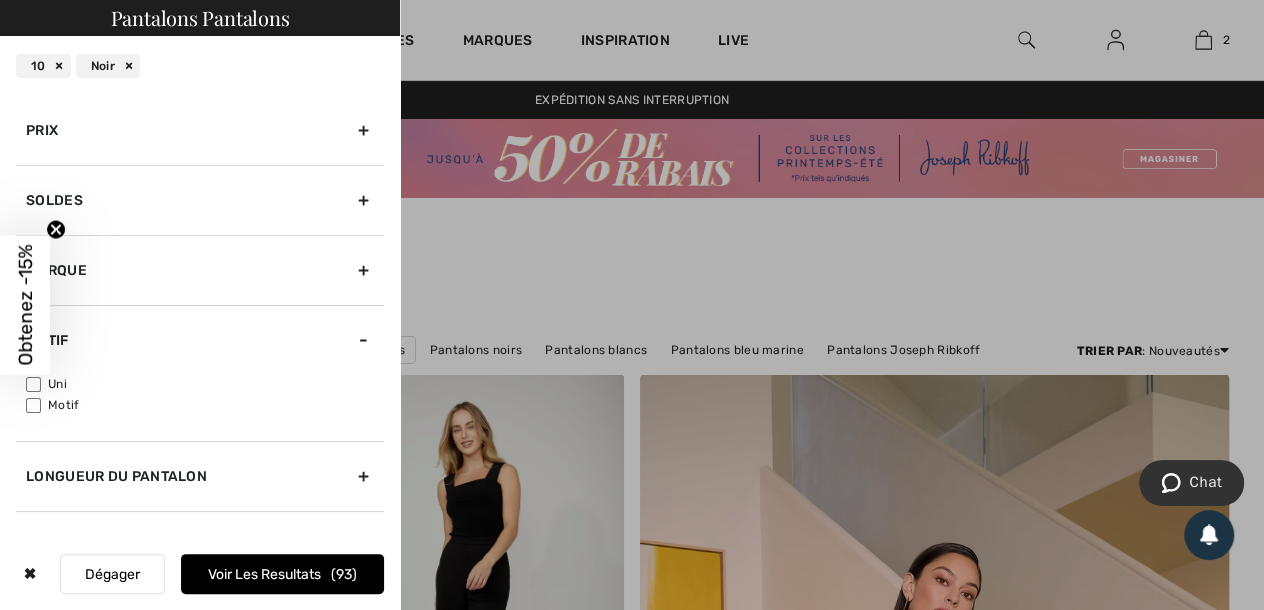 click on "Motif" at bounding box center (33, 405) 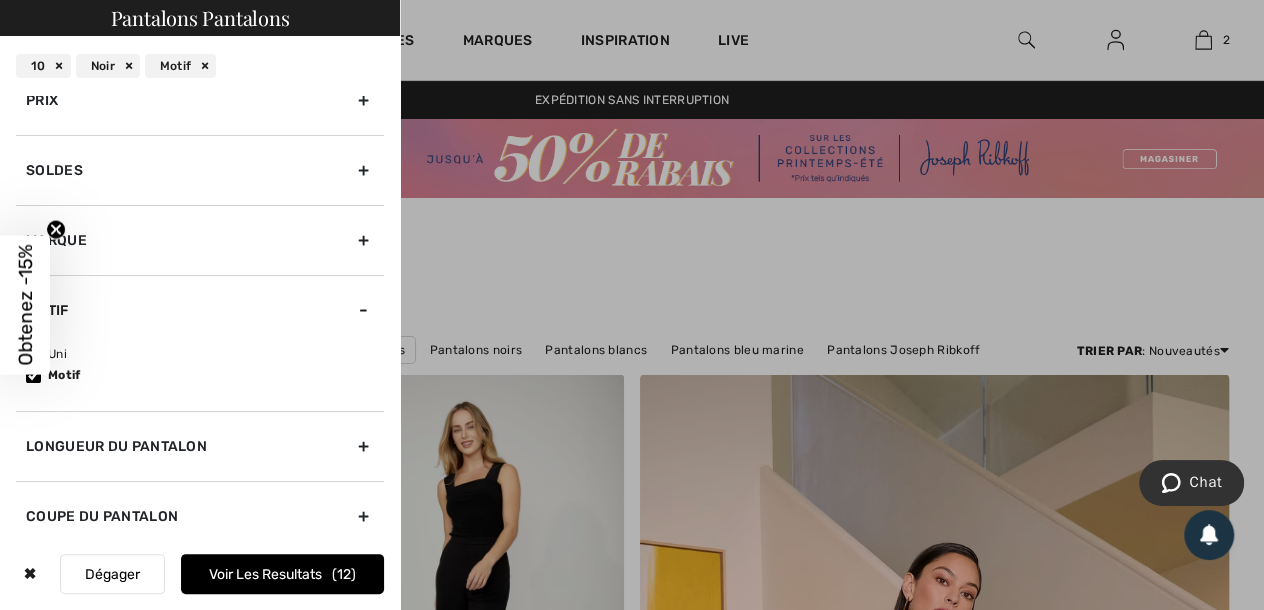 scroll, scrollTop: 182, scrollLeft: 0, axis: vertical 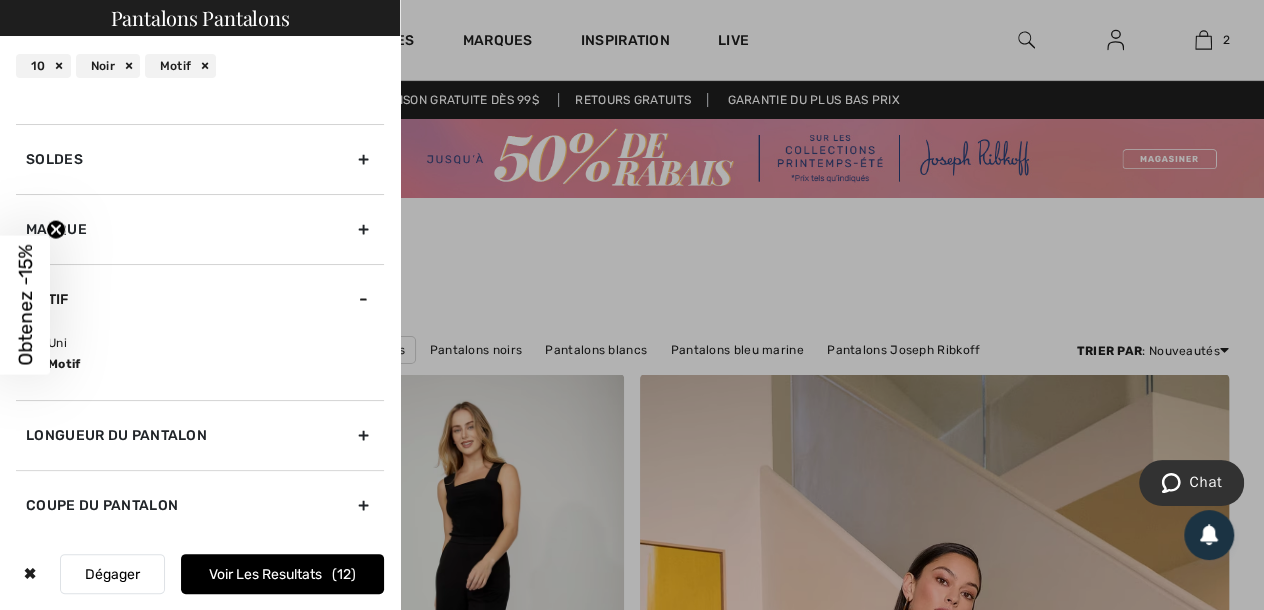 click on "Longueur du pantalon" at bounding box center [200, 435] 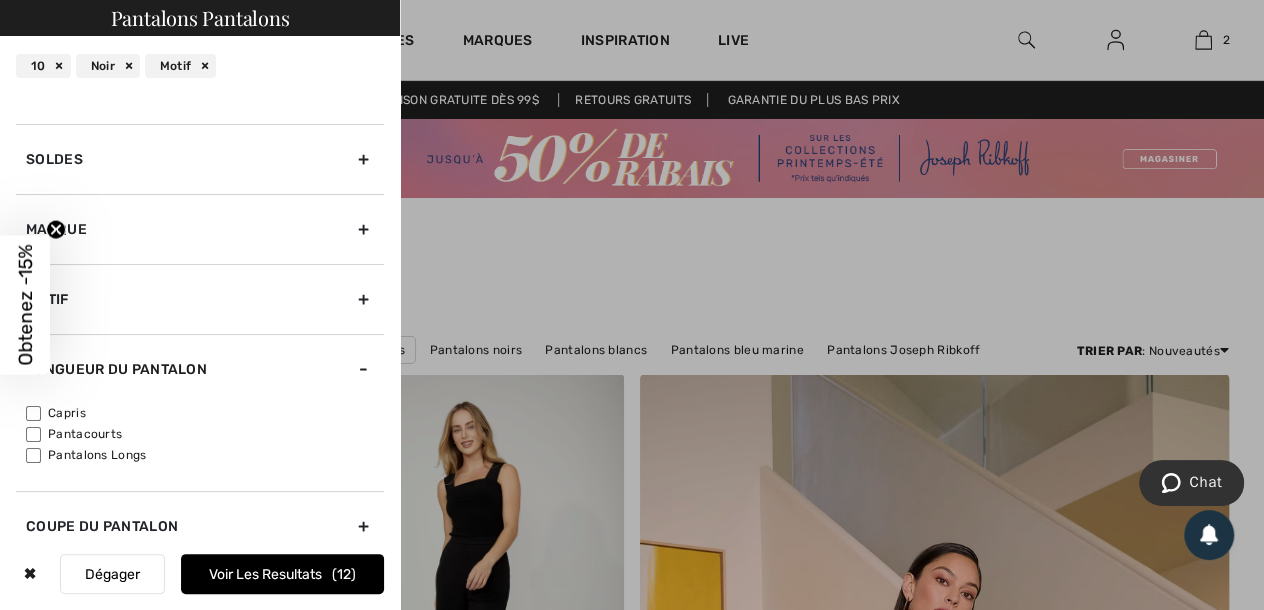 click on "Pantalons Longs" at bounding box center (33, 455) 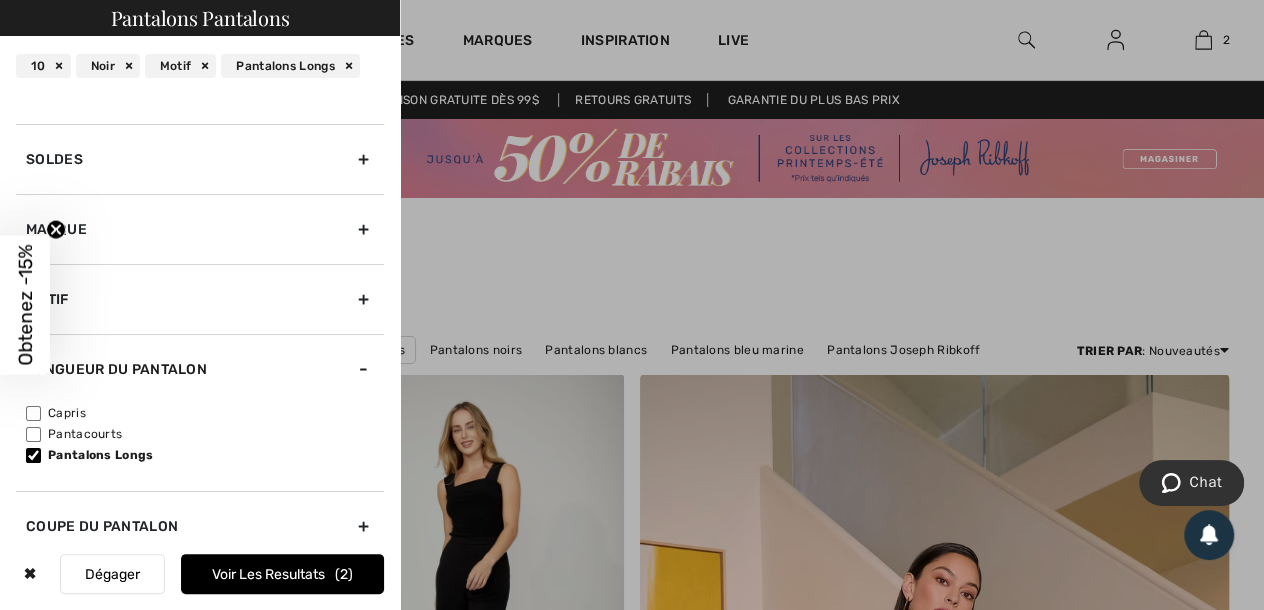 scroll, scrollTop: 203, scrollLeft: 0, axis: vertical 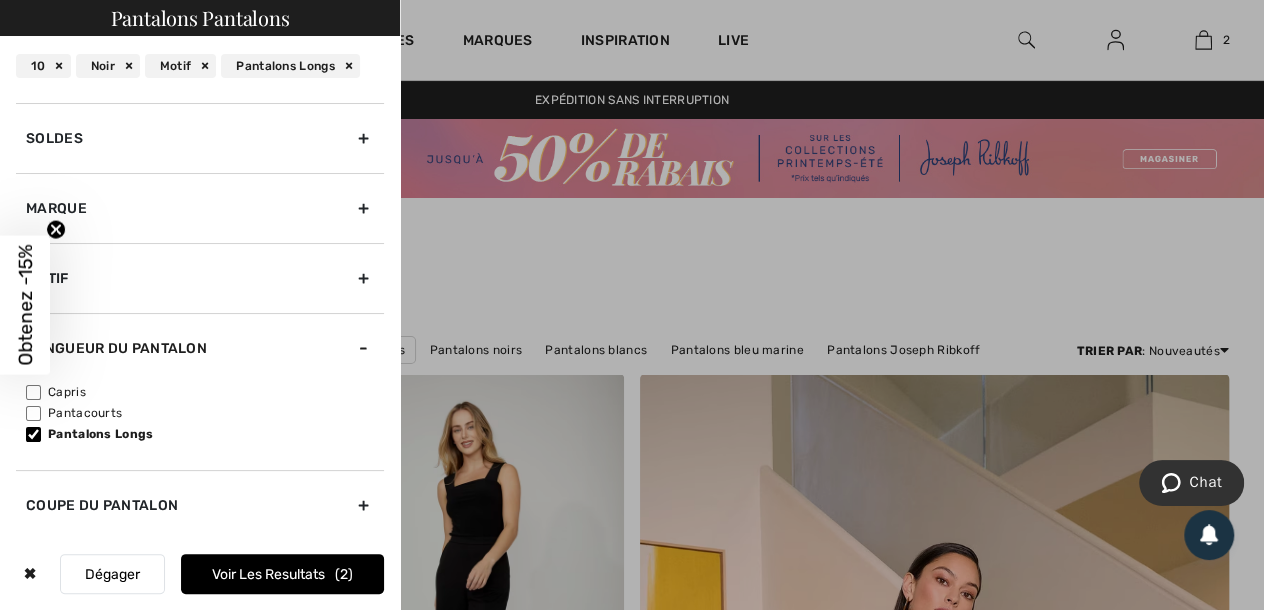 click on "Coupe du pantalon" at bounding box center [200, 505] 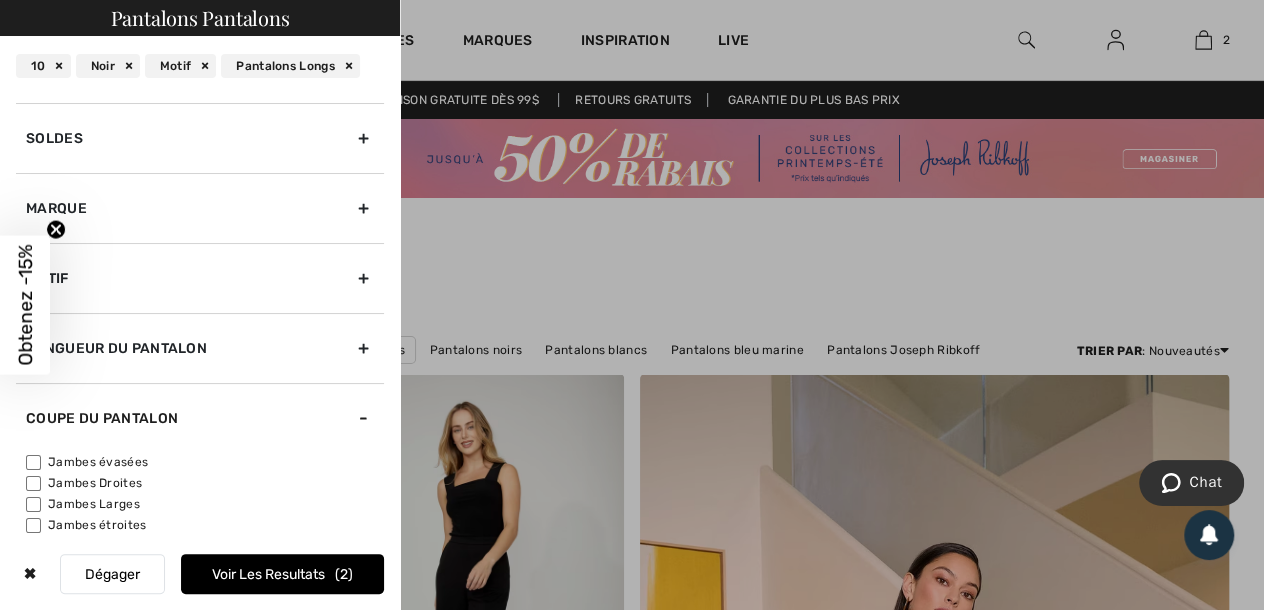 click on "Jambes étroites" at bounding box center [33, 525] 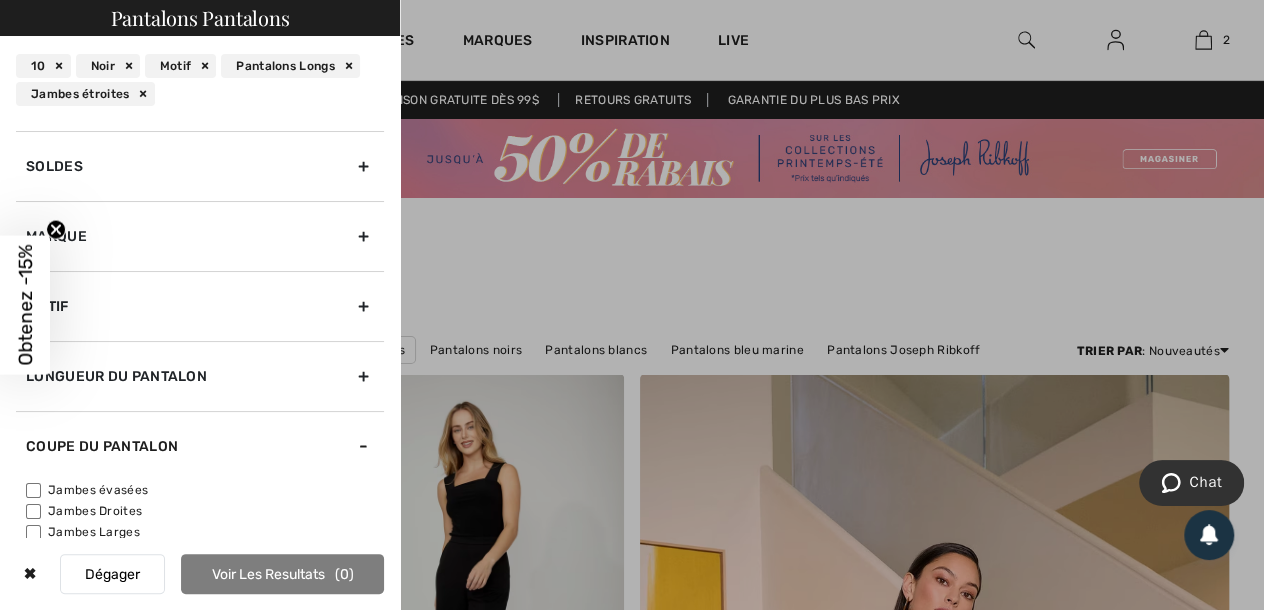 click on "Jambes étroites" at bounding box center (85, 94) 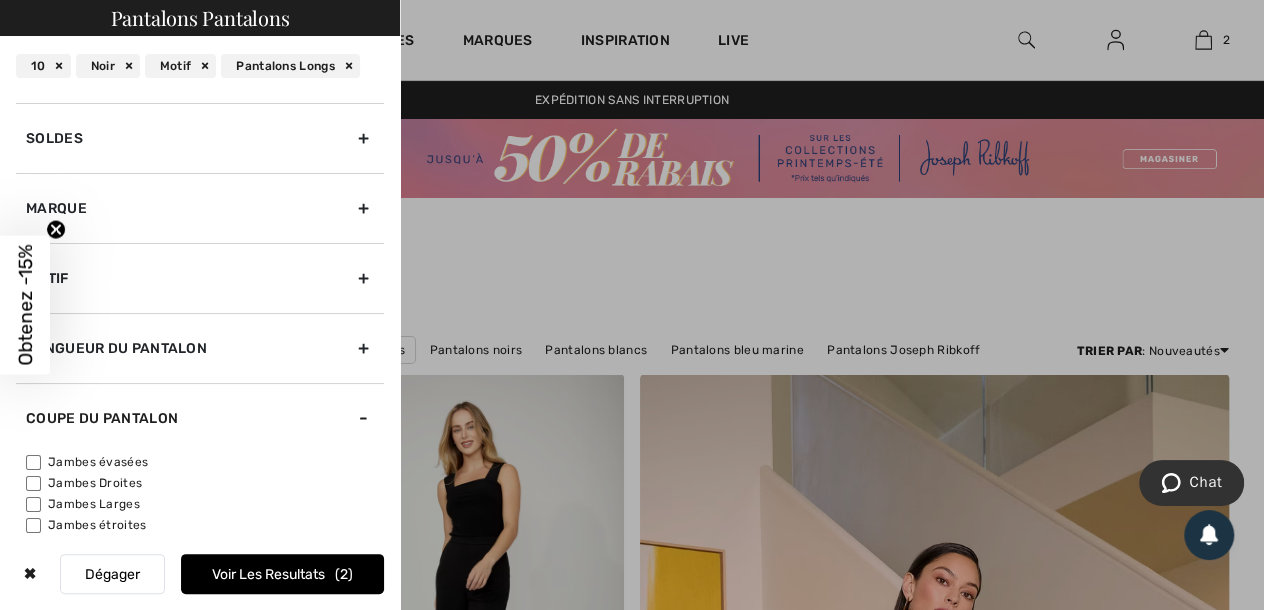 click on "Jambes Droites" at bounding box center [33, 483] 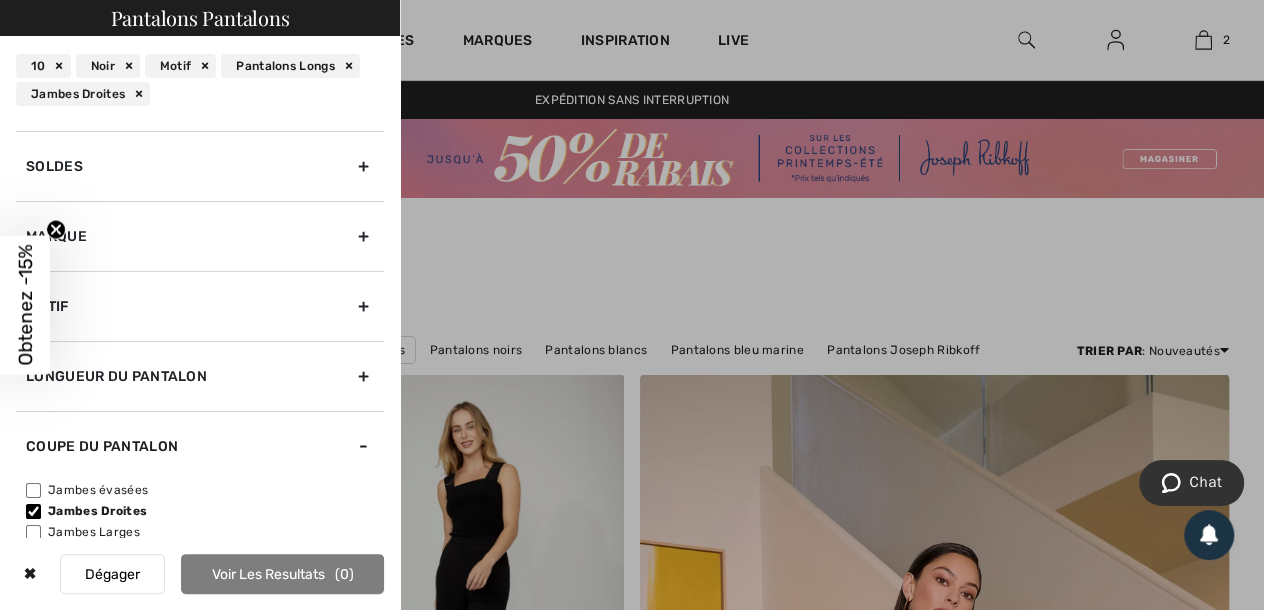 click on "Dégager" at bounding box center [112, 574] 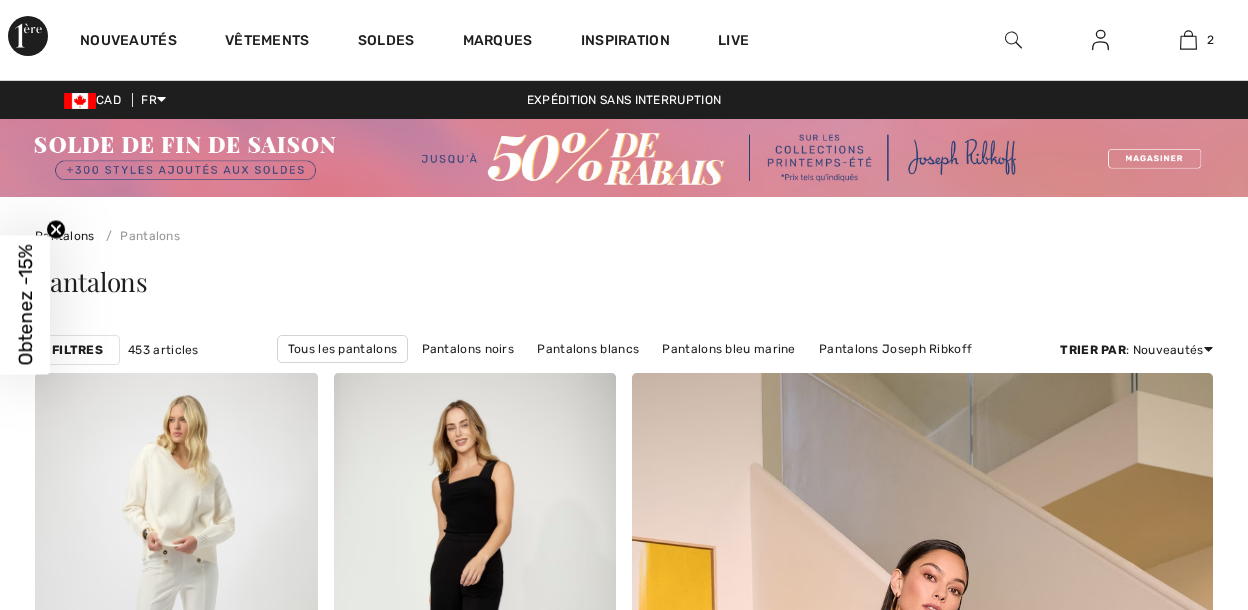 scroll, scrollTop: 0, scrollLeft: 0, axis: both 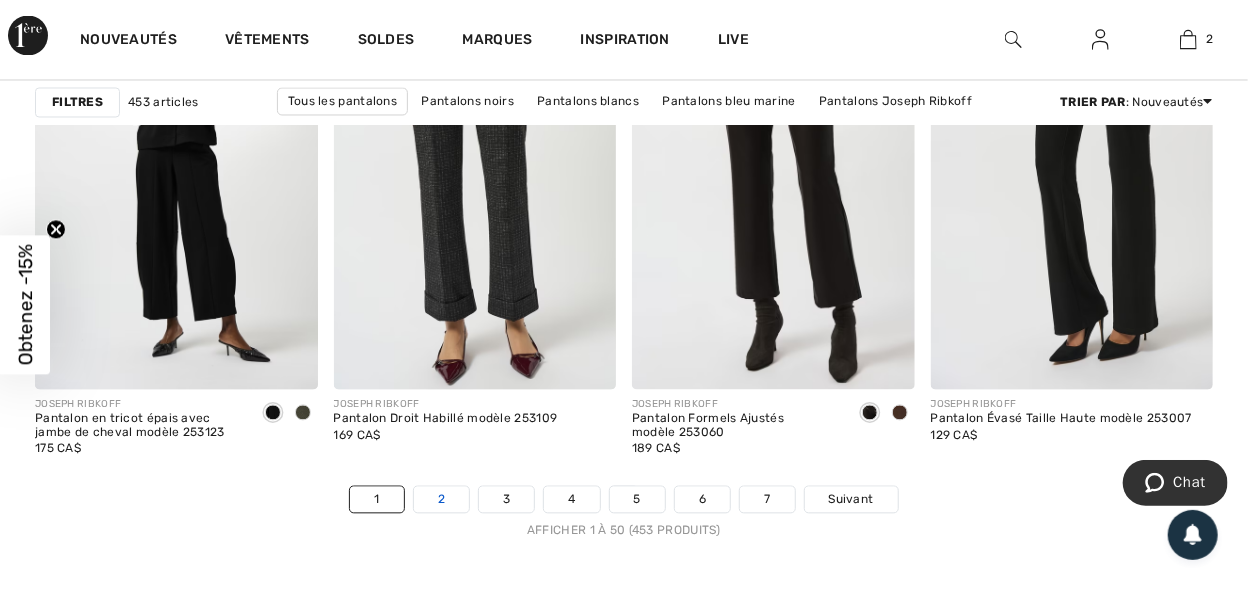 click on "2" at bounding box center (441, 500) 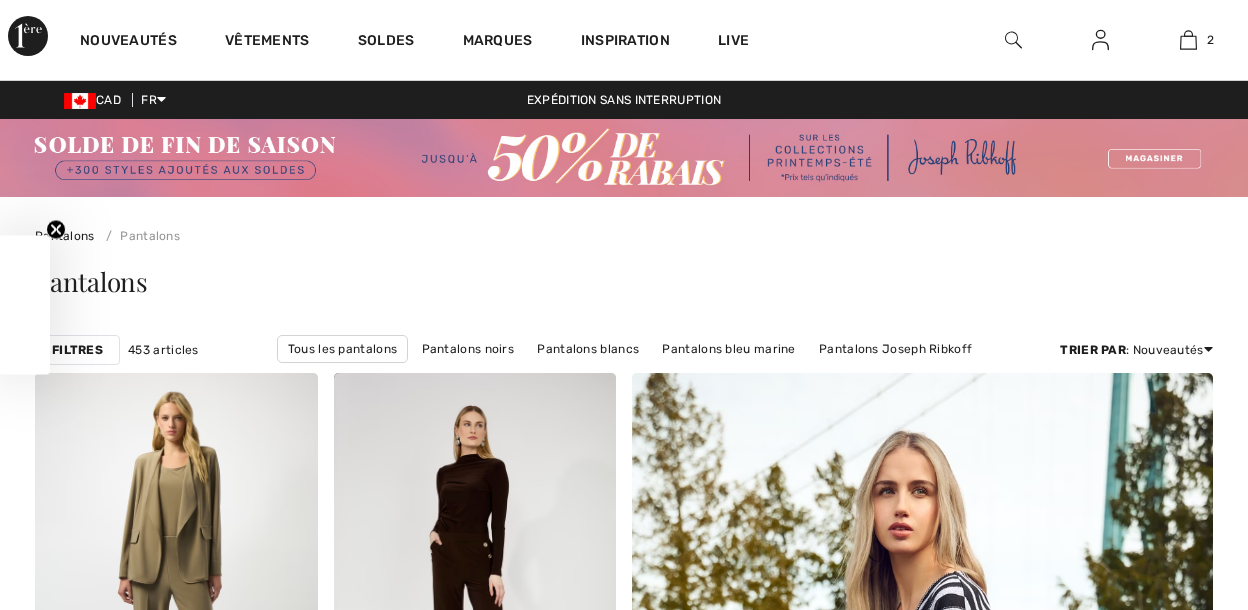 scroll, scrollTop: 0, scrollLeft: 0, axis: both 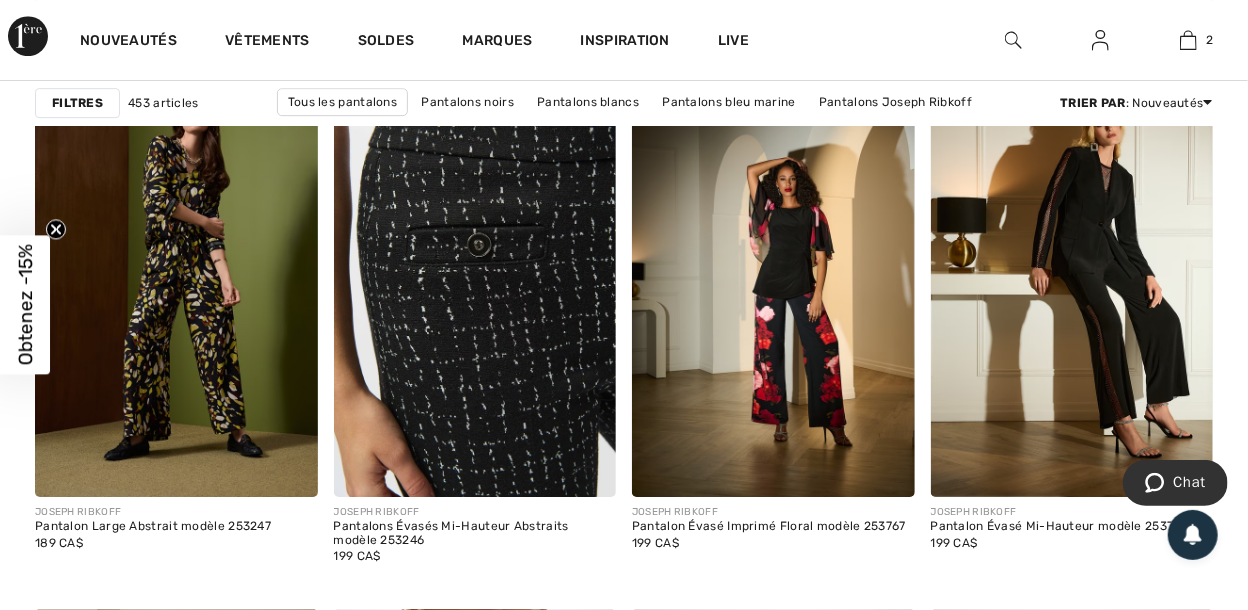 click at bounding box center [475, 285] 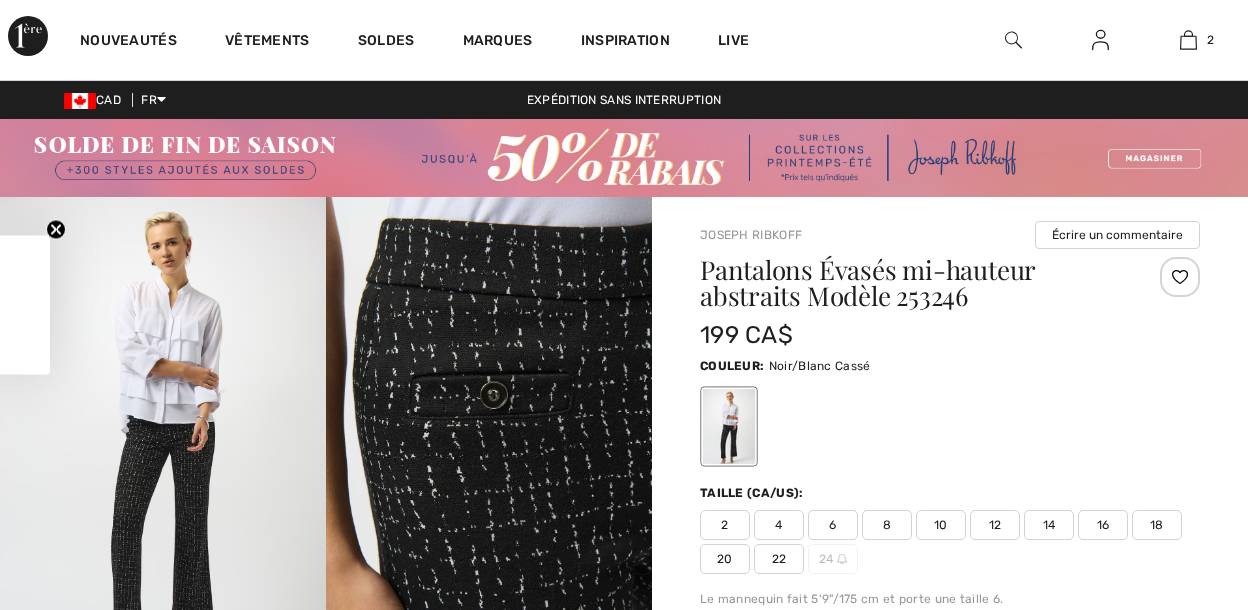 scroll, scrollTop: 0, scrollLeft: 0, axis: both 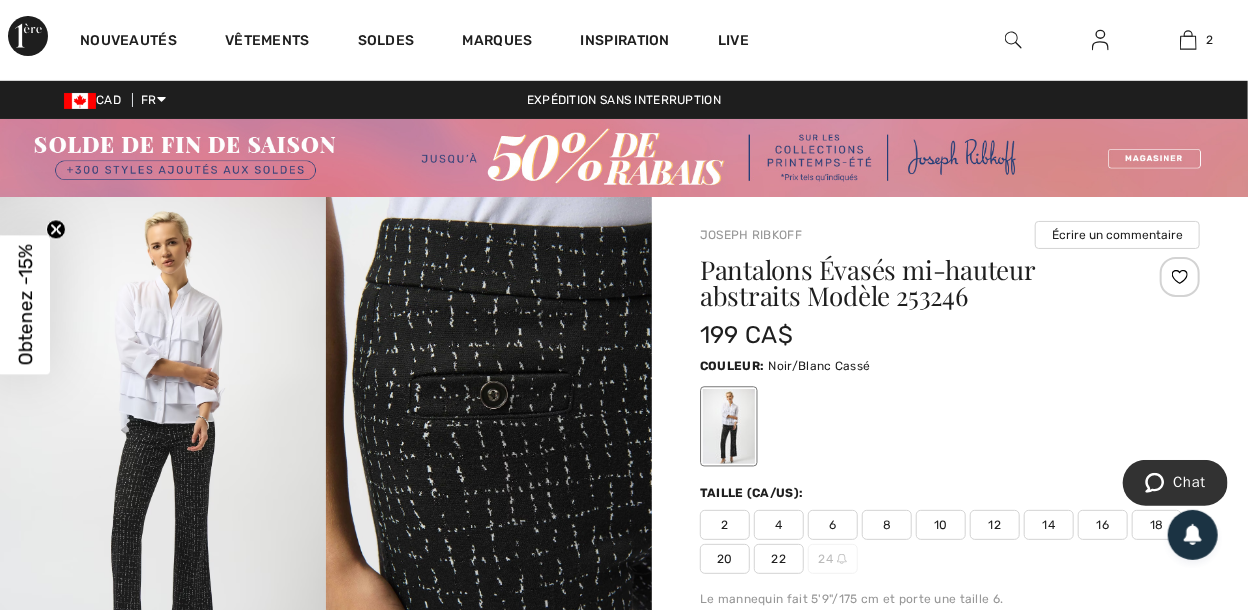 click at bounding box center [163, 441] 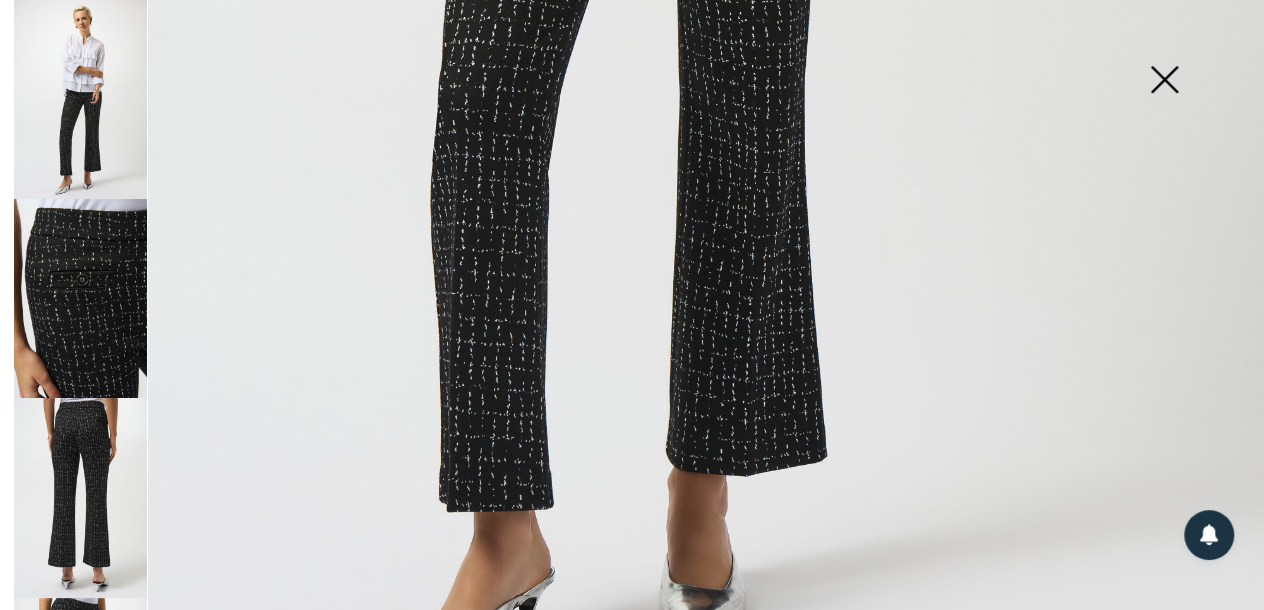 scroll, scrollTop: 1158, scrollLeft: 0, axis: vertical 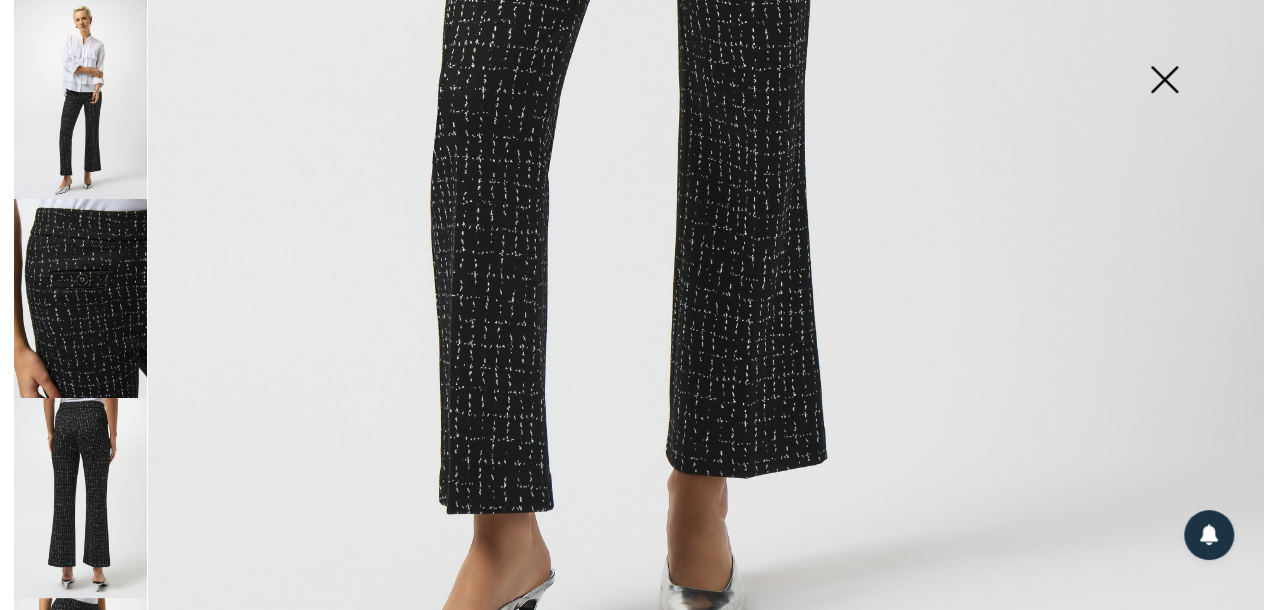 click at bounding box center (80, 298) 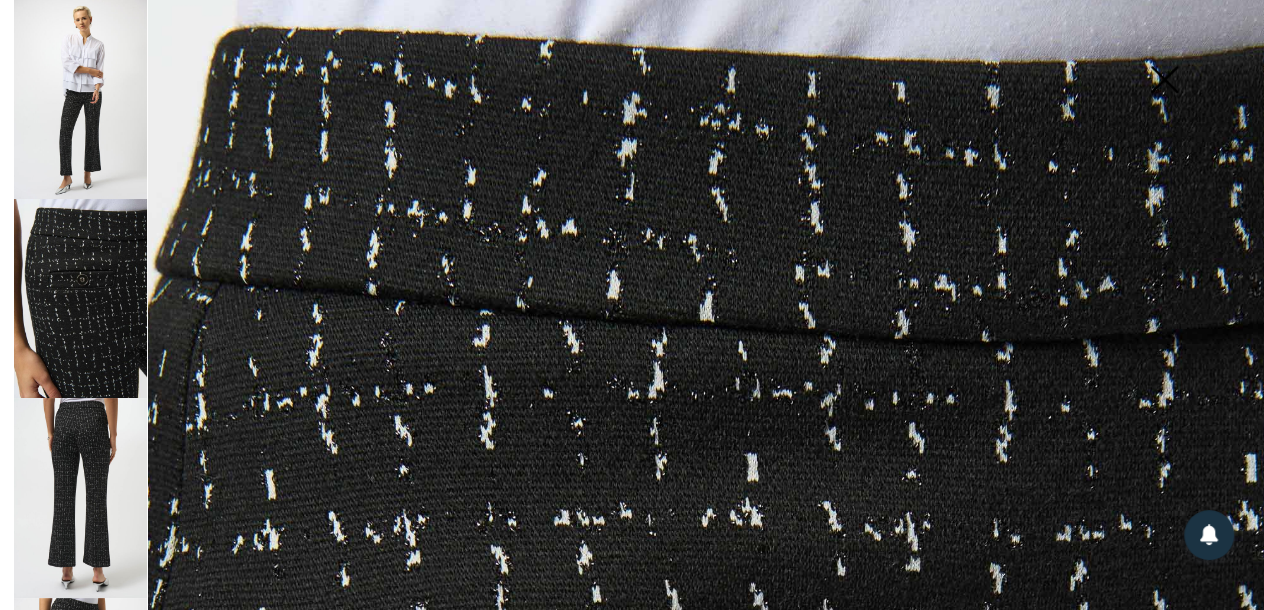 scroll, scrollTop: 20, scrollLeft: 0, axis: vertical 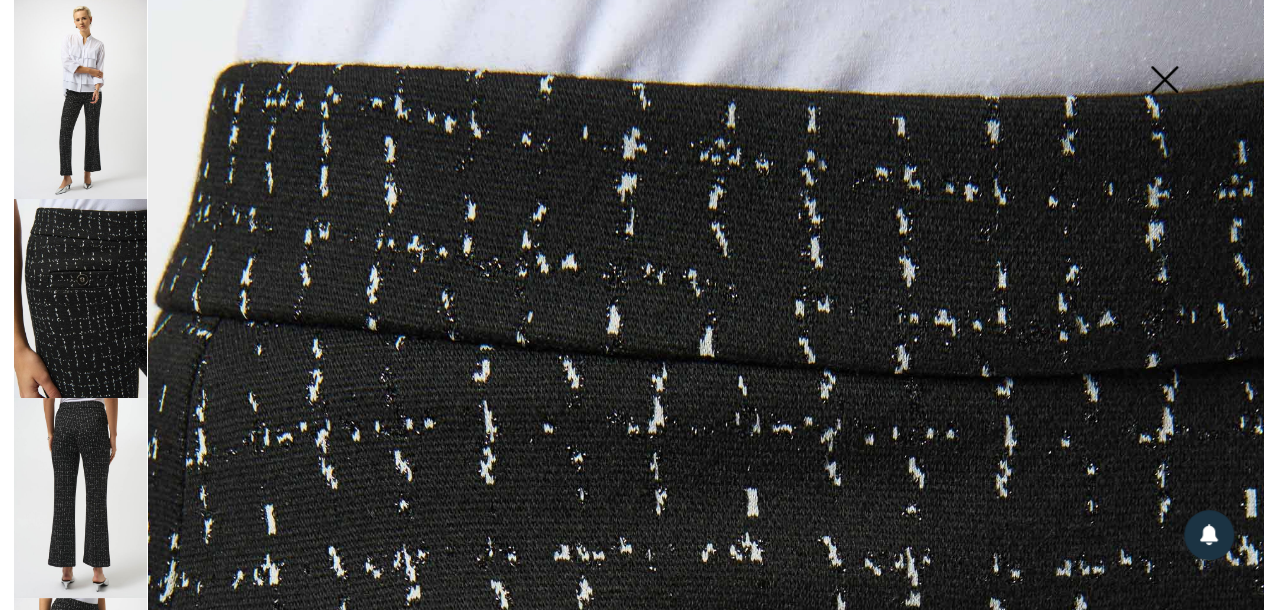 click at bounding box center [80, 497] 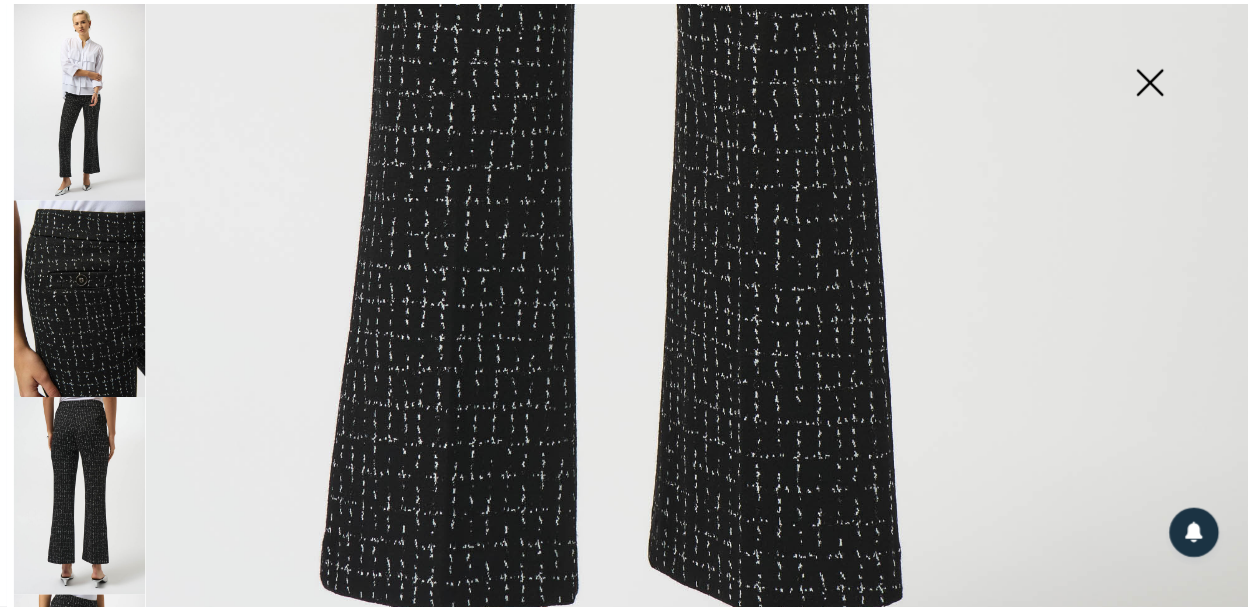 scroll, scrollTop: 1053, scrollLeft: 0, axis: vertical 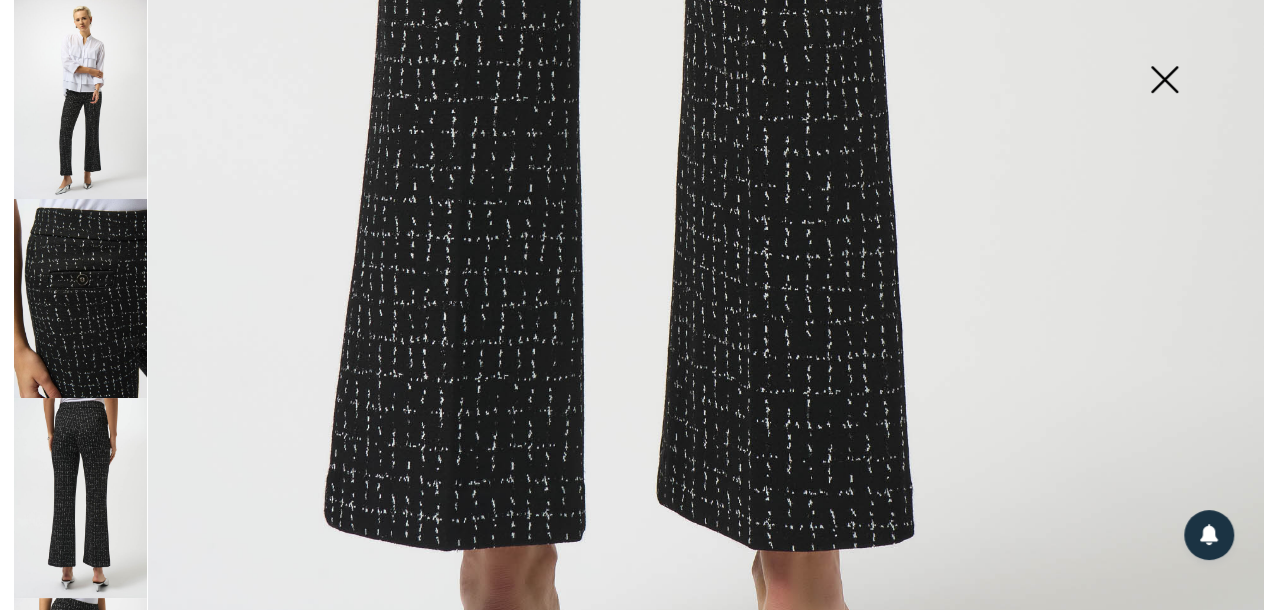 click at bounding box center [1164, 81] 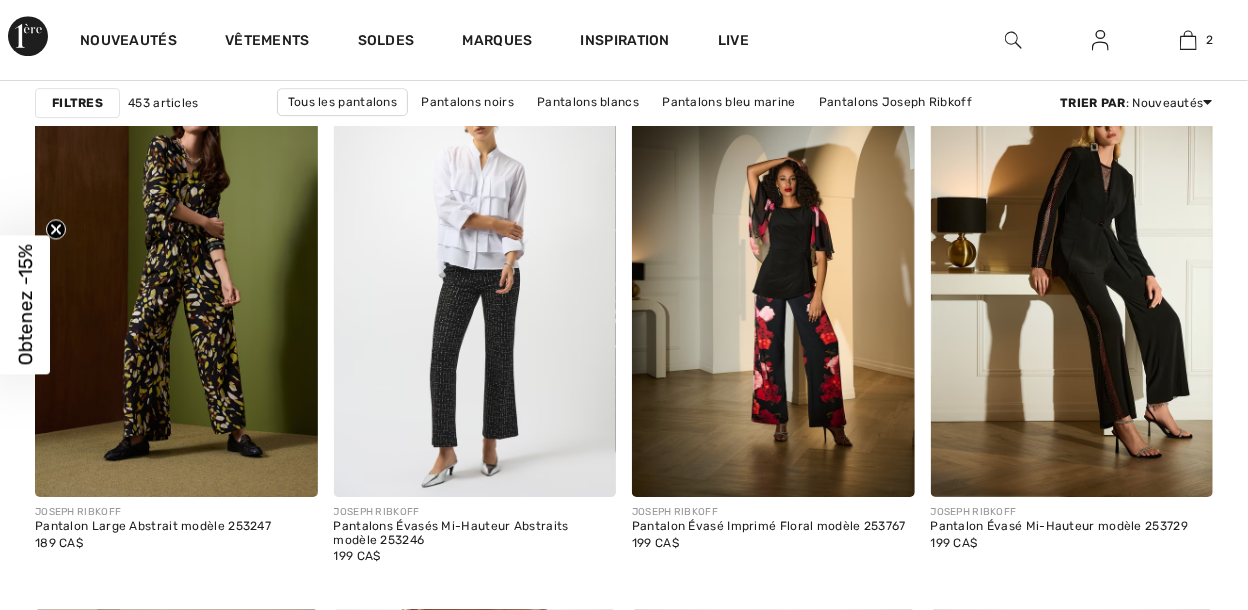 scroll, scrollTop: 2646, scrollLeft: 0, axis: vertical 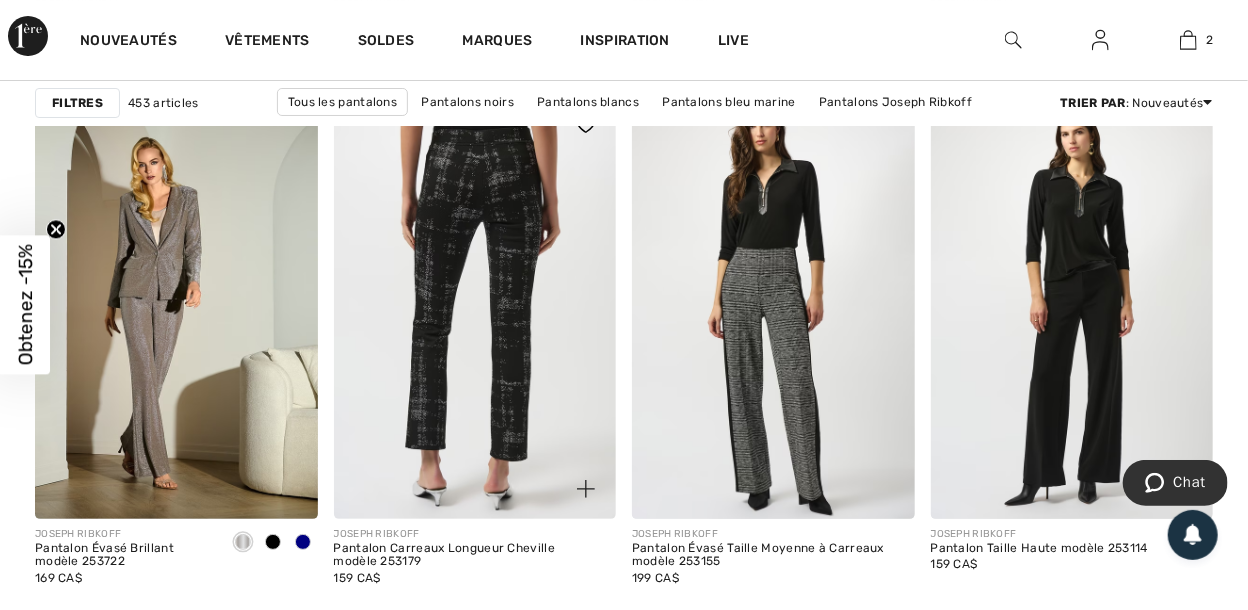 click at bounding box center [475, 307] 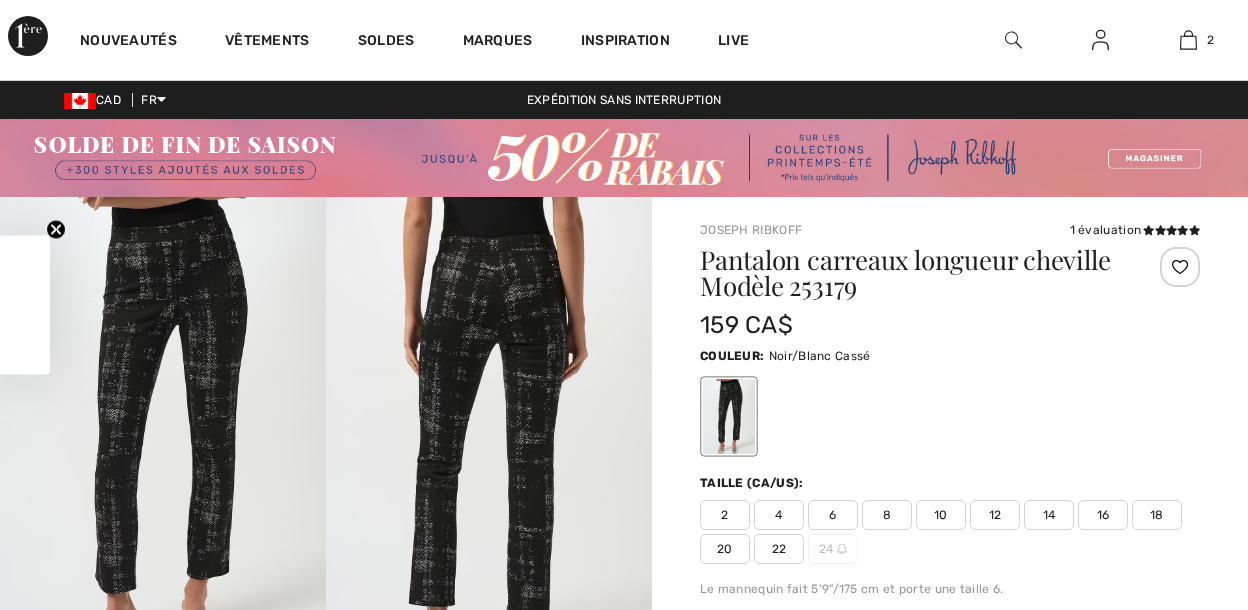 scroll, scrollTop: 0, scrollLeft: 0, axis: both 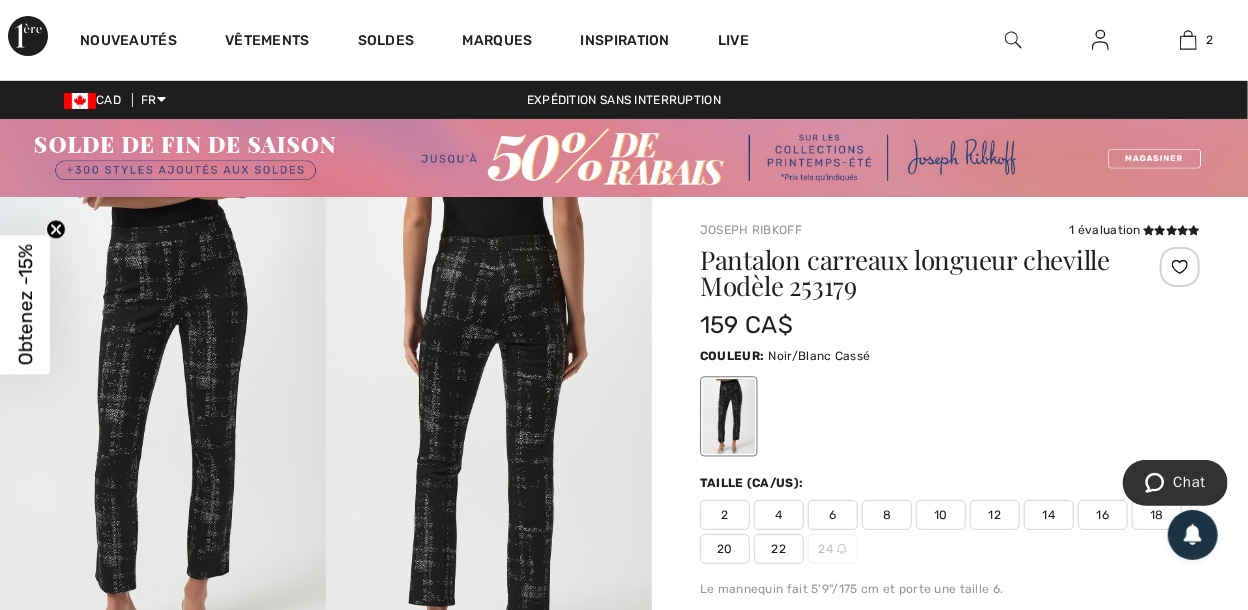 click at bounding box center [163, 441] 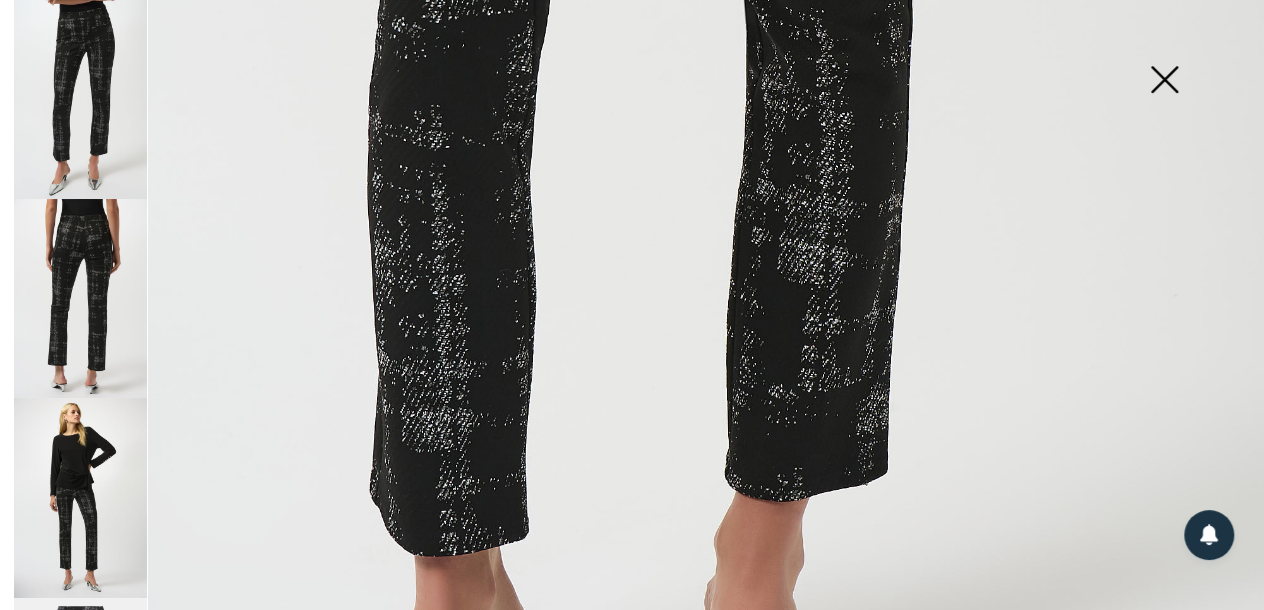 scroll, scrollTop: 991, scrollLeft: 0, axis: vertical 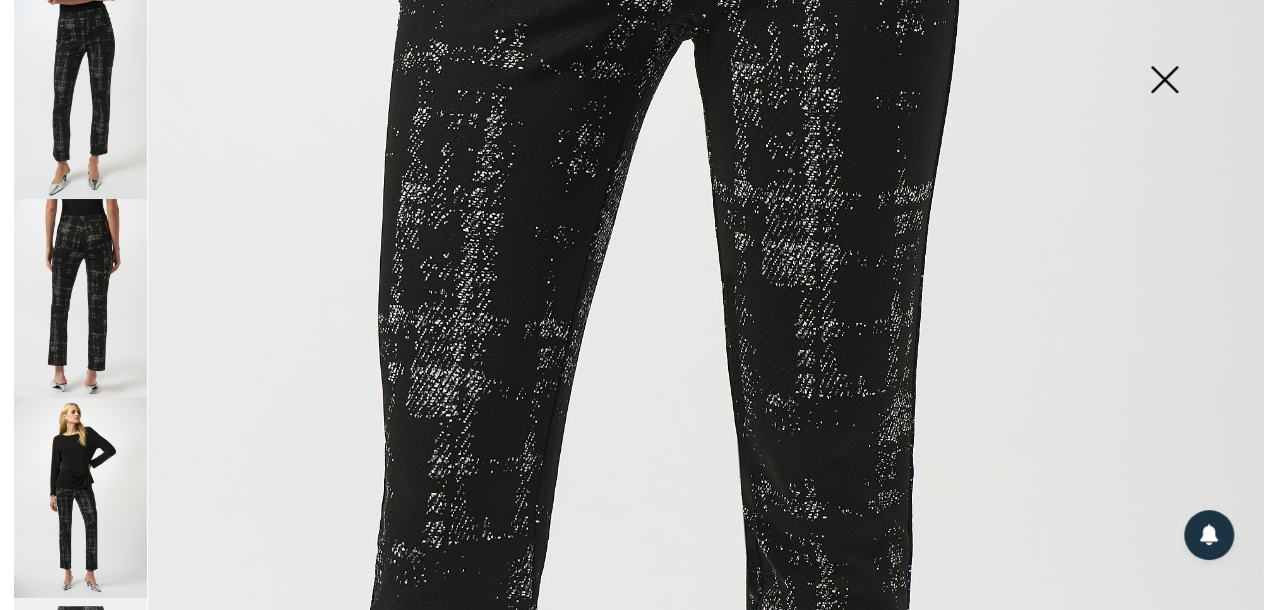 click at bounding box center (1164, 81) 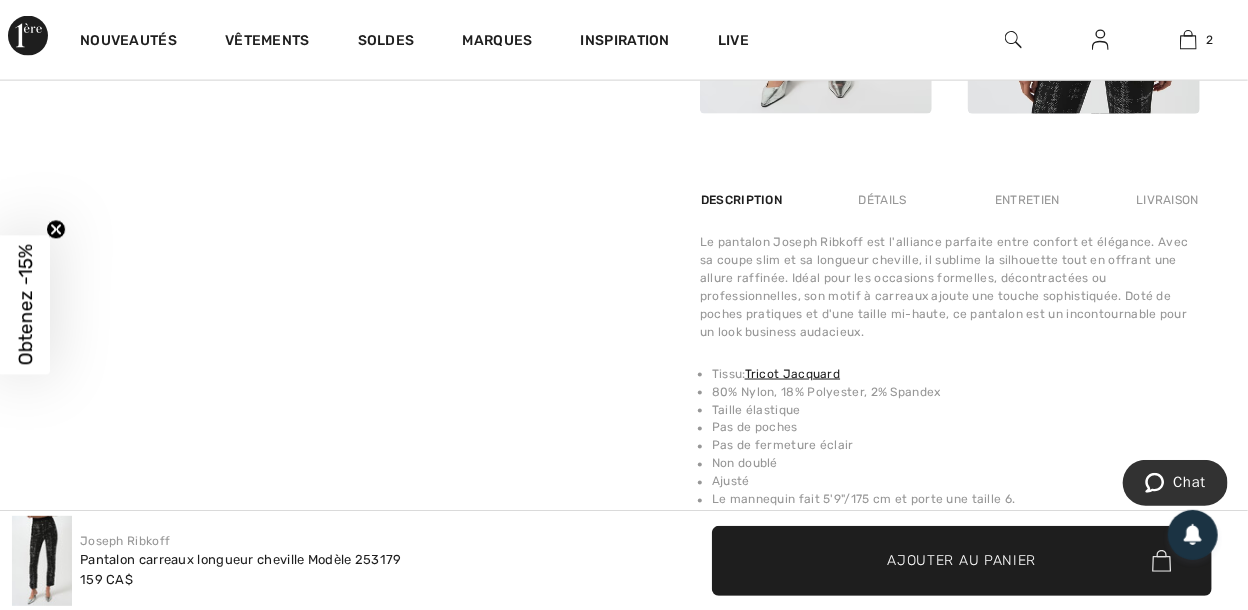 scroll, scrollTop: 1229, scrollLeft: 0, axis: vertical 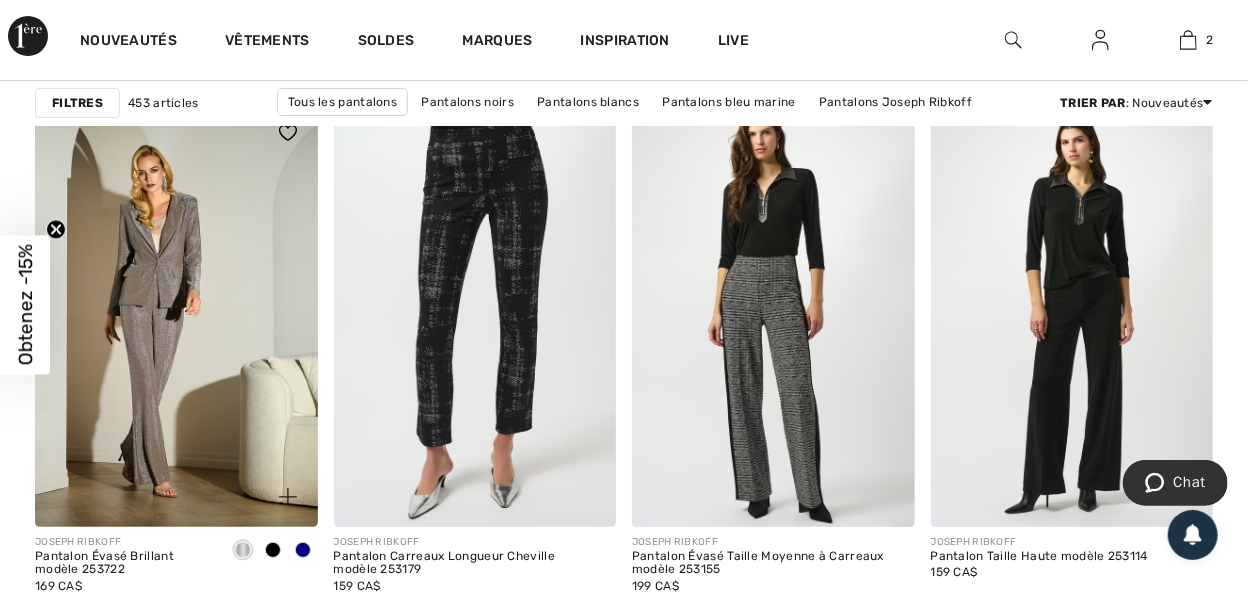 click at bounding box center (303, 550) 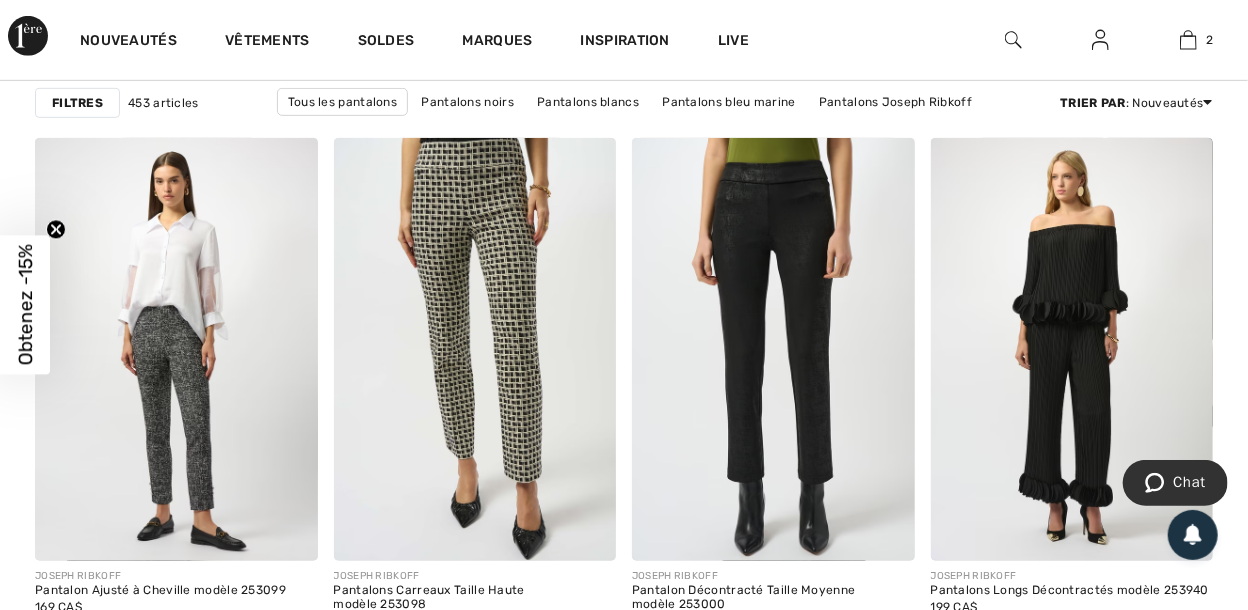 scroll, scrollTop: 3680, scrollLeft: 0, axis: vertical 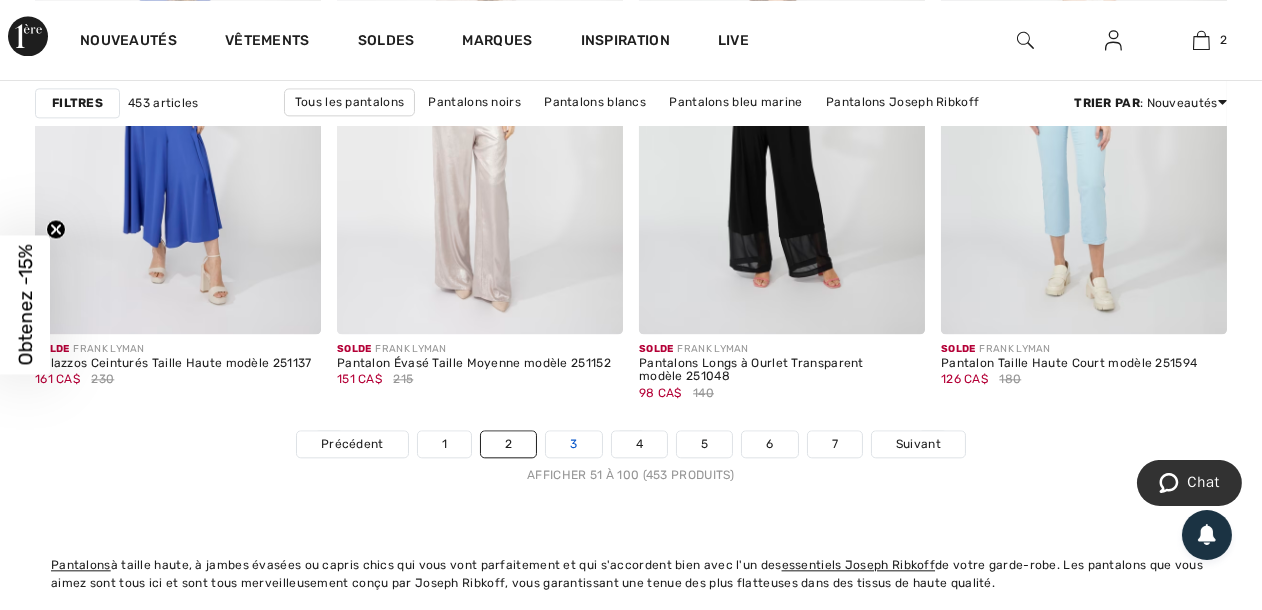 click on "3" at bounding box center [573, 444] 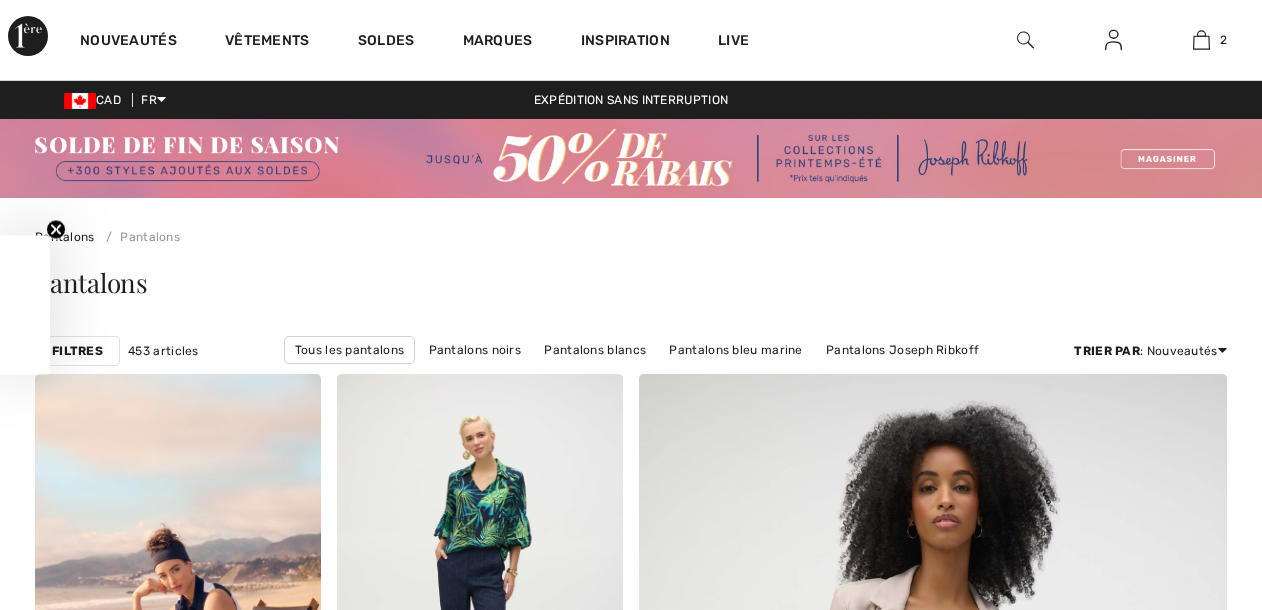 scroll, scrollTop: 0, scrollLeft: 0, axis: both 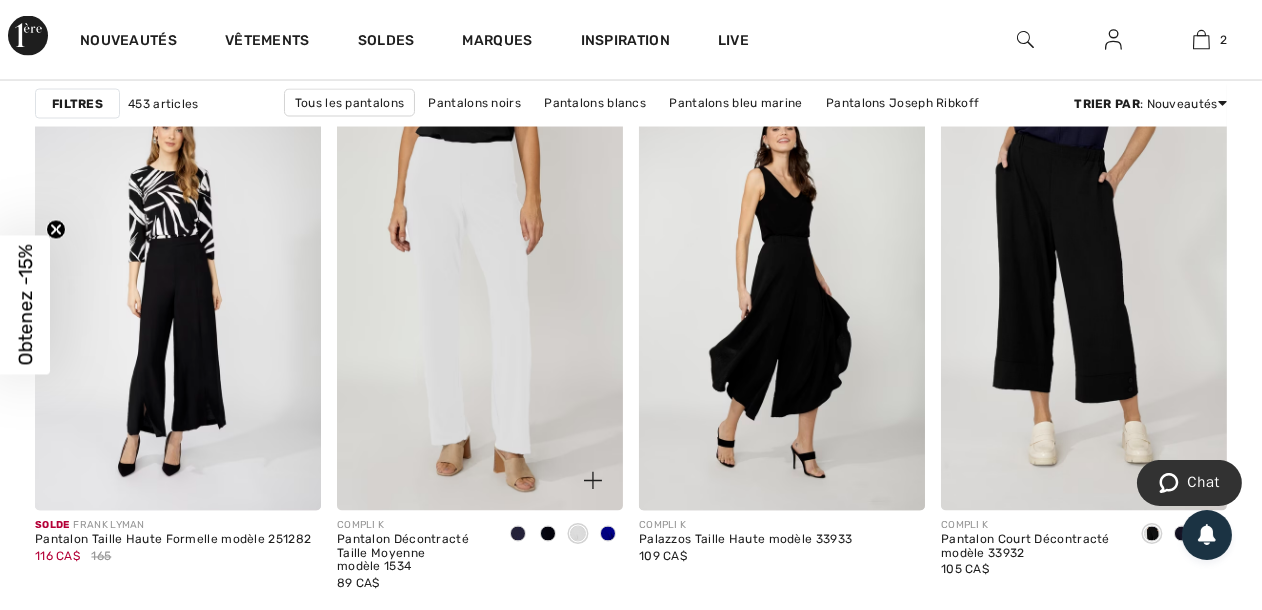 click at bounding box center [608, 535] 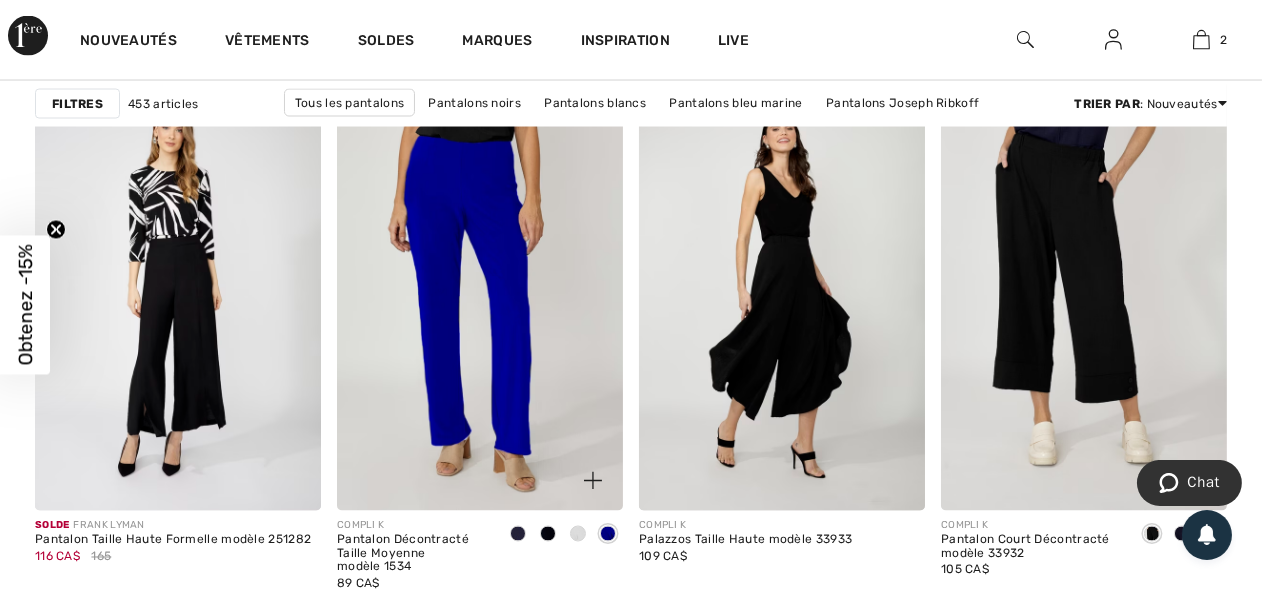 click at bounding box center (548, 534) 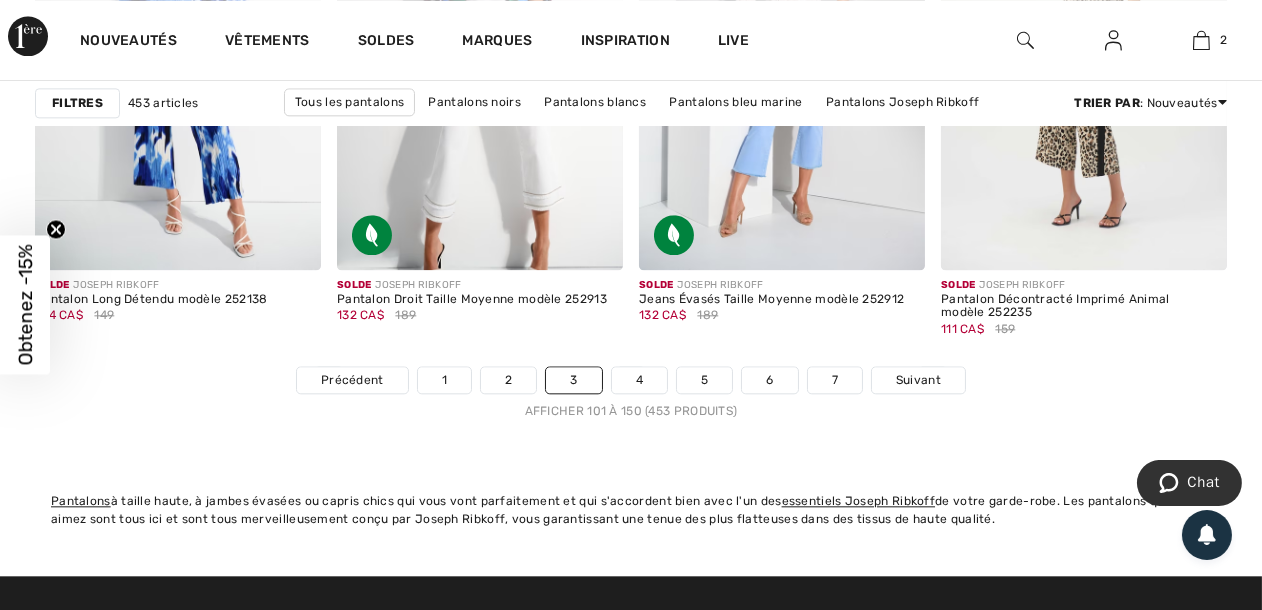 scroll, scrollTop: 8317, scrollLeft: 0, axis: vertical 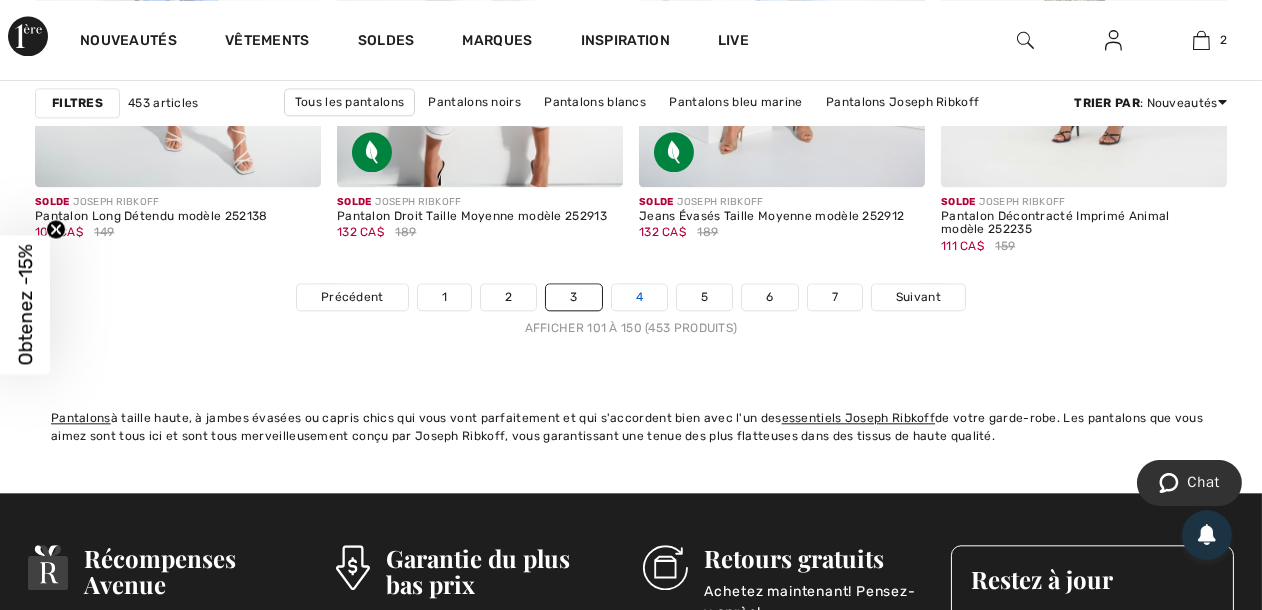 click on "4" at bounding box center [639, 297] 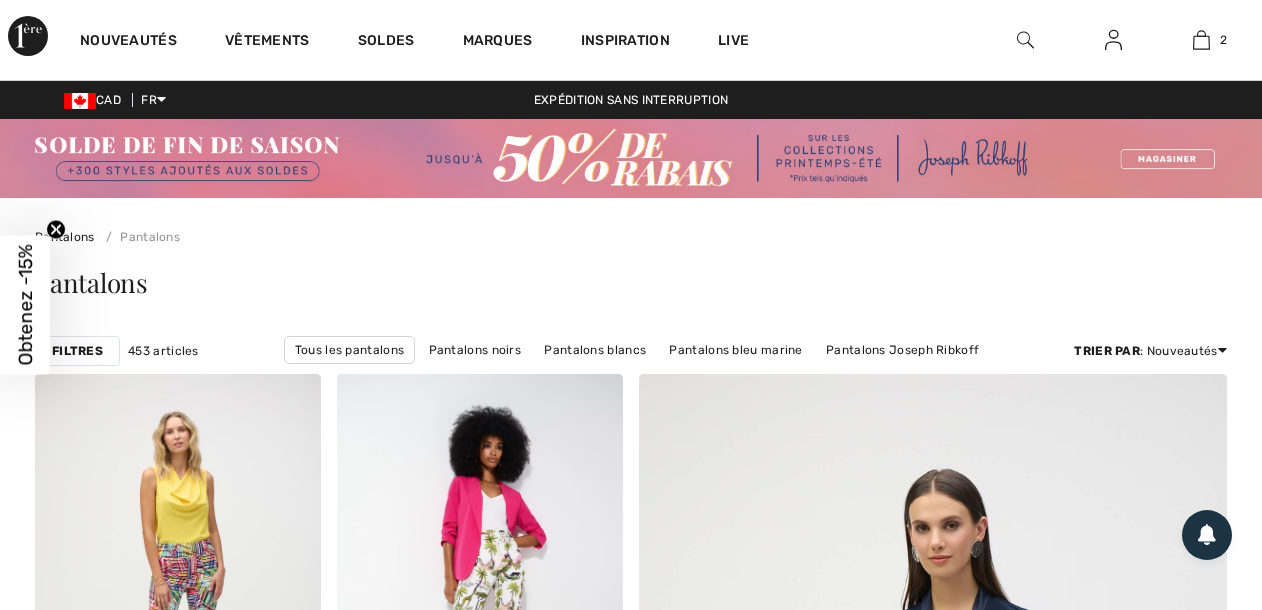 scroll, scrollTop: 0, scrollLeft: 0, axis: both 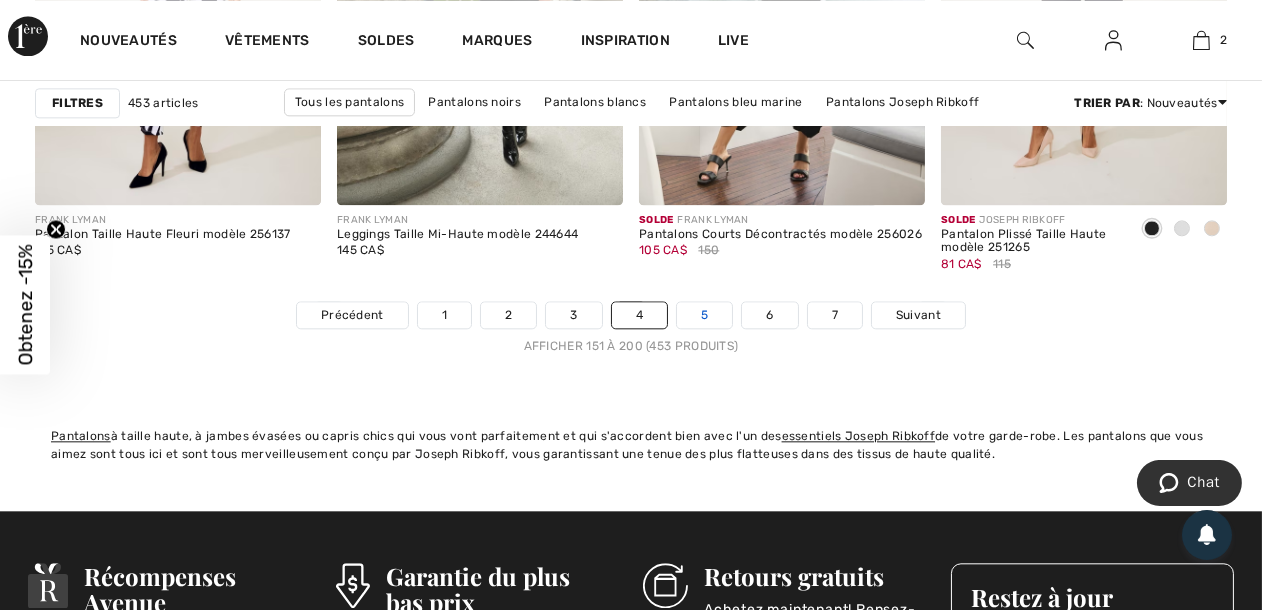 click on "5" at bounding box center (704, 315) 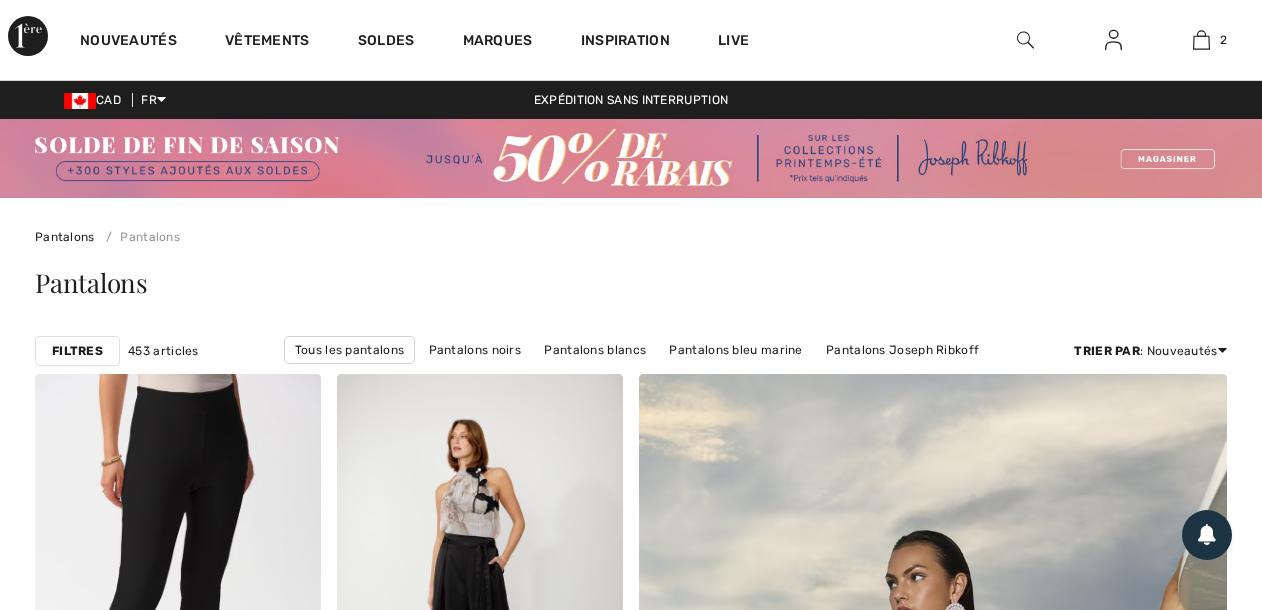 scroll, scrollTop: 0, scrollLeft: 0, axis: both 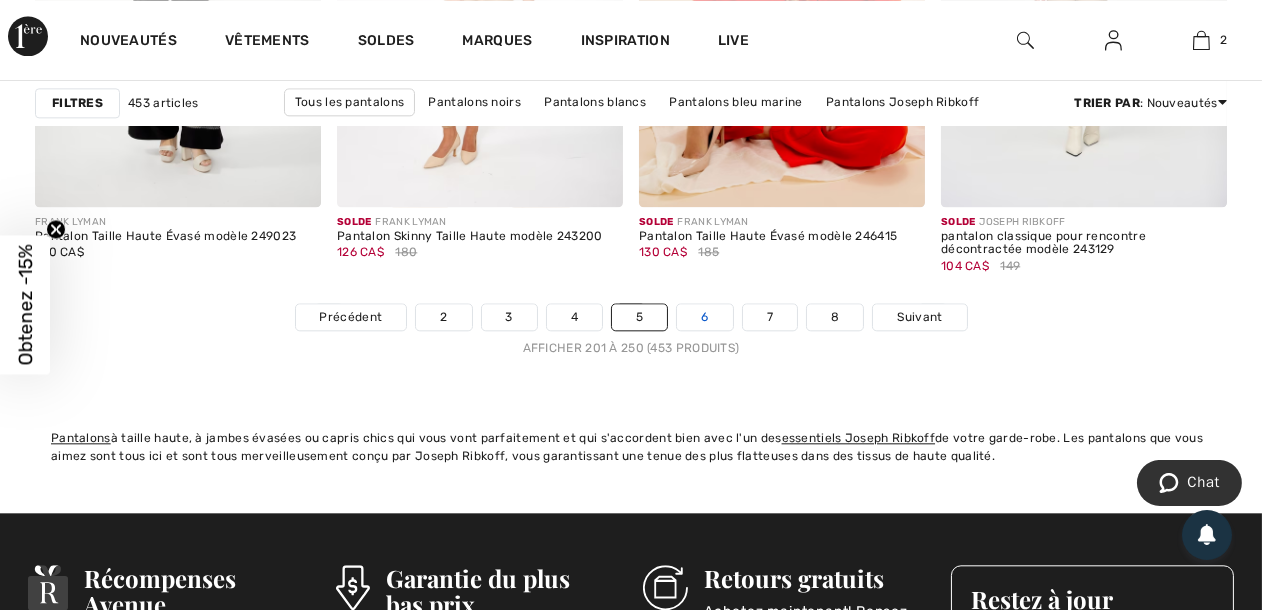 click on "6" at bounding box center (704, 317) 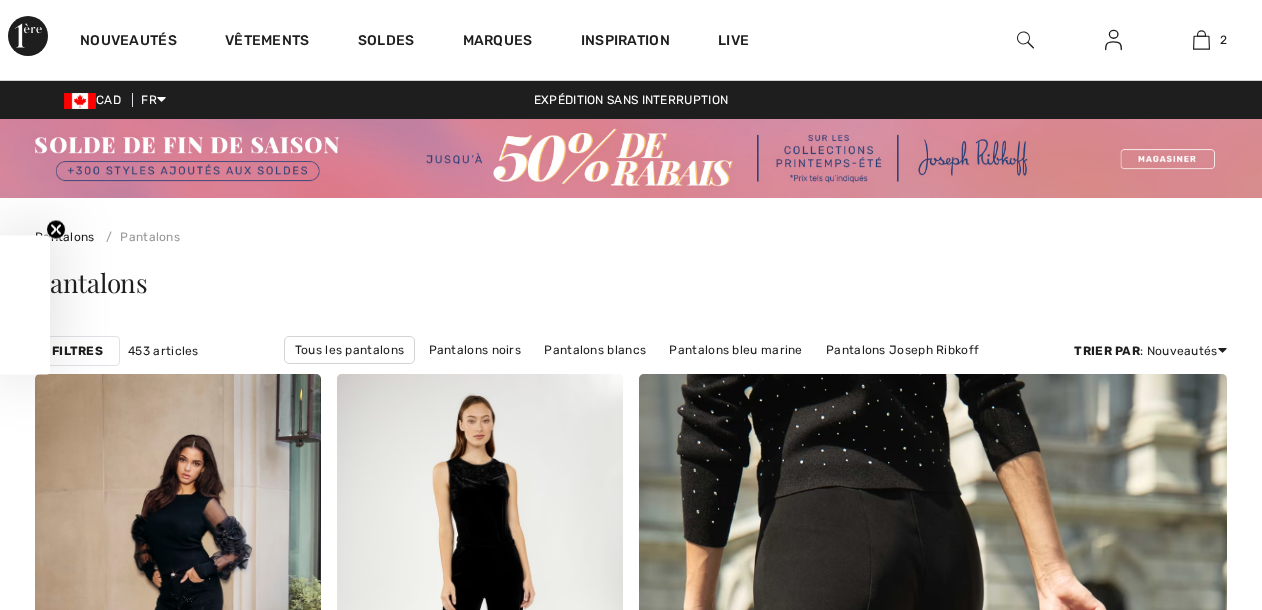 scroll, scrollTop: 0, scrollLeft: 0, axis: both 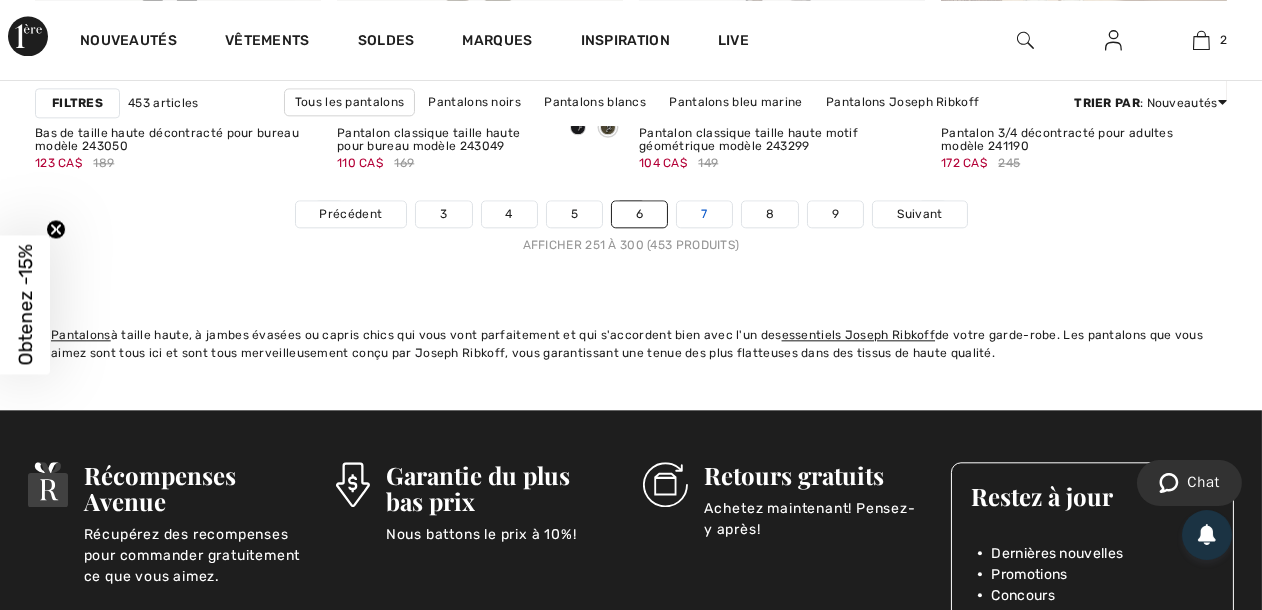 click on "7" at bounding box center [704, 214] 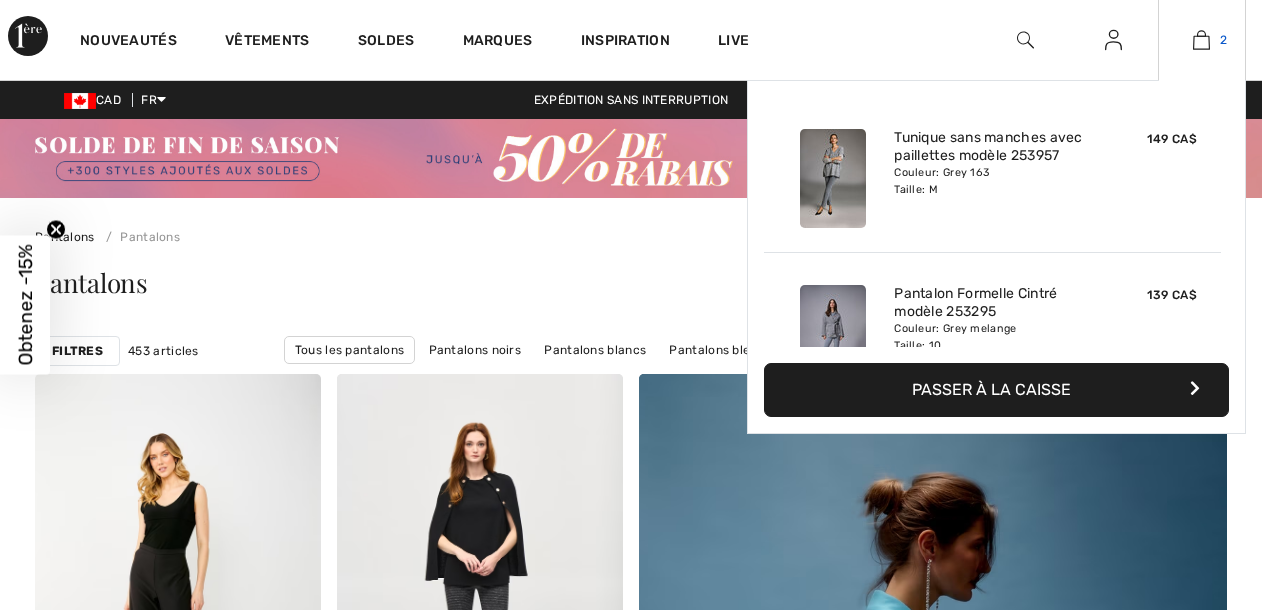 scroll, scrollTop: 0, scrollLeft: 0, axis: both 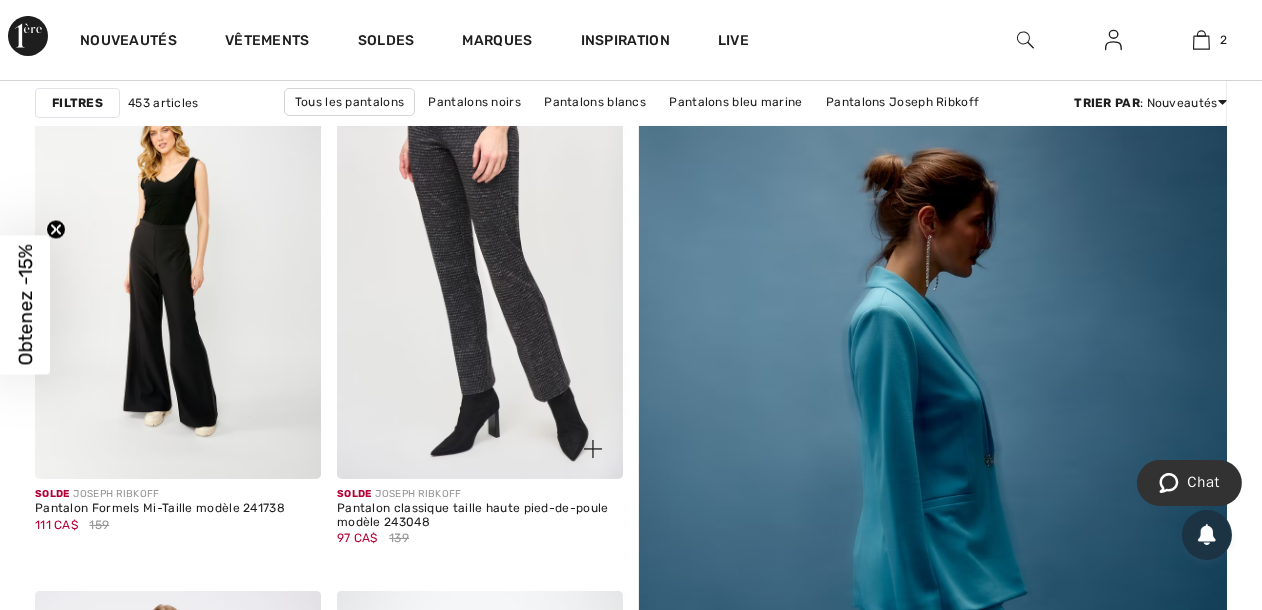 click at bounding box center [480, 264] 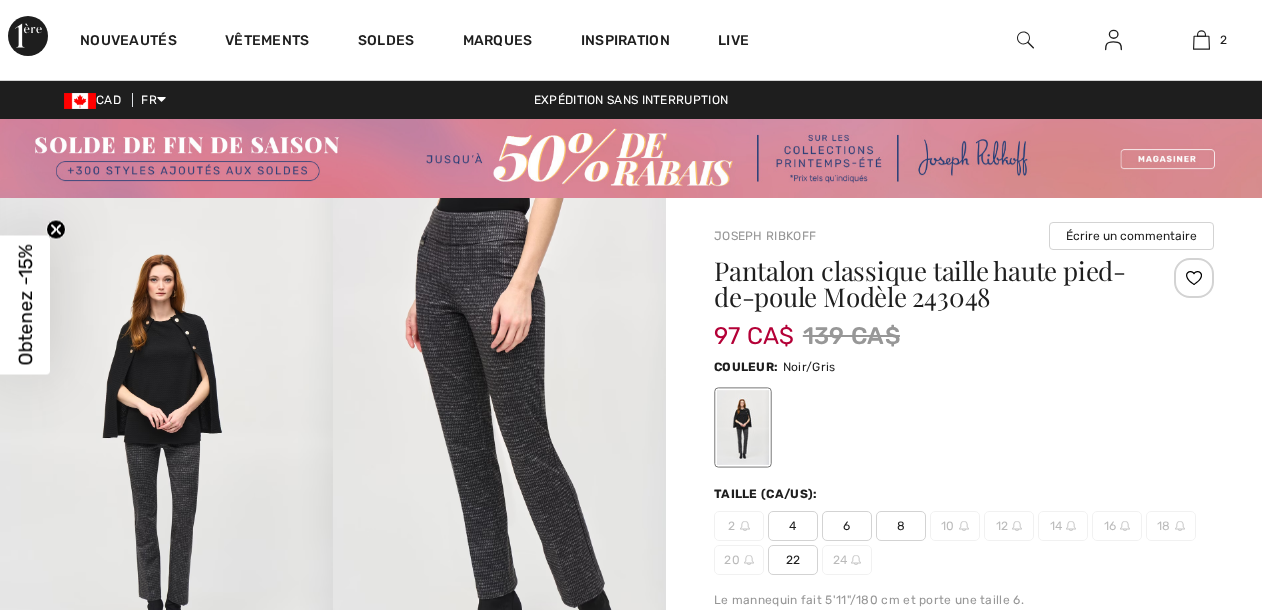 scroll, scrollTop: 0, scrollLeft: 0, axis: both 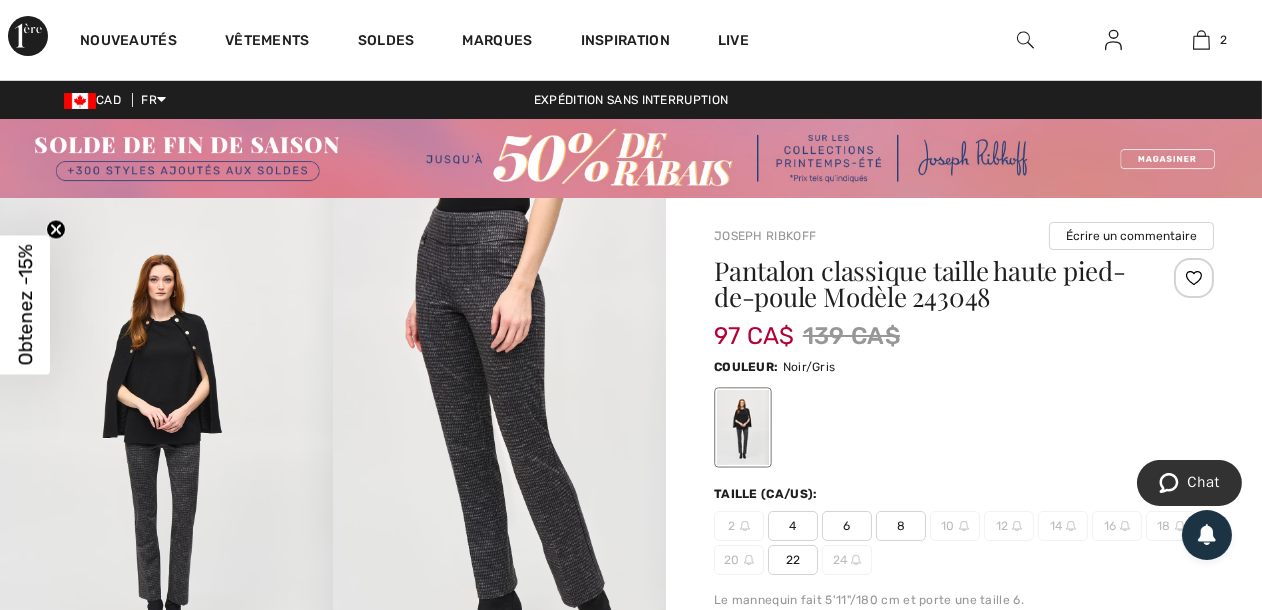 click at bounding box center (499, 447) 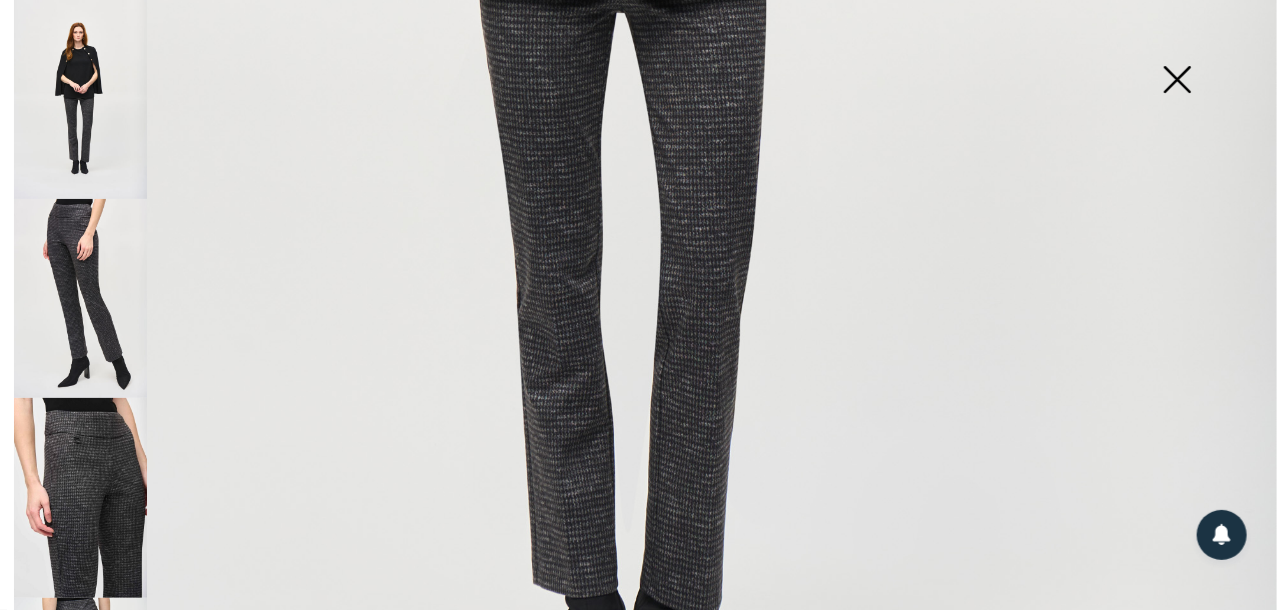 scroll, scrollTop: 941, scrollLeft: 0, axis: vertical 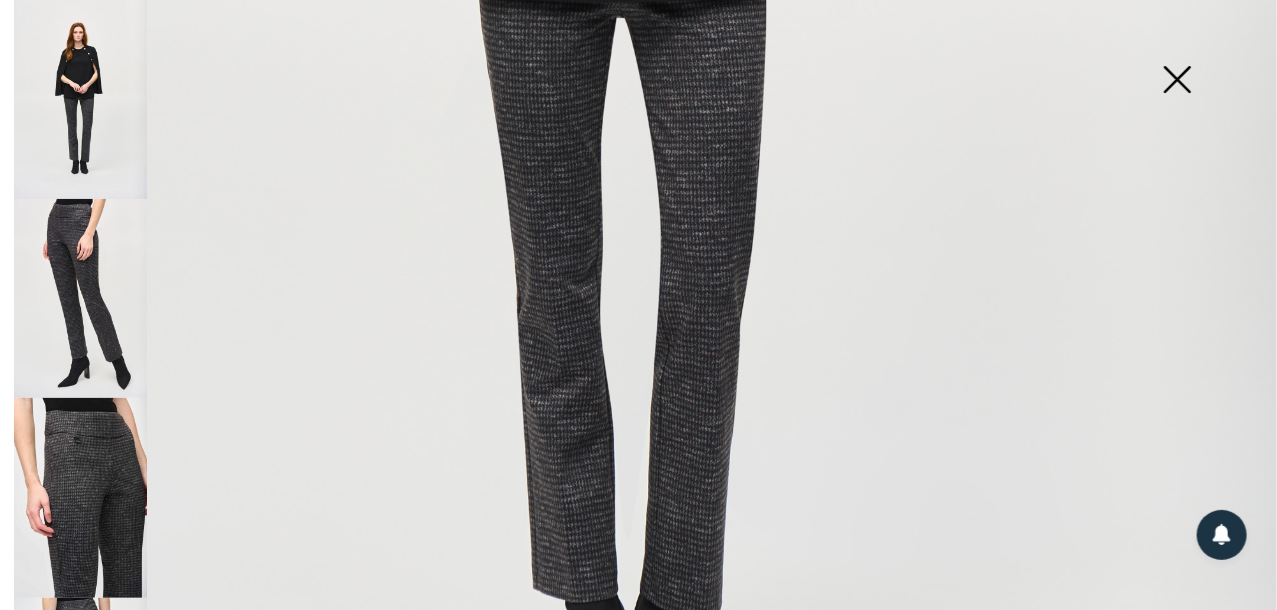 click at bounding box center (80, 497) 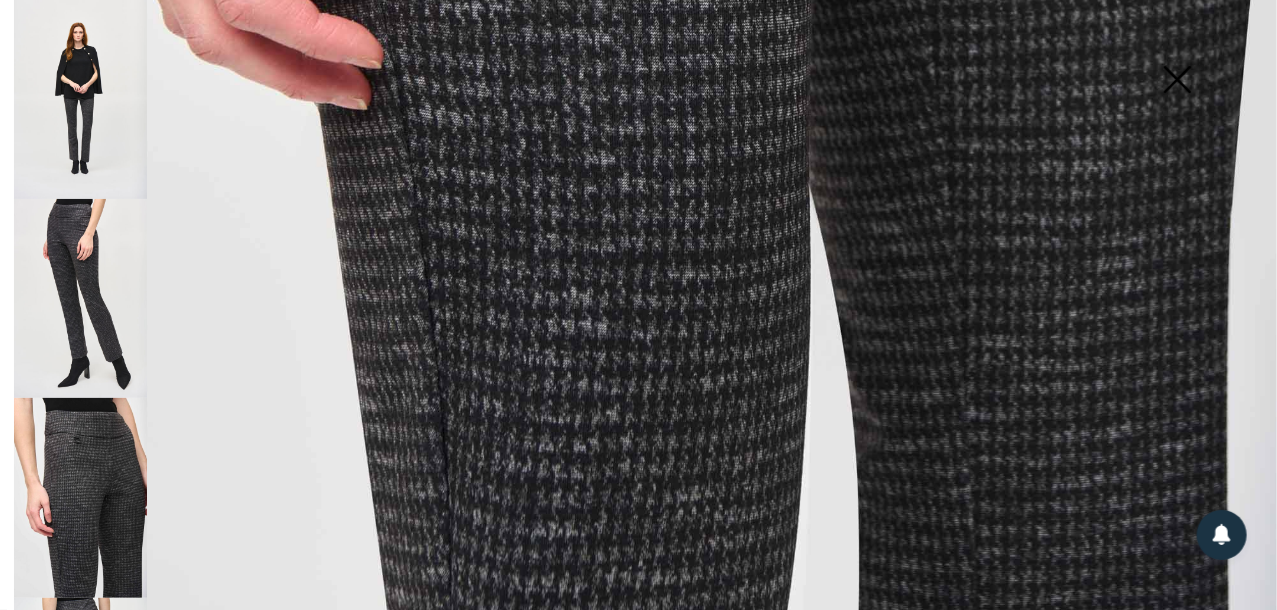 scroll, scrollTop: 1281, scrollLeft: 0, axis: vertical 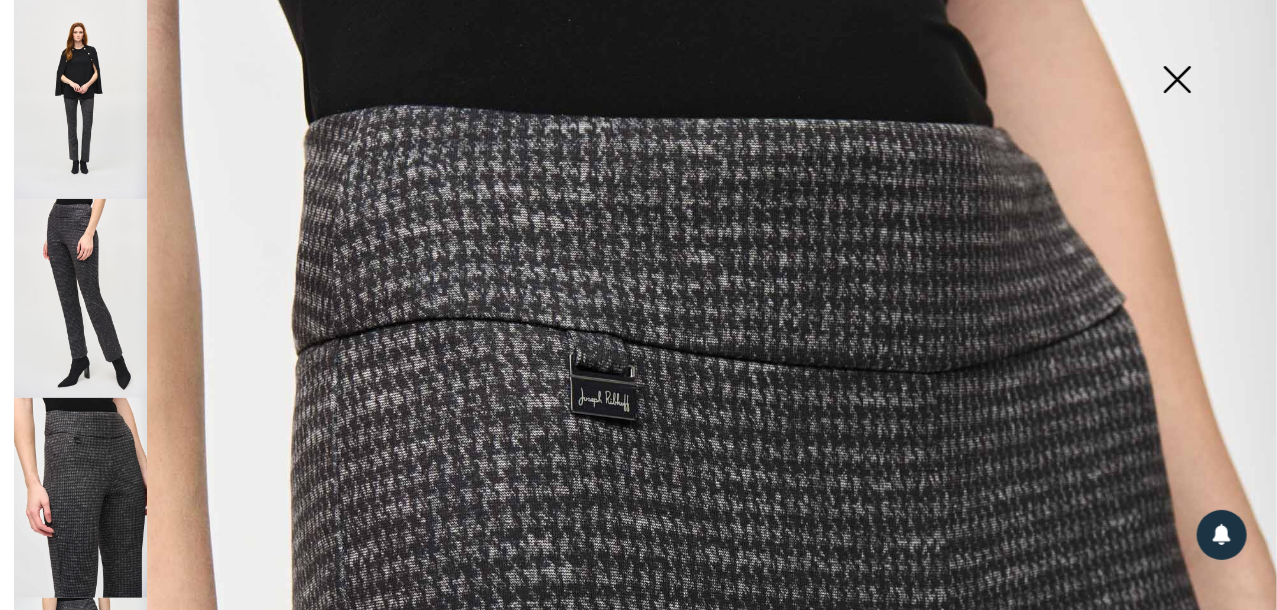 click at bounding box center [1177, 81] 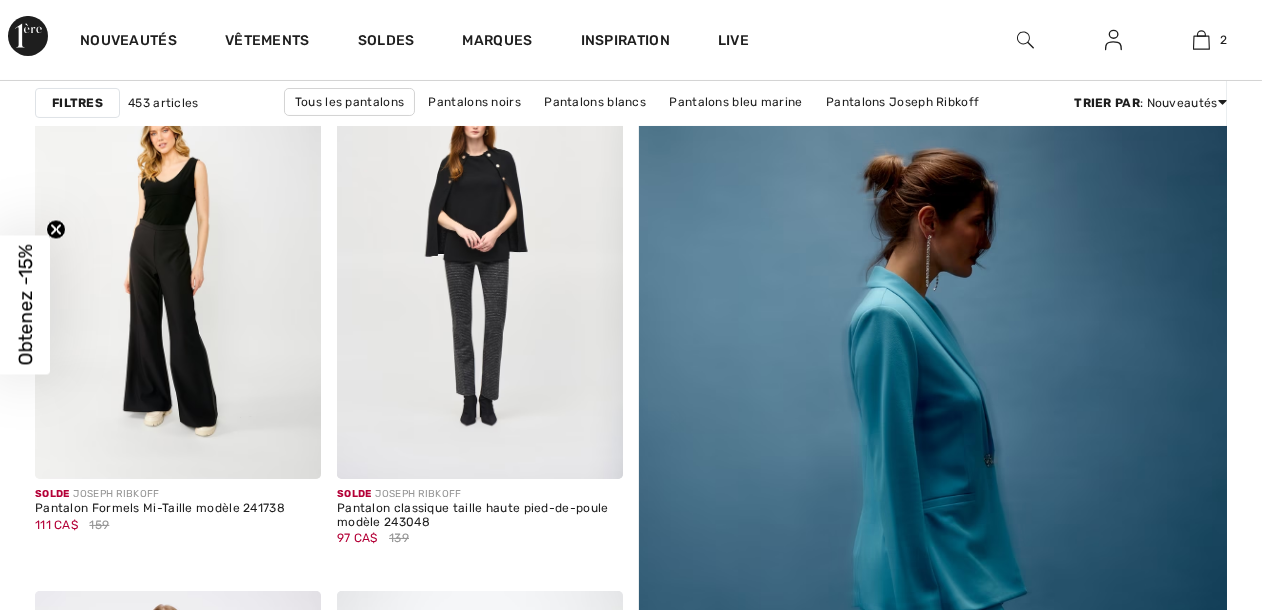 scroll, scrollTop: 324, scrollLeft: 0, axis: vertical 